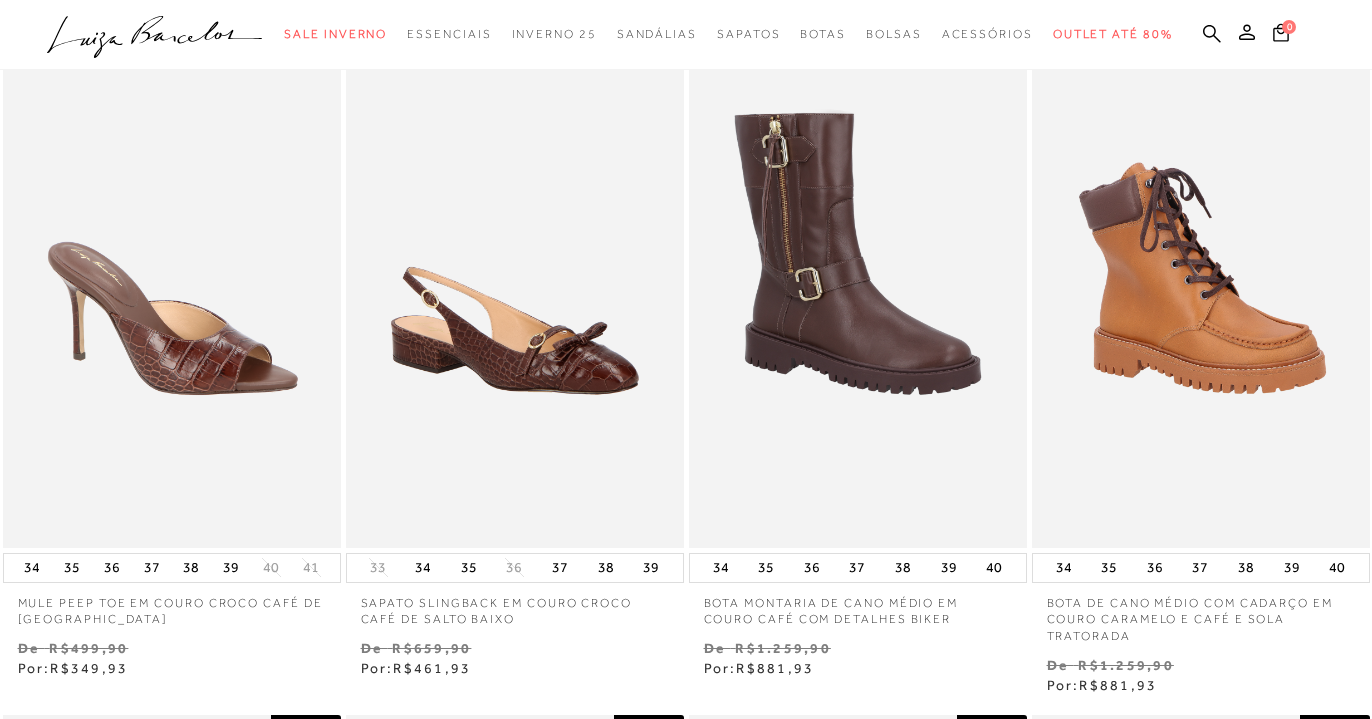 scroll, scrollTop: 0, scrollLeft: 0, axis: both 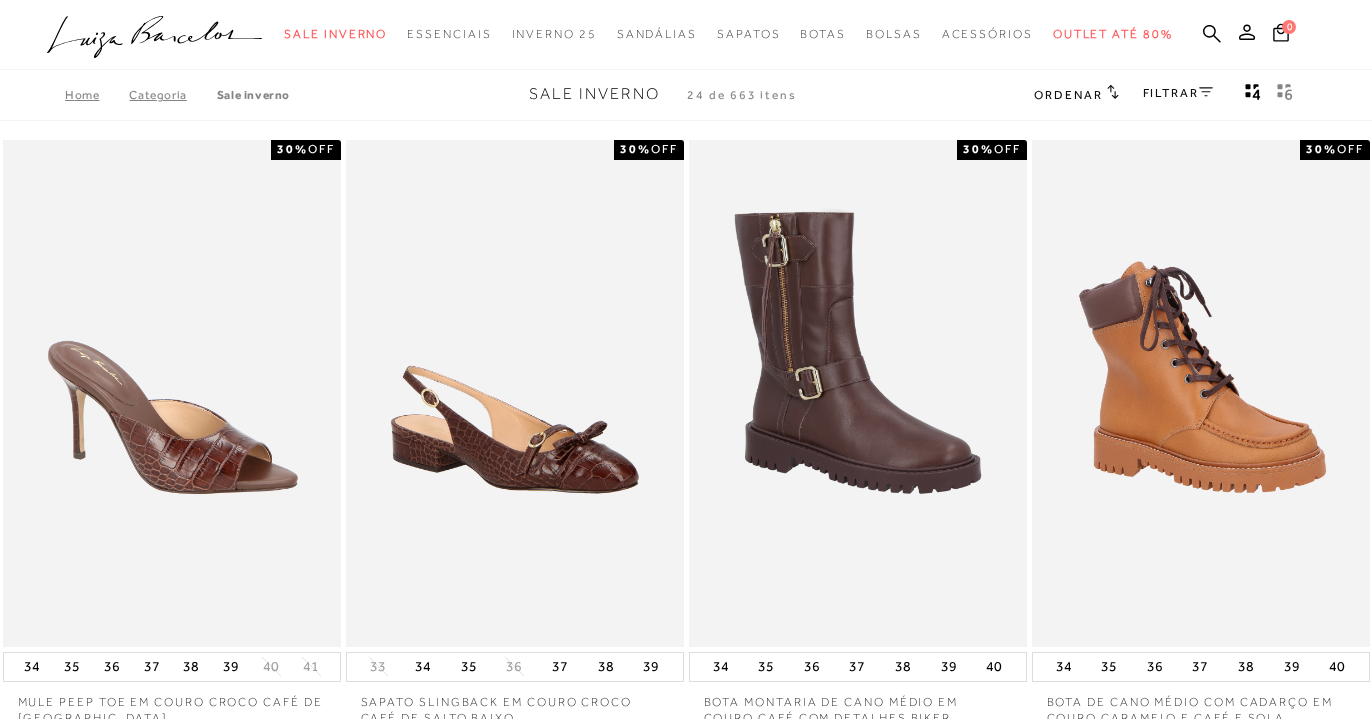 click on "FILTRAR" at bounding box center [1178, 93] 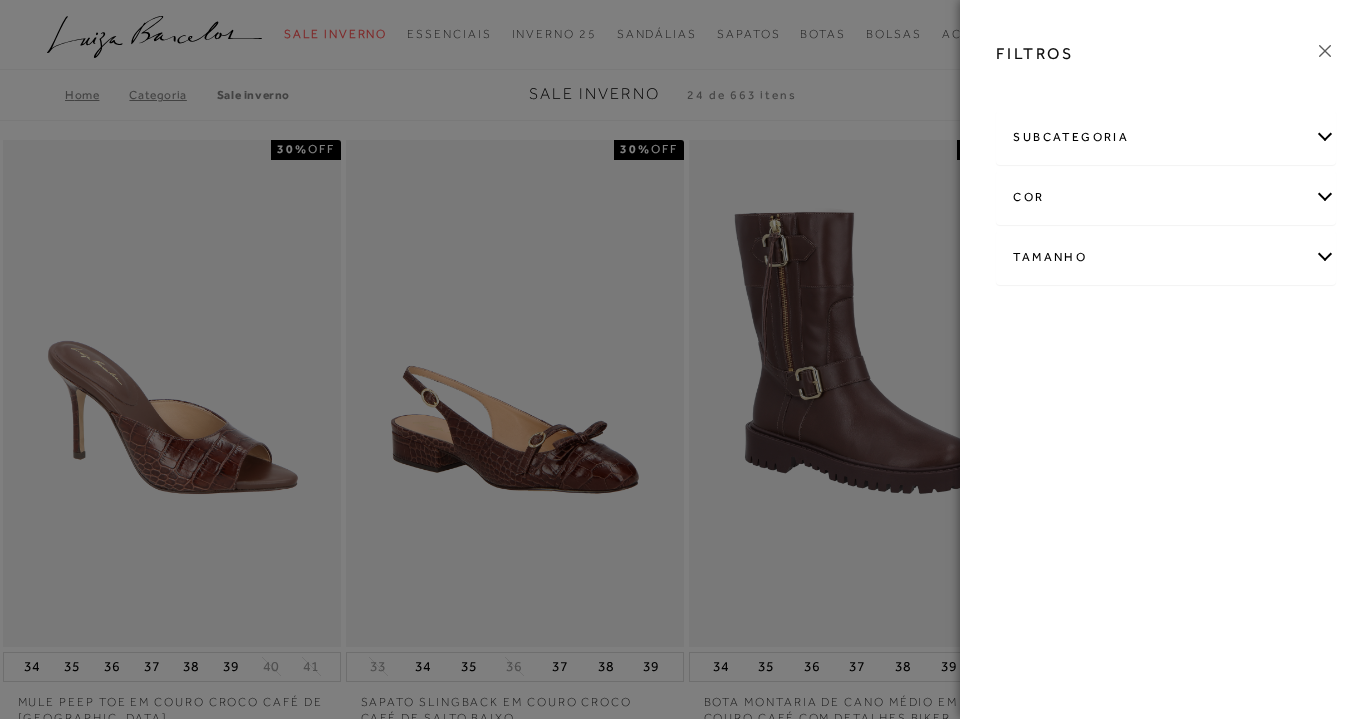 click on "subcategoria" at bounding box center [1166, 137] 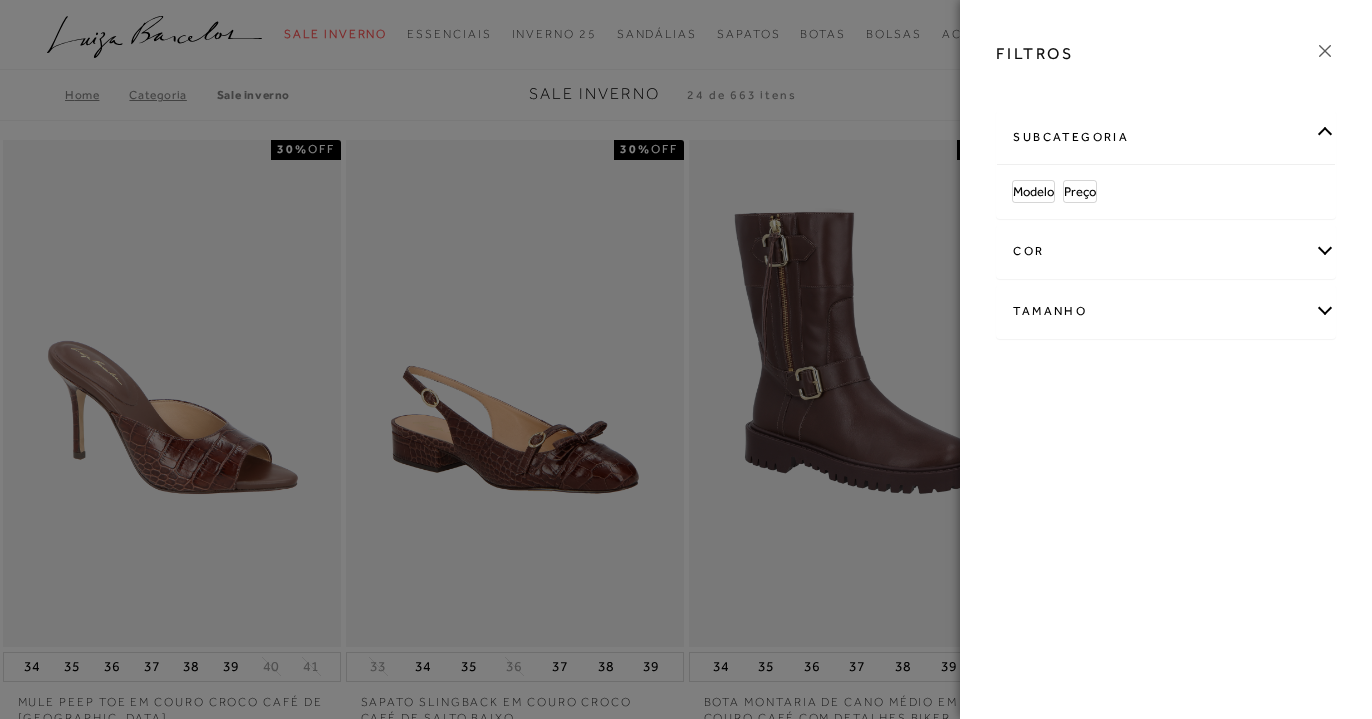 click on "subcategoria" at bounding box center (1166, 137) 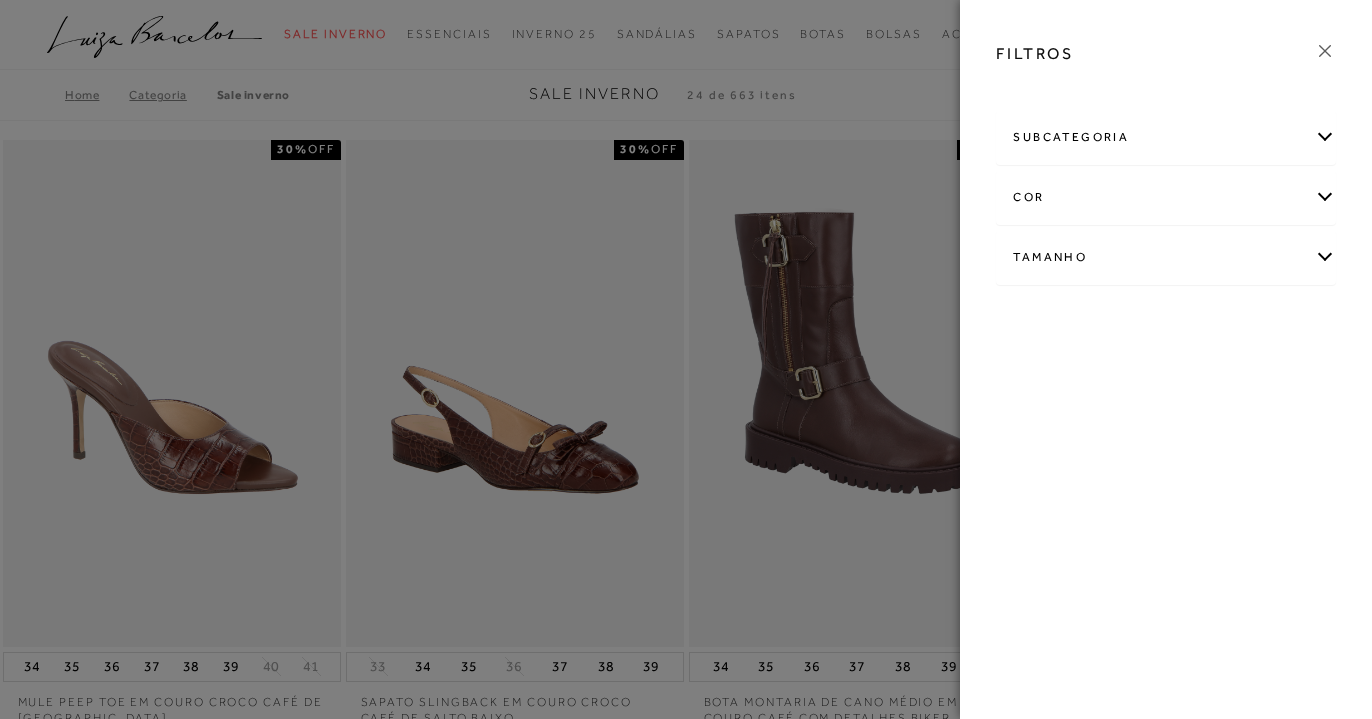 click on "subcategoria" at bounding box center [1166, 137] 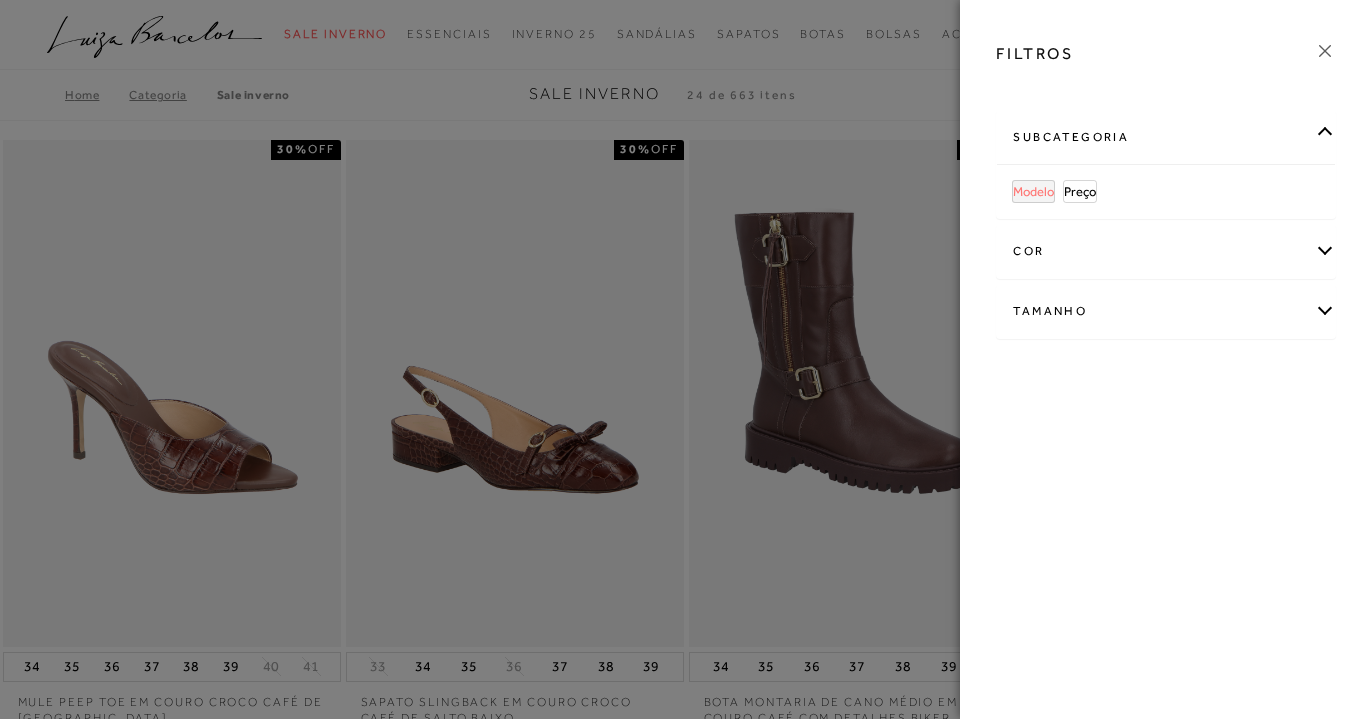 click on "Modelo" at bounding box center [1033, 191] 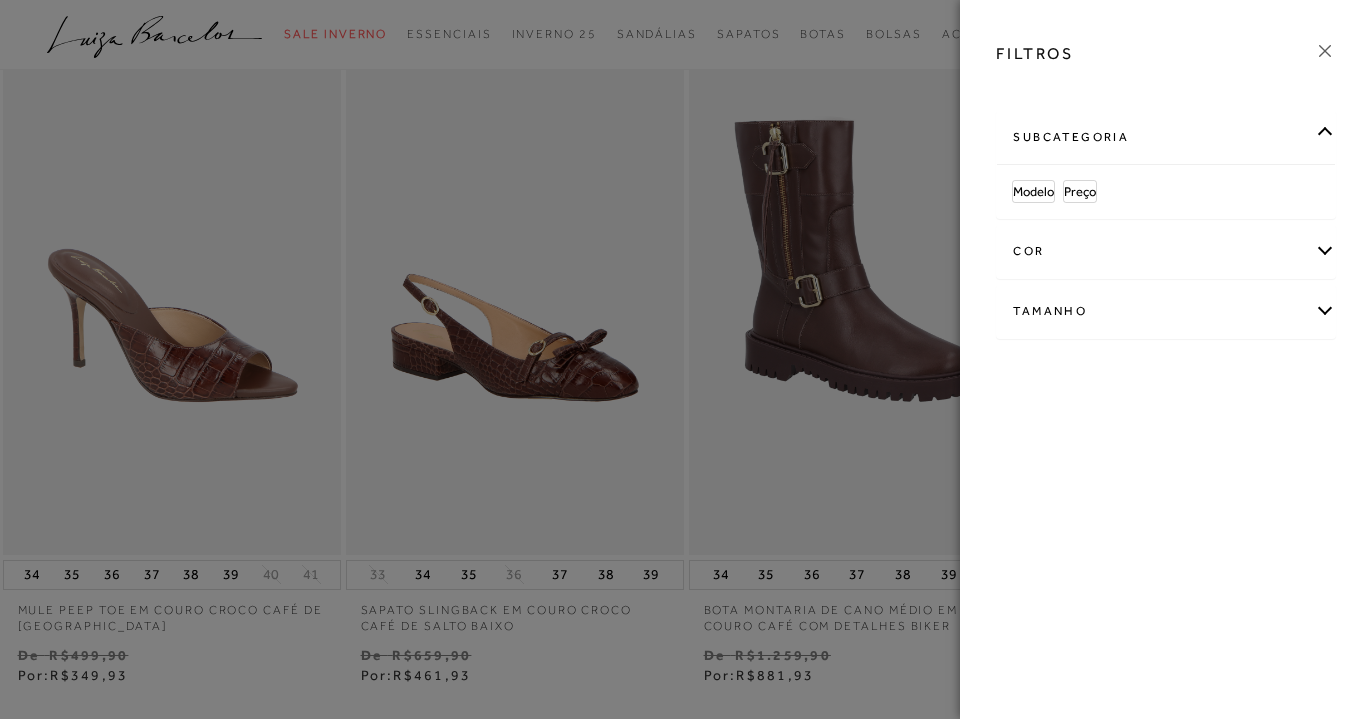 scroll, scrollTop: 100, scrollLeft: 0, axis: vertical 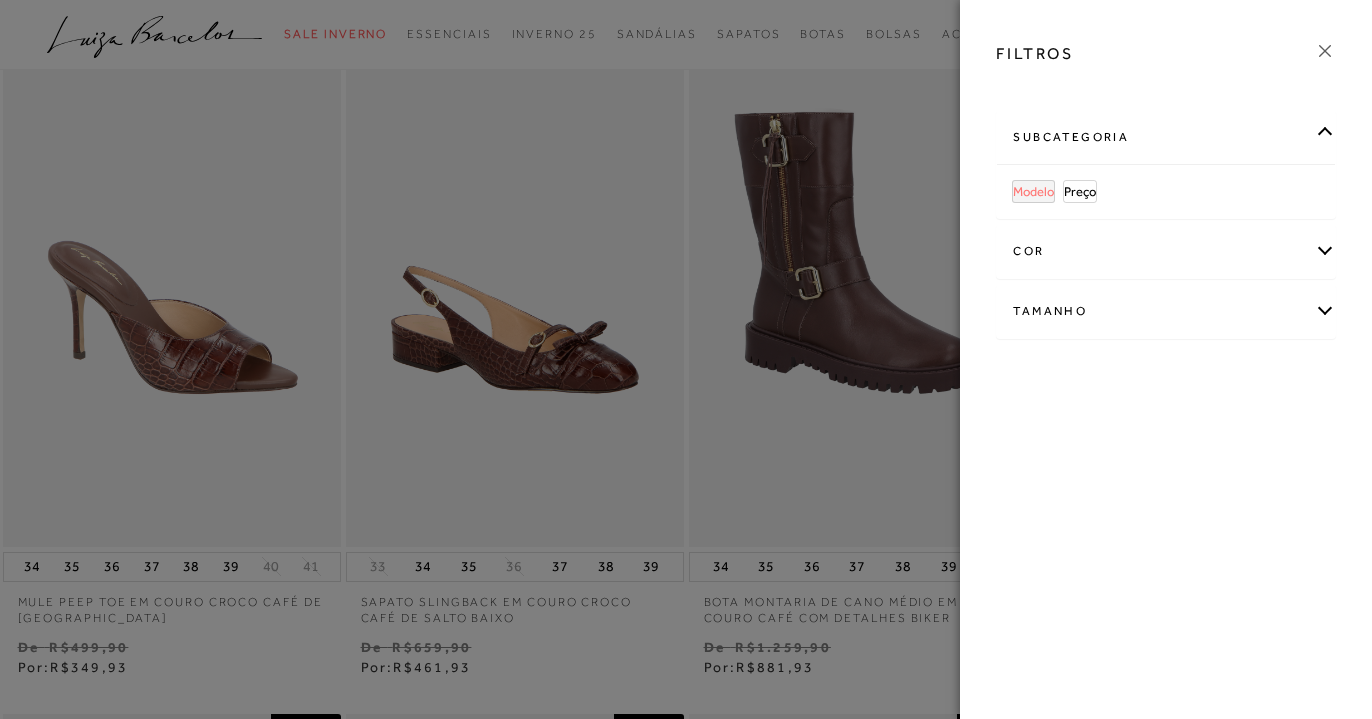 click on "Modelo" at bounding box center [1033, 191] 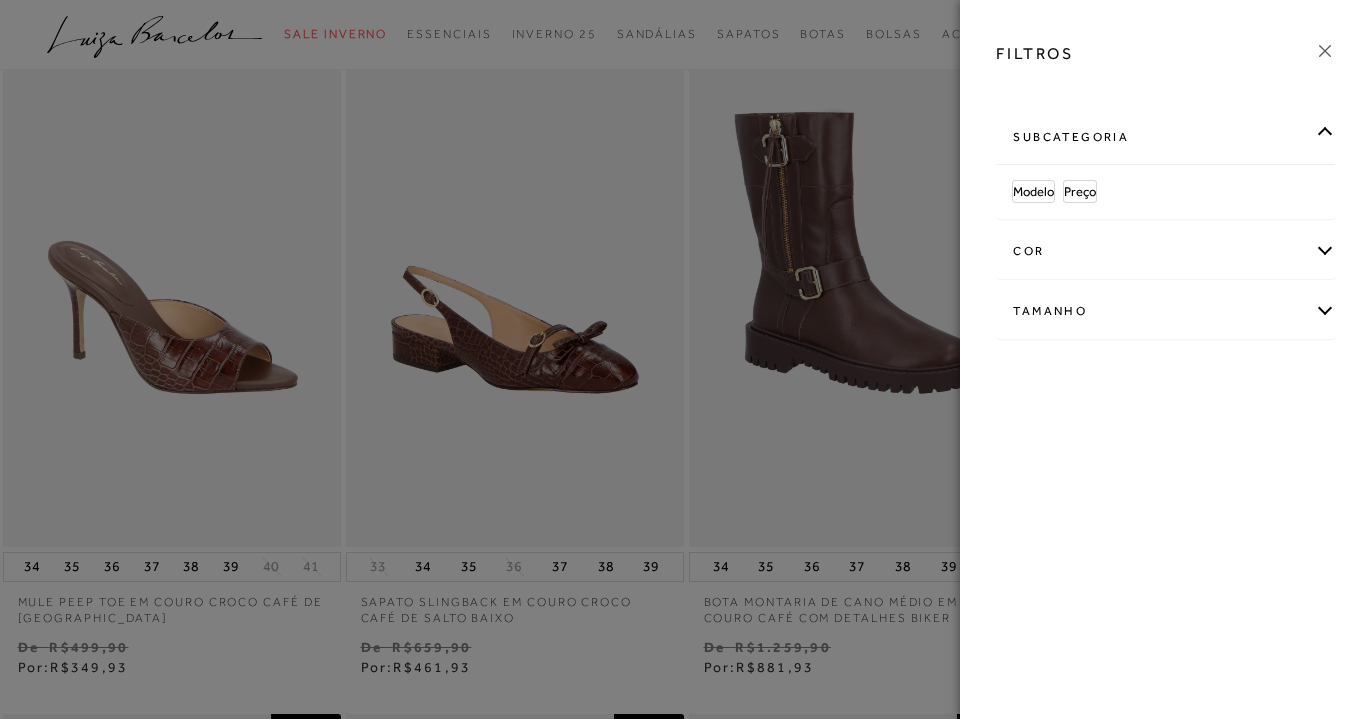 click on "cor" at bounding box center (1166, 251) 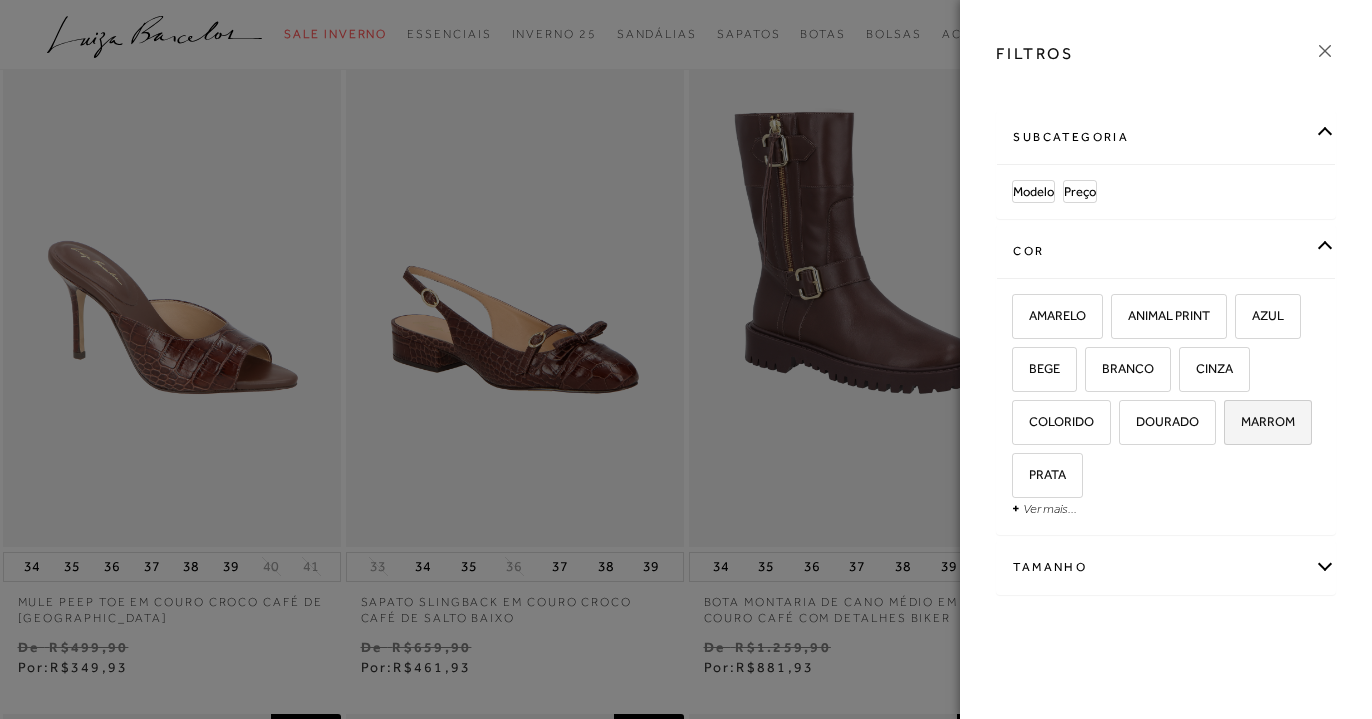 click on "MARROM" at bounding box center (1260, 421) 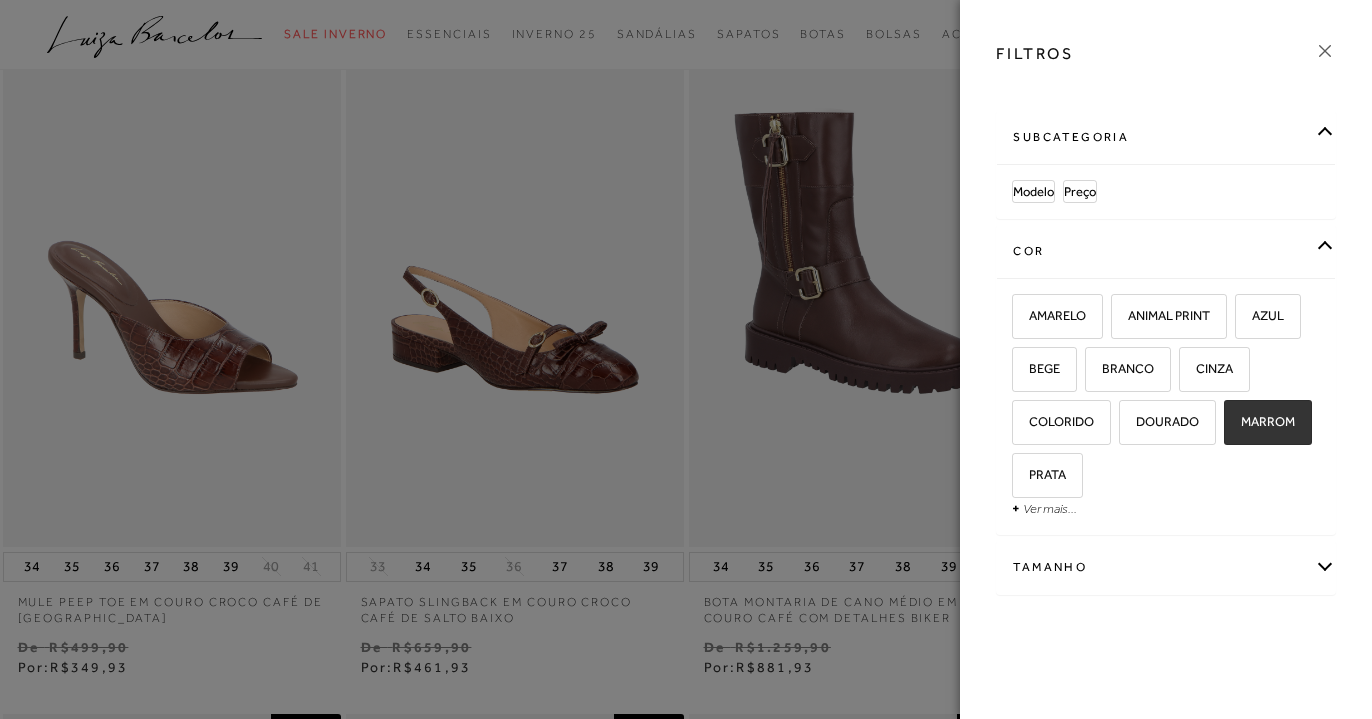 checkbox on "true" 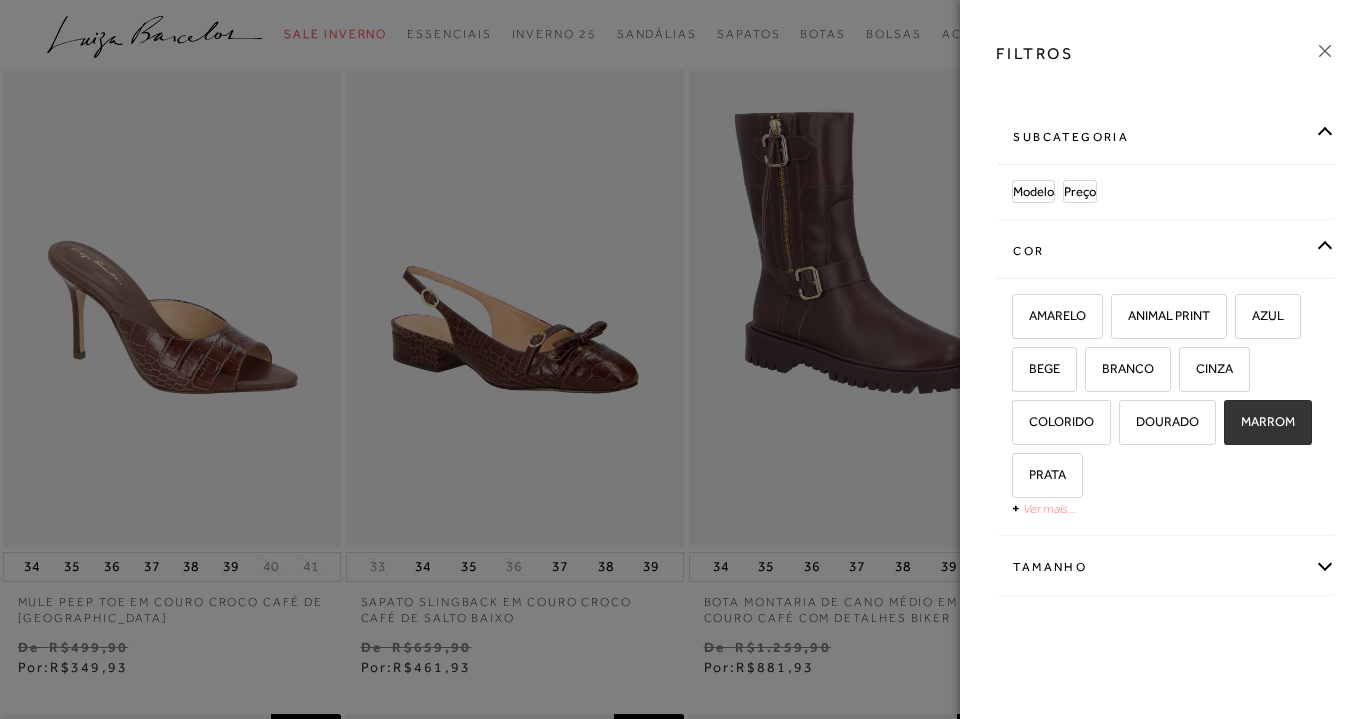 click on "Ver mais..." at bounding box center (1050, 508) 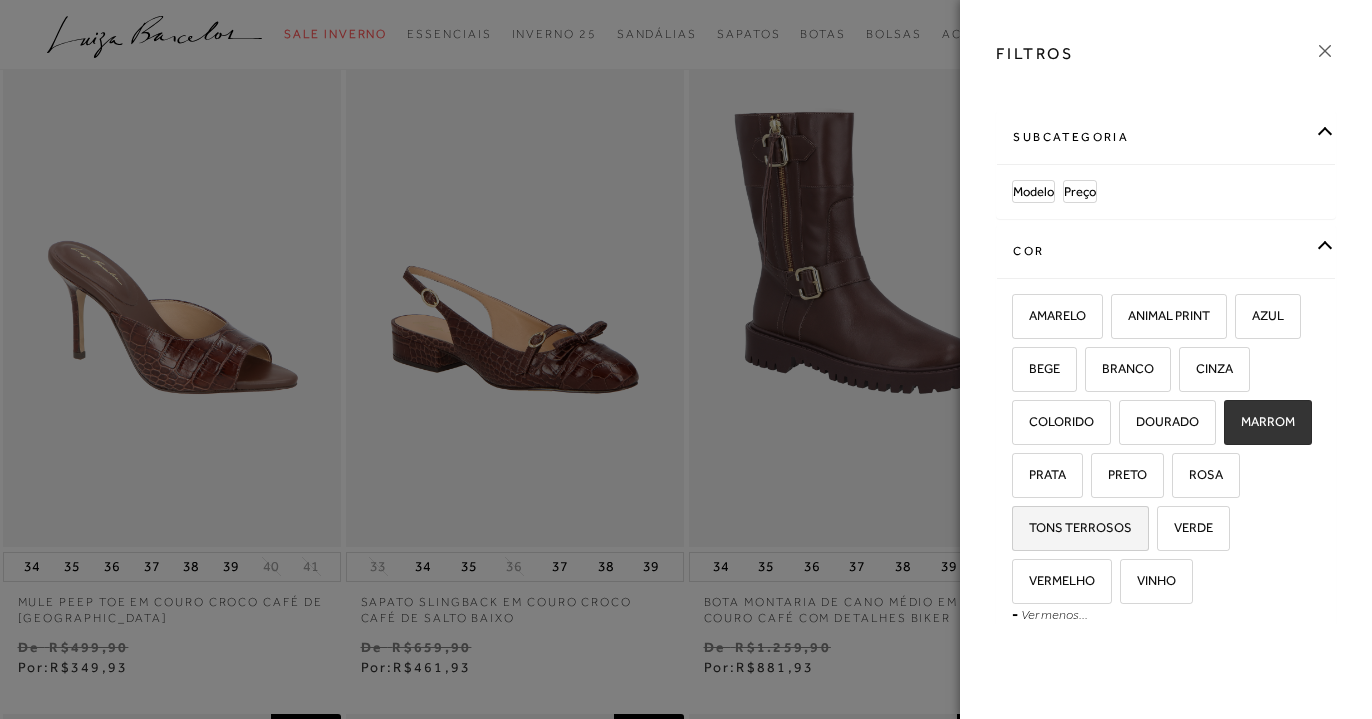 click on "TONS TERROSOS" at bounding box center [1073, 527] 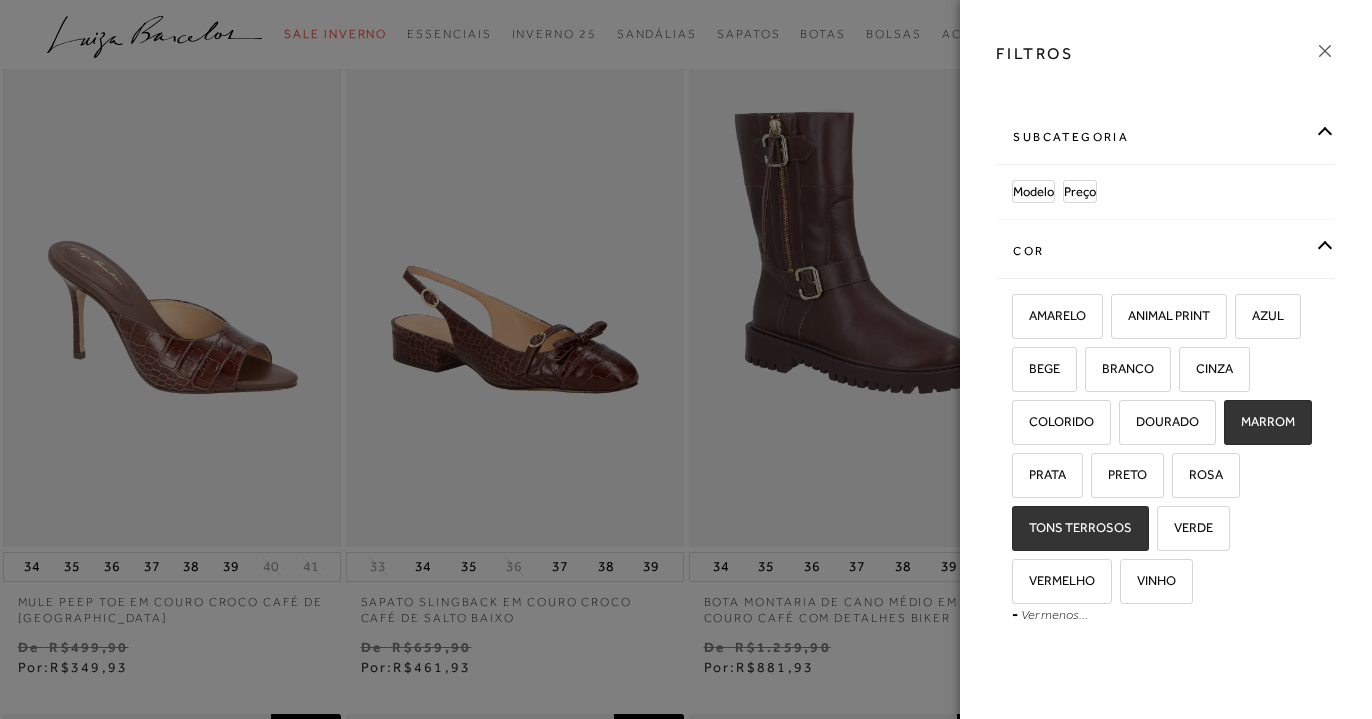 checkbox on "true" 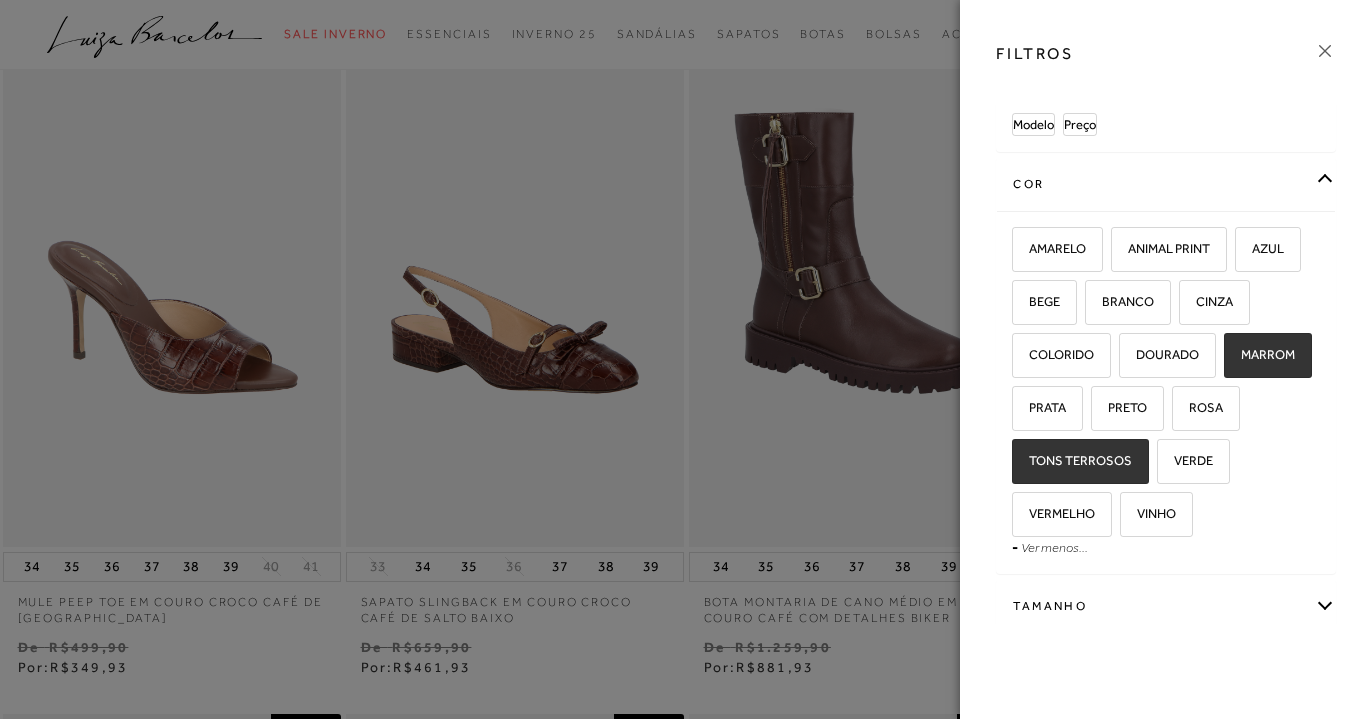 scroll, scrollTop: 92, scrollLeft: 0, axis: vertical 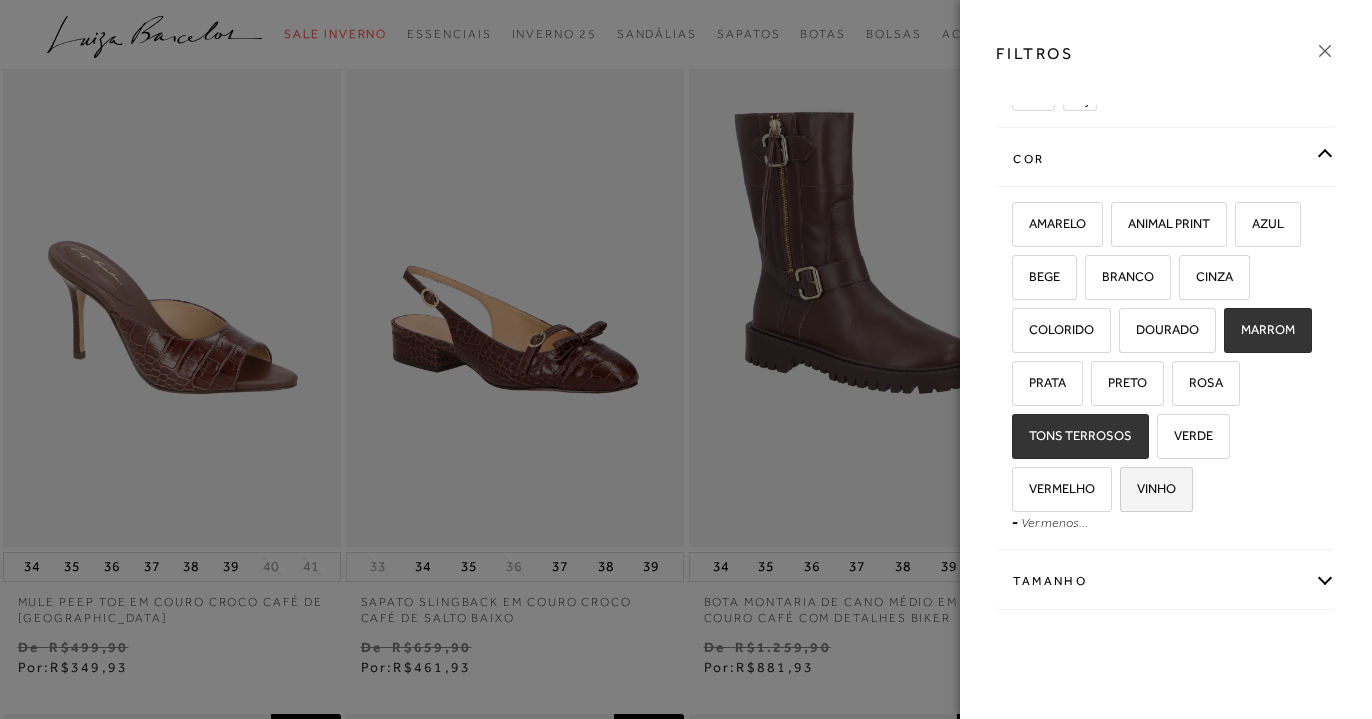 click on "VINHO" at bounding box center [1149, 488] 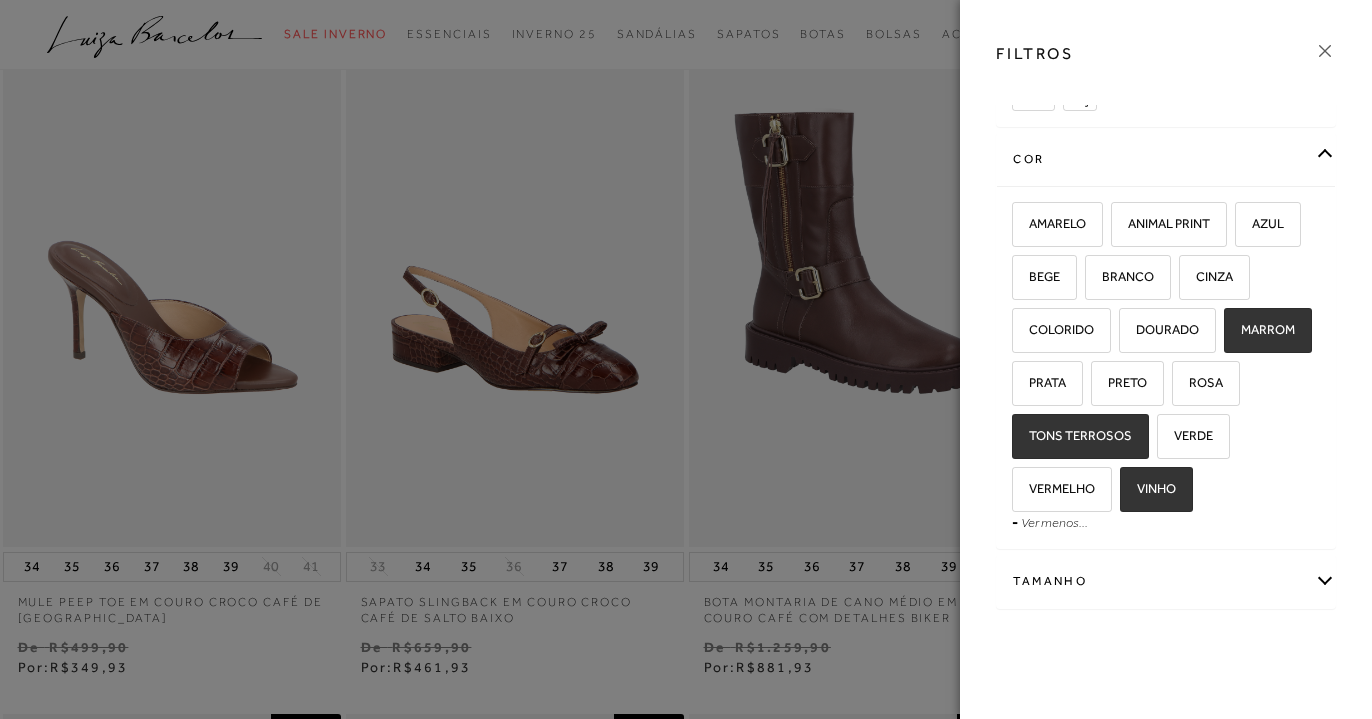 checkbox on "true" 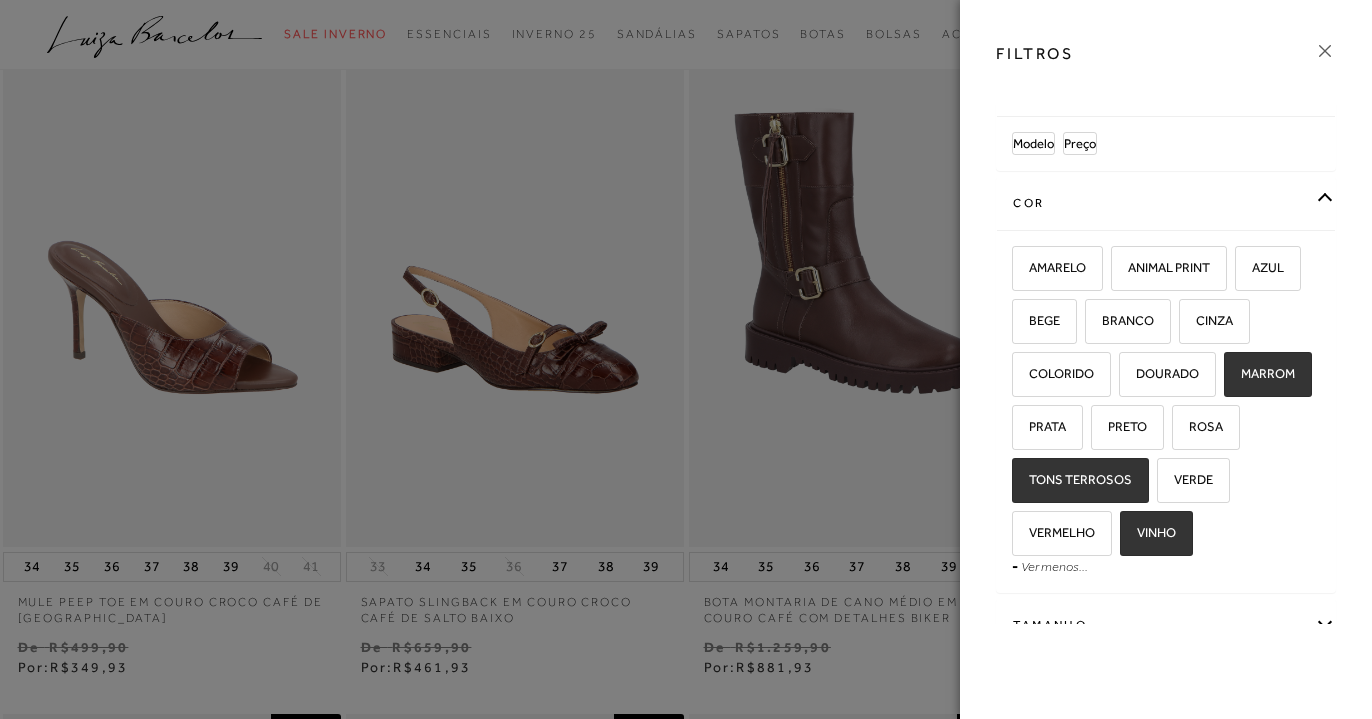 scroll, scrollTop: 113, scrollLeft: 0, axis: vertical 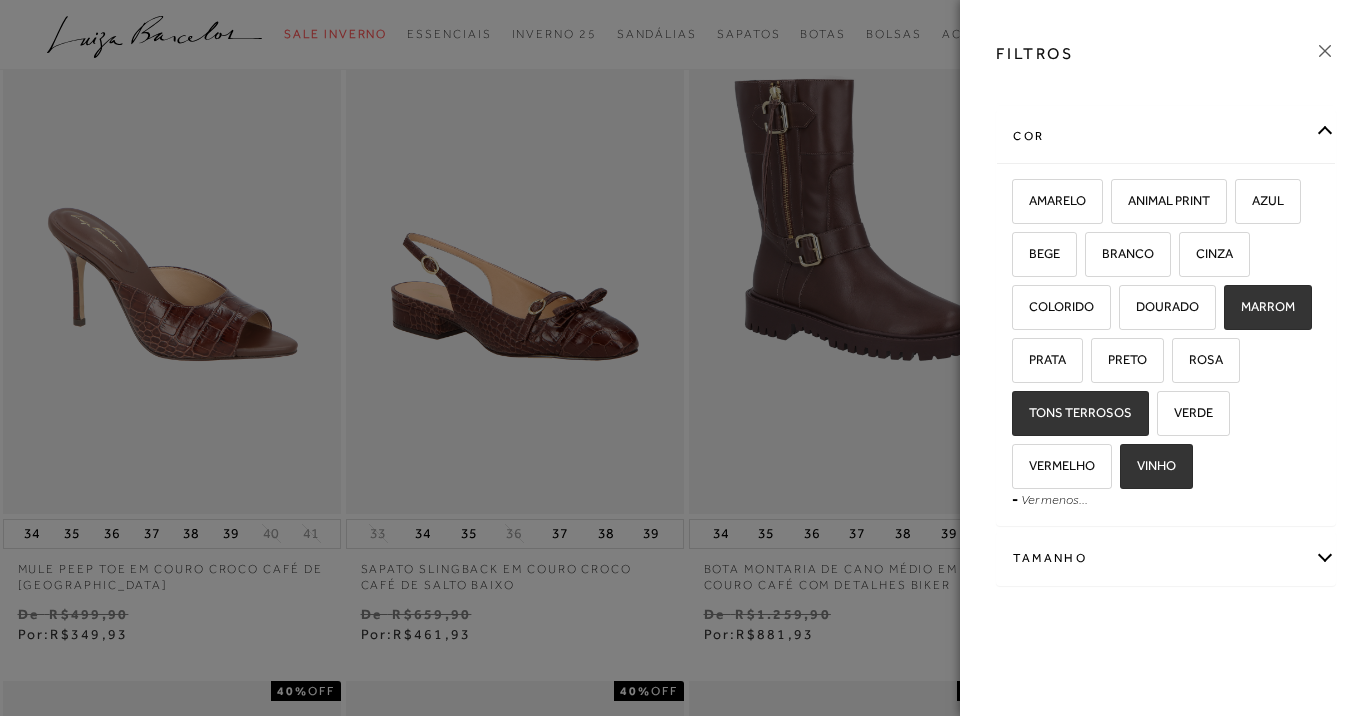 click 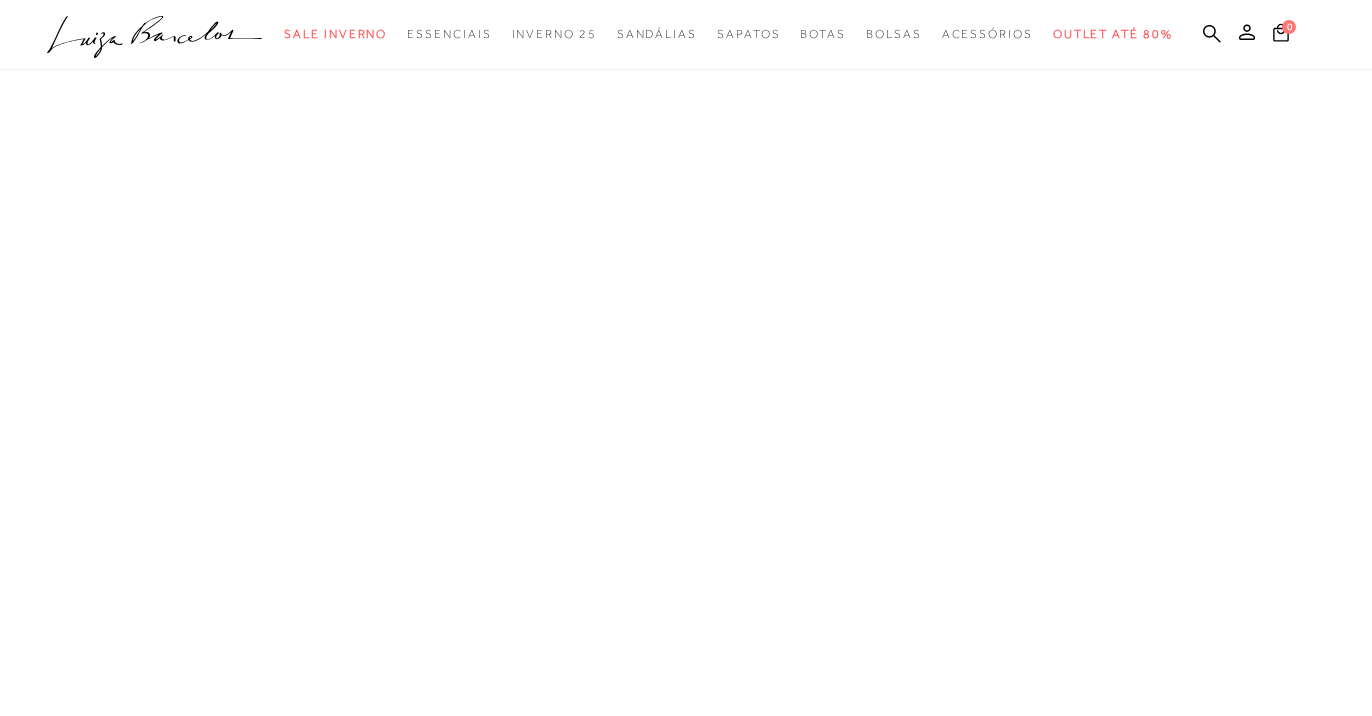scroll, scrollTop: 0, scrollLeft: 0, axis: both 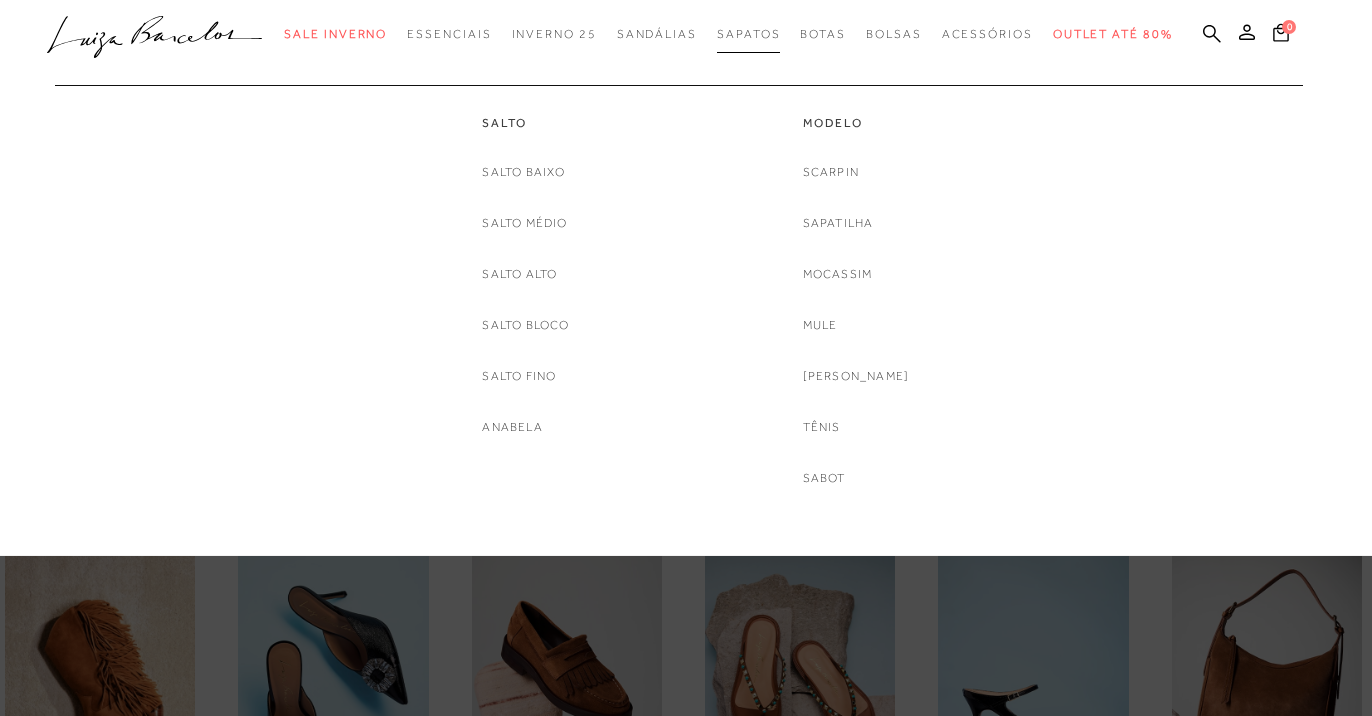click on "Sapatos" at bounding box center (748, 34) 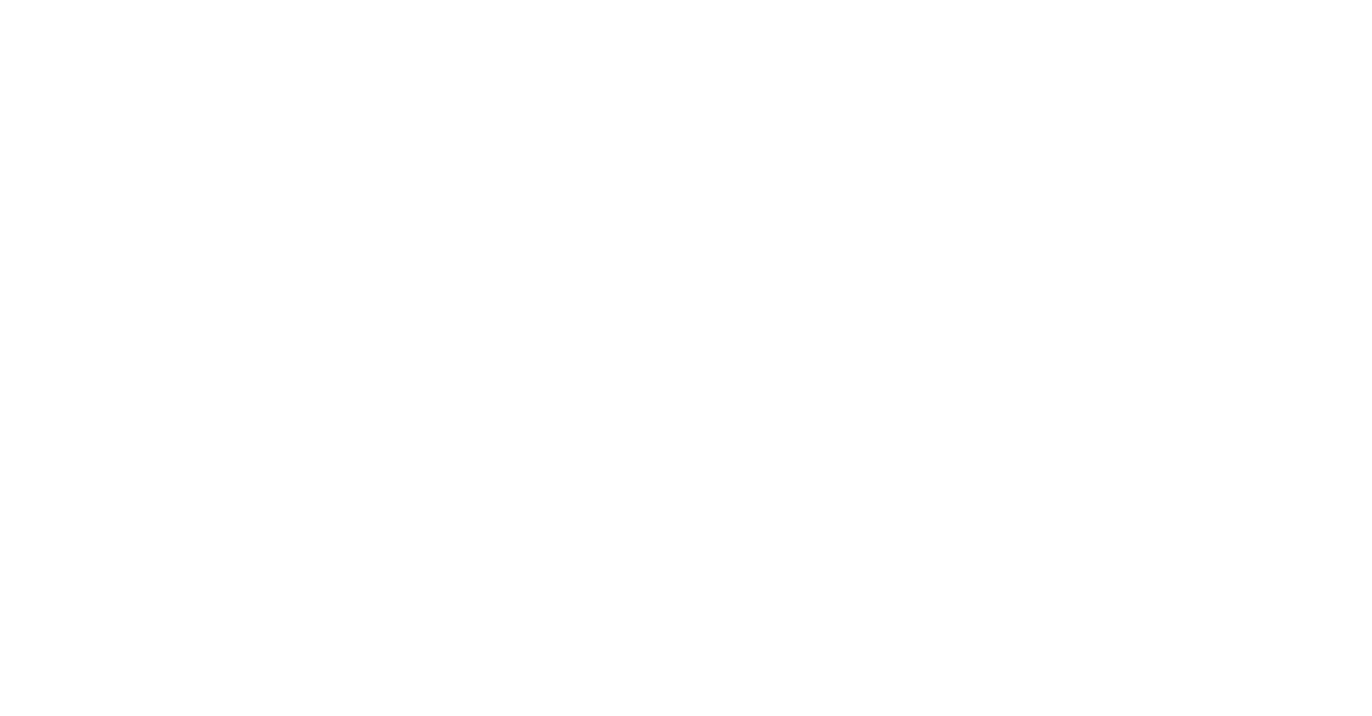 scroll, scrollTop: 0, scrollLeft: 0, axis: both 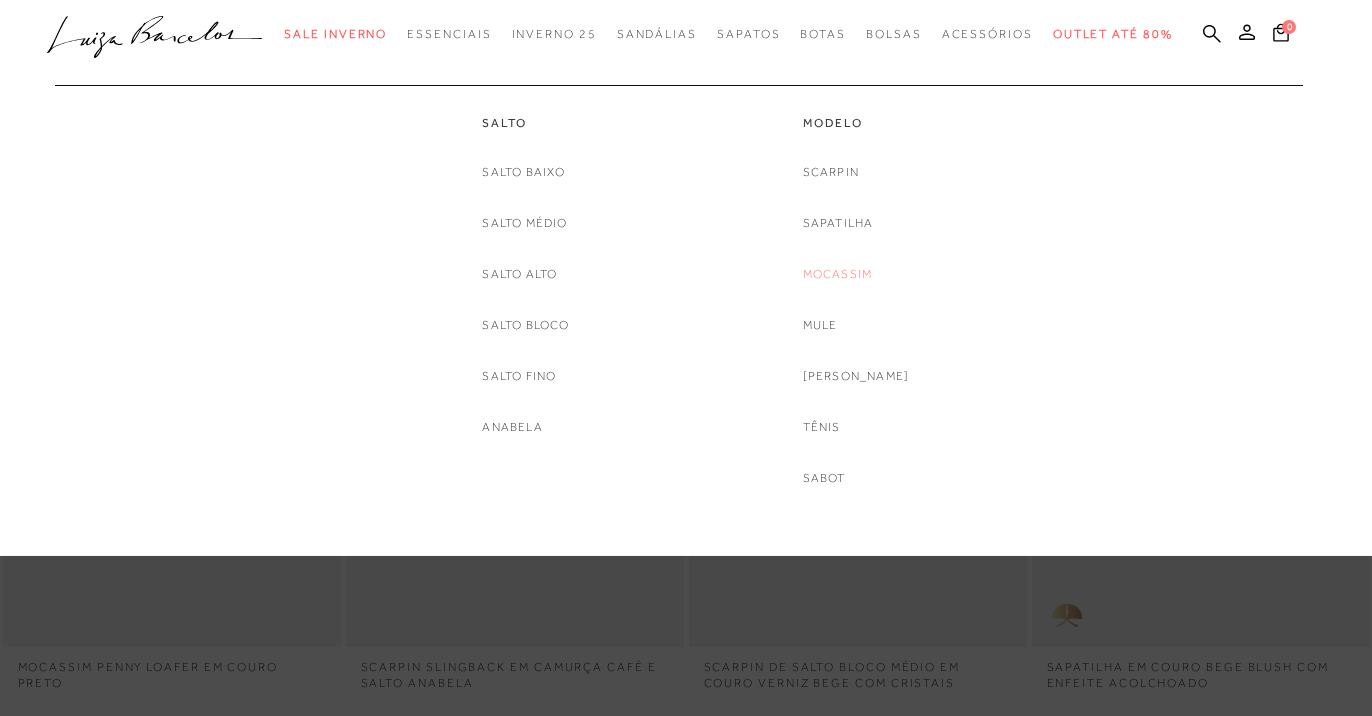 click on "Mocassim" at bounding box center [838, 274] 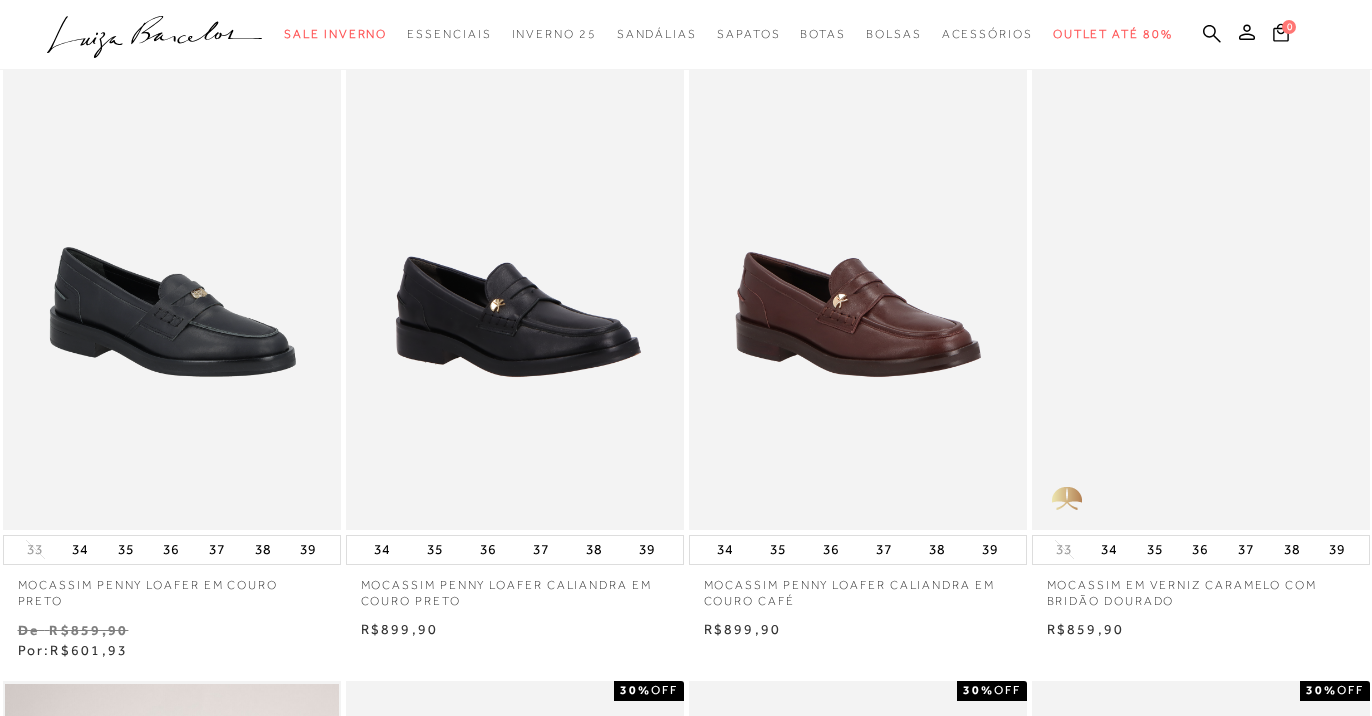 scroll, scrollTop: 0, scrollLeft: 0, axis: both 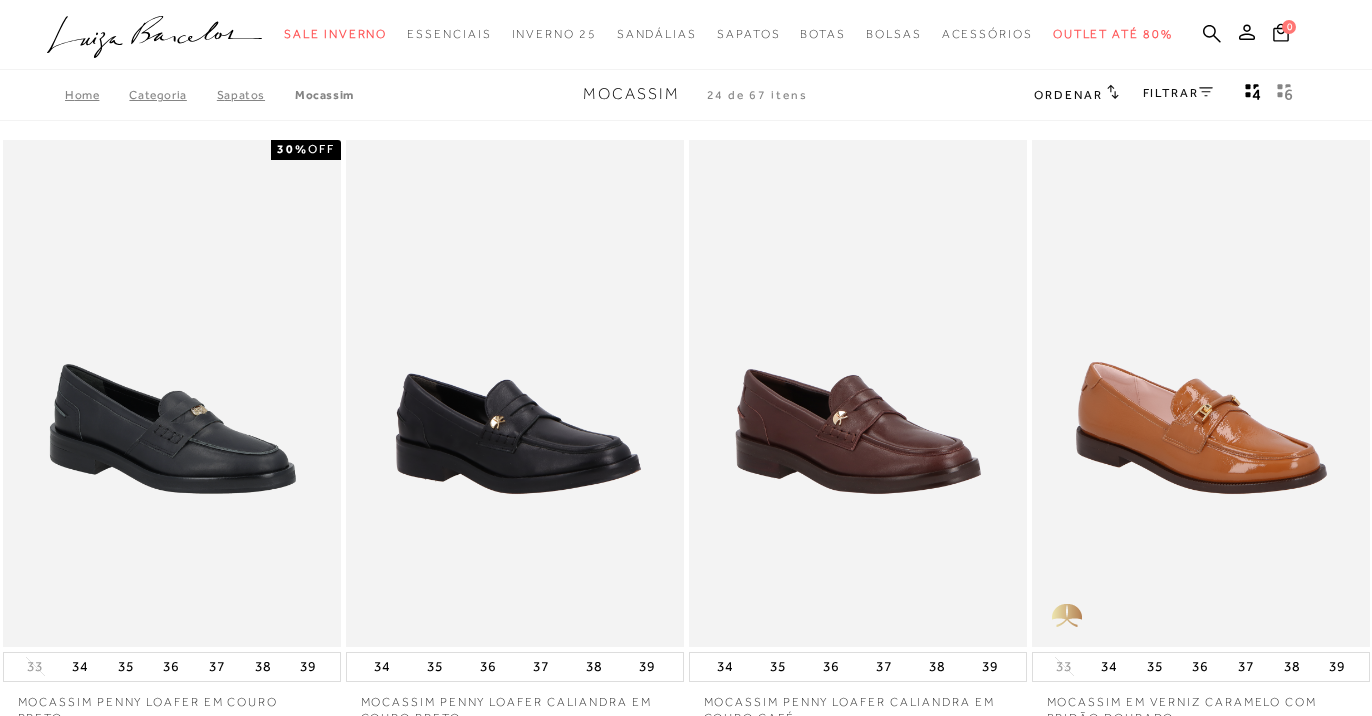 click on "Ordenar" at bounding box center [1068, 95] 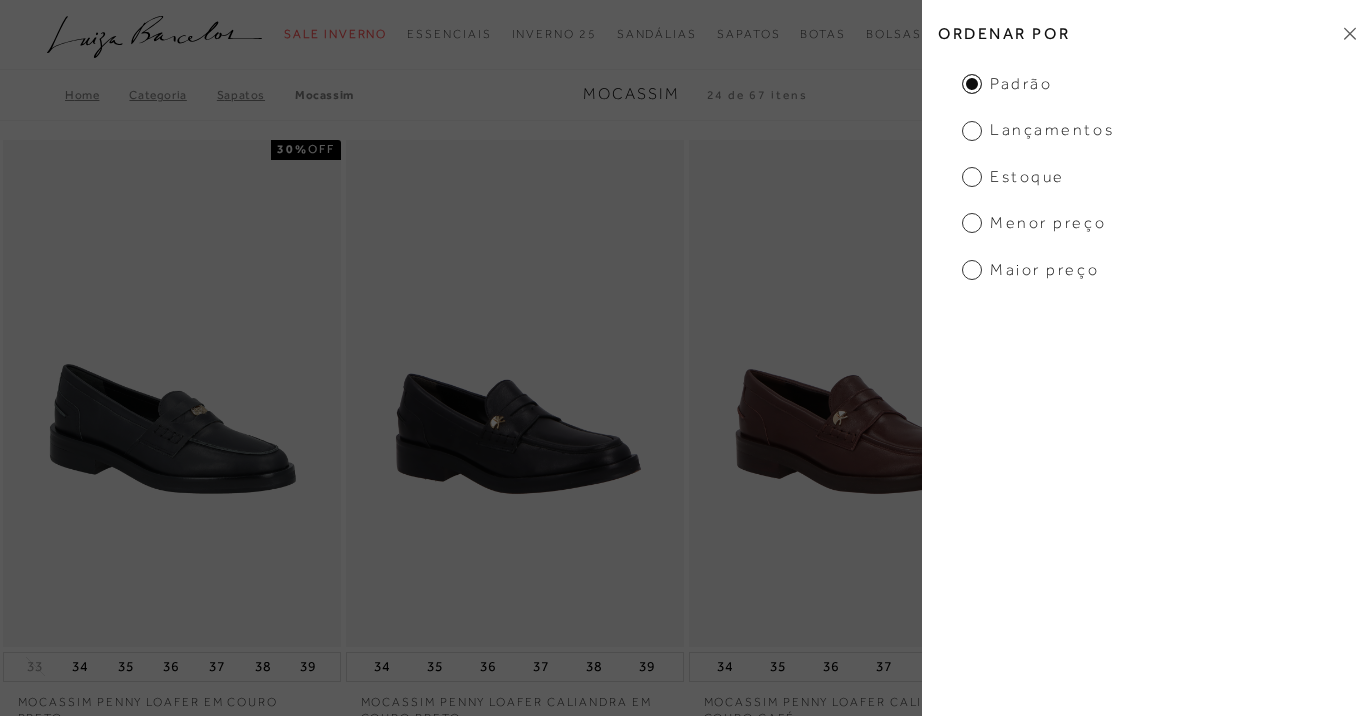 click on "Menor preço" at bounding box center [1034, 223] 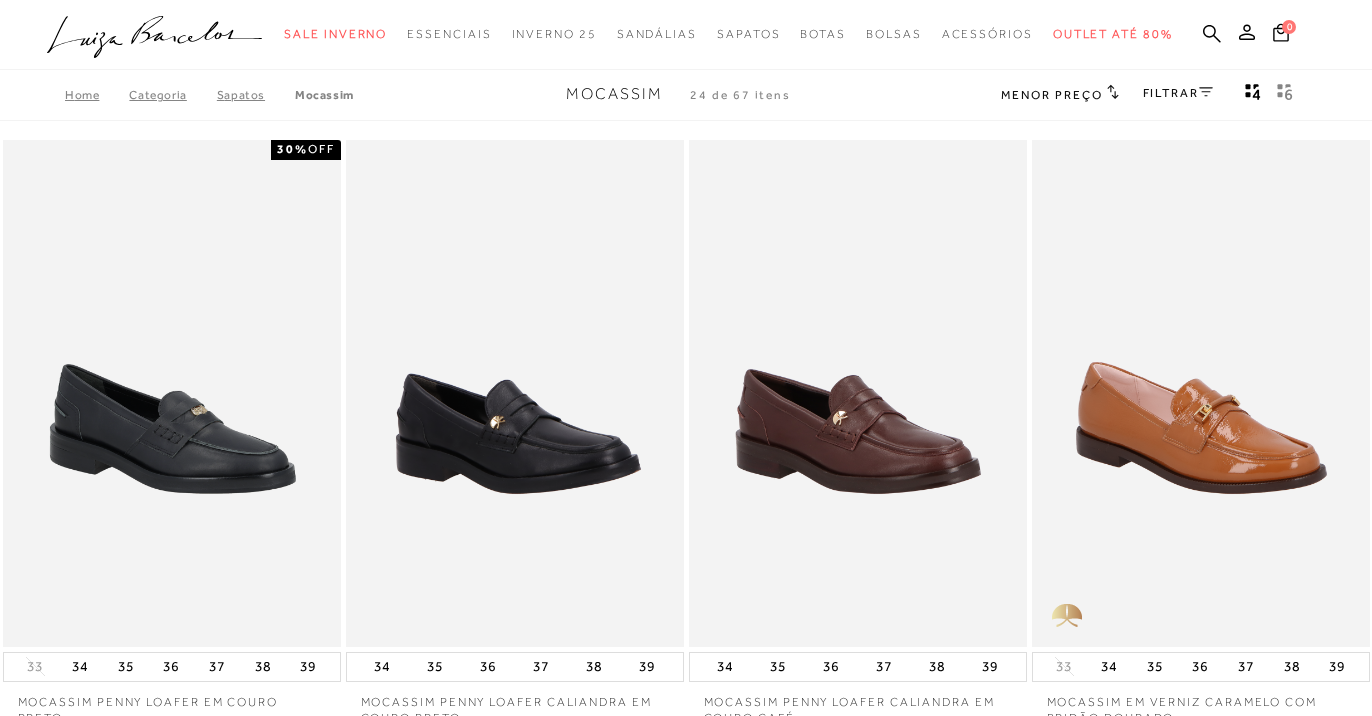 click on "FILTRAR" at bounding box center (1178, 93) 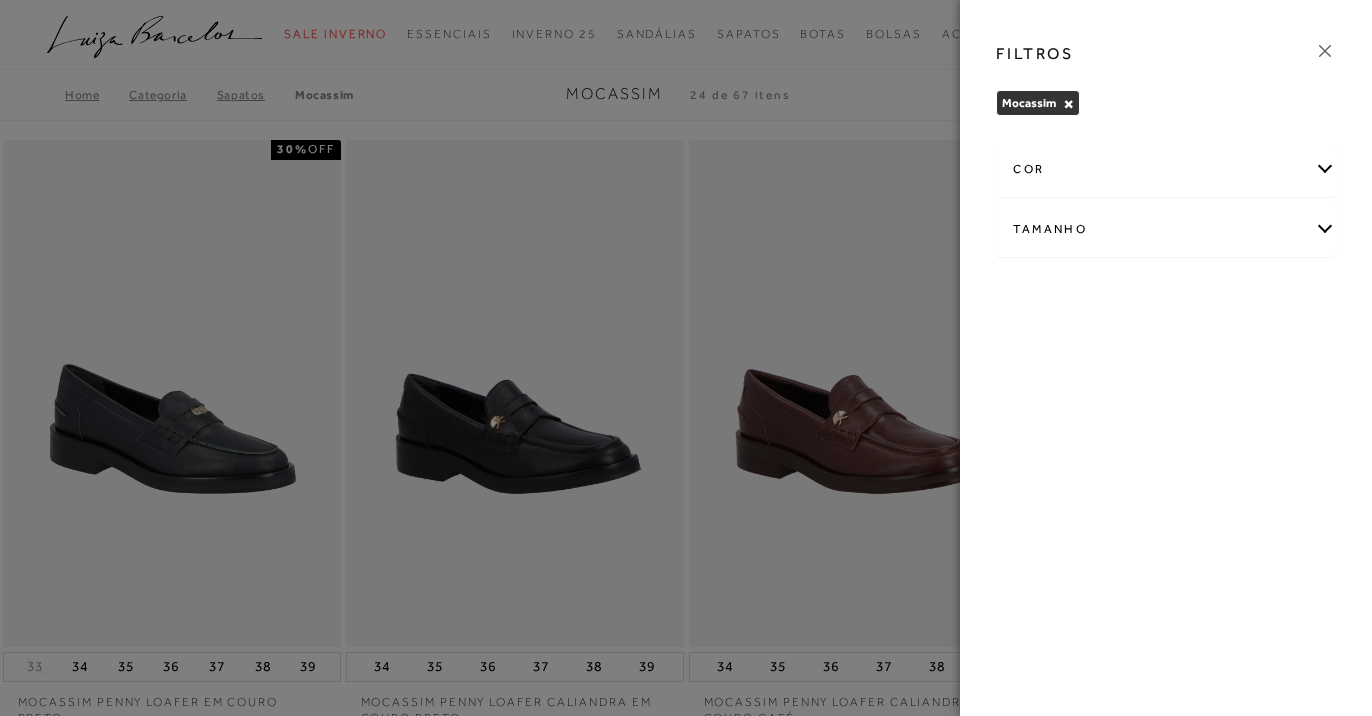click on "Tamanho" at bounding box center (1166, 229) 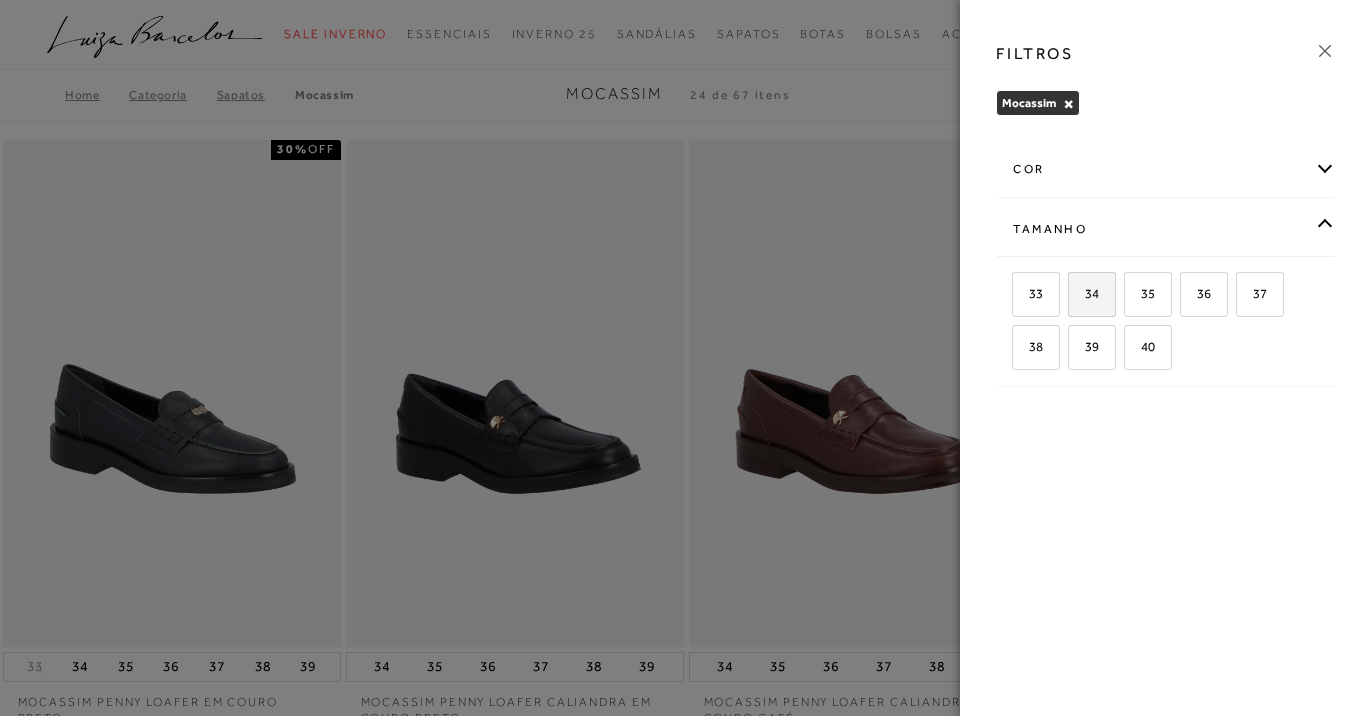 click on "34" at bounding box center (1084, 293) 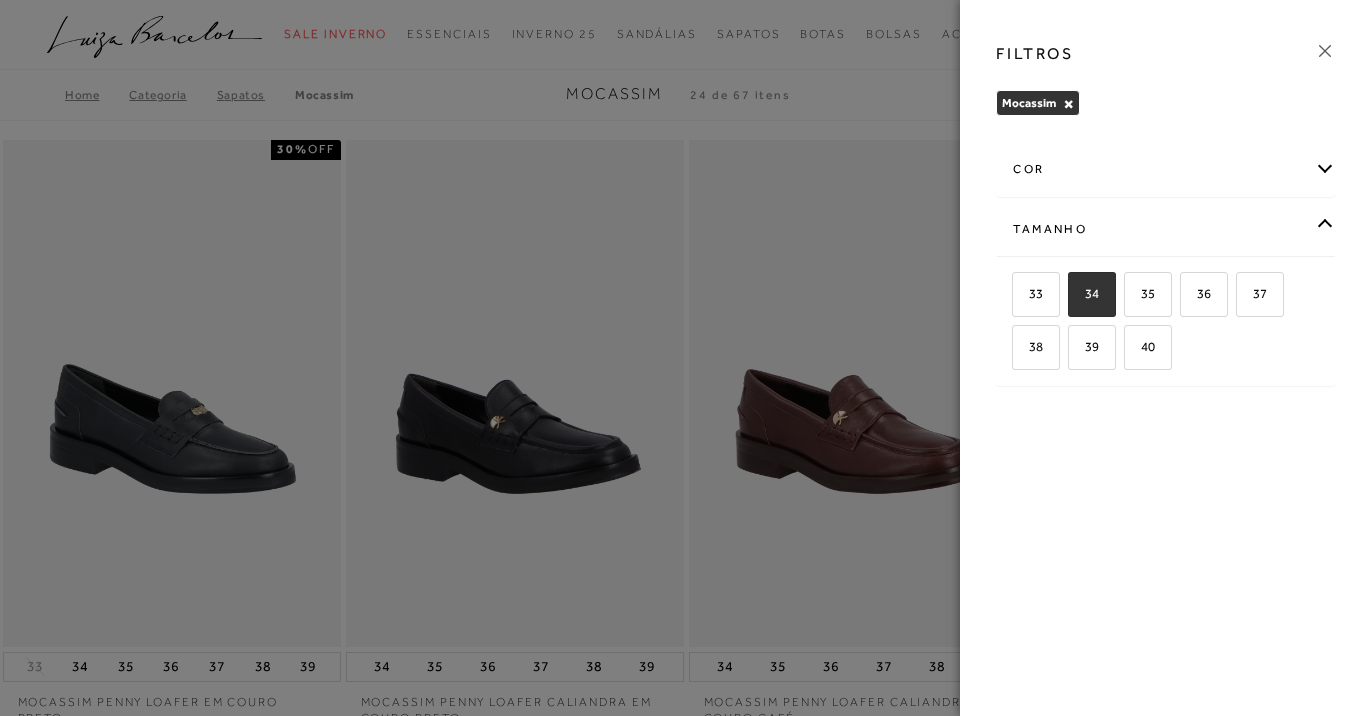 checkbox on "true" 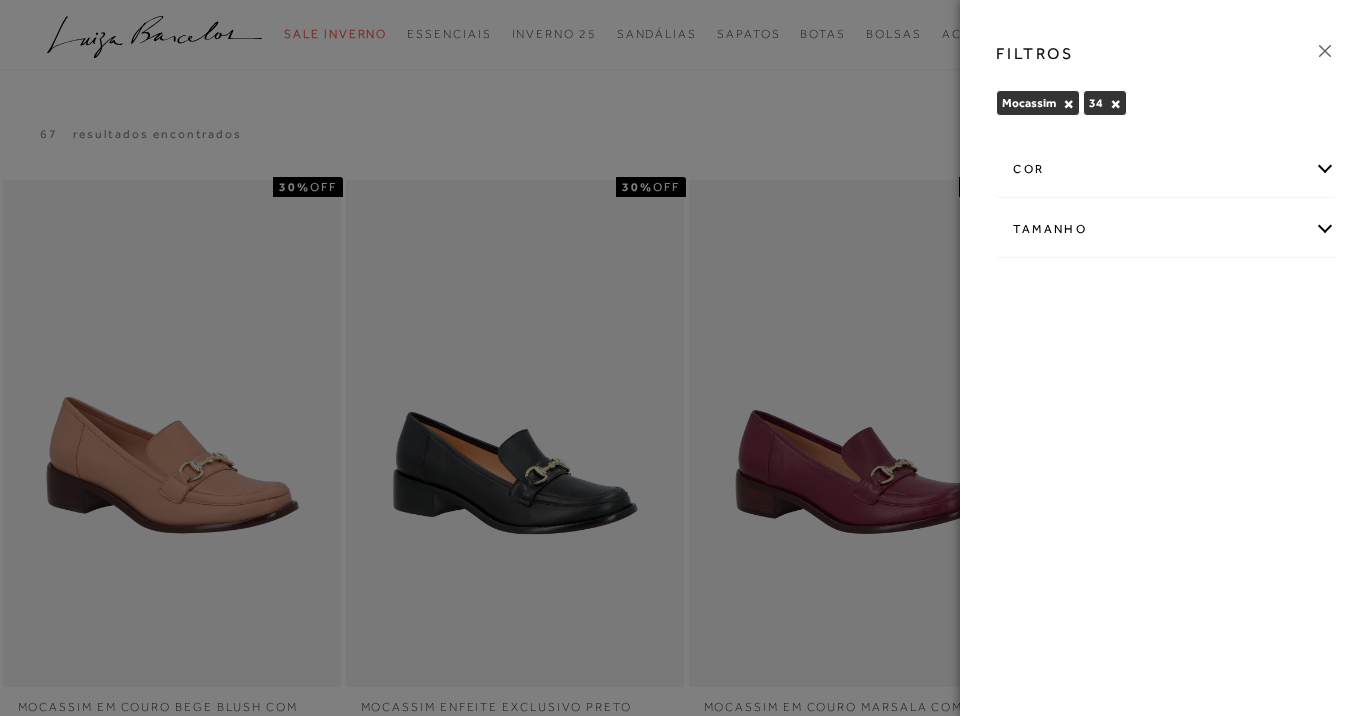 click 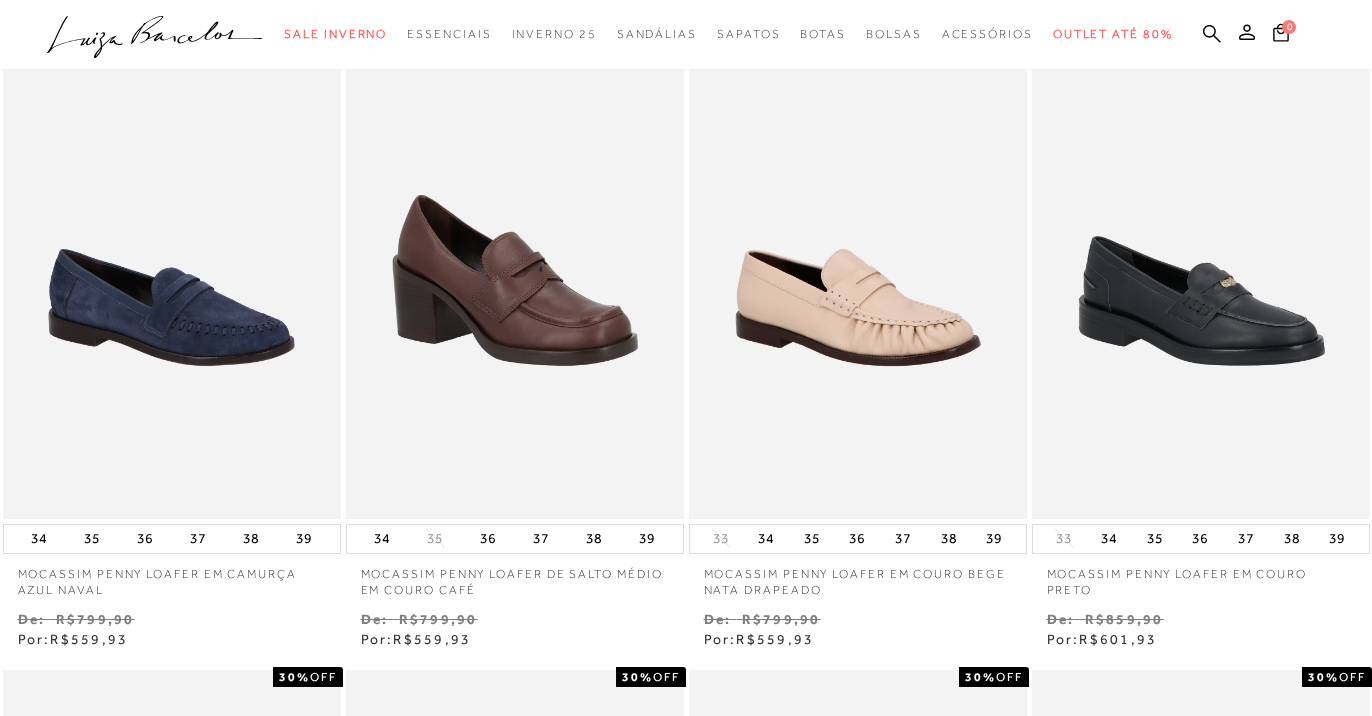 scroll, scrollTop: 823, scrollLeft: 0, axis: vertical 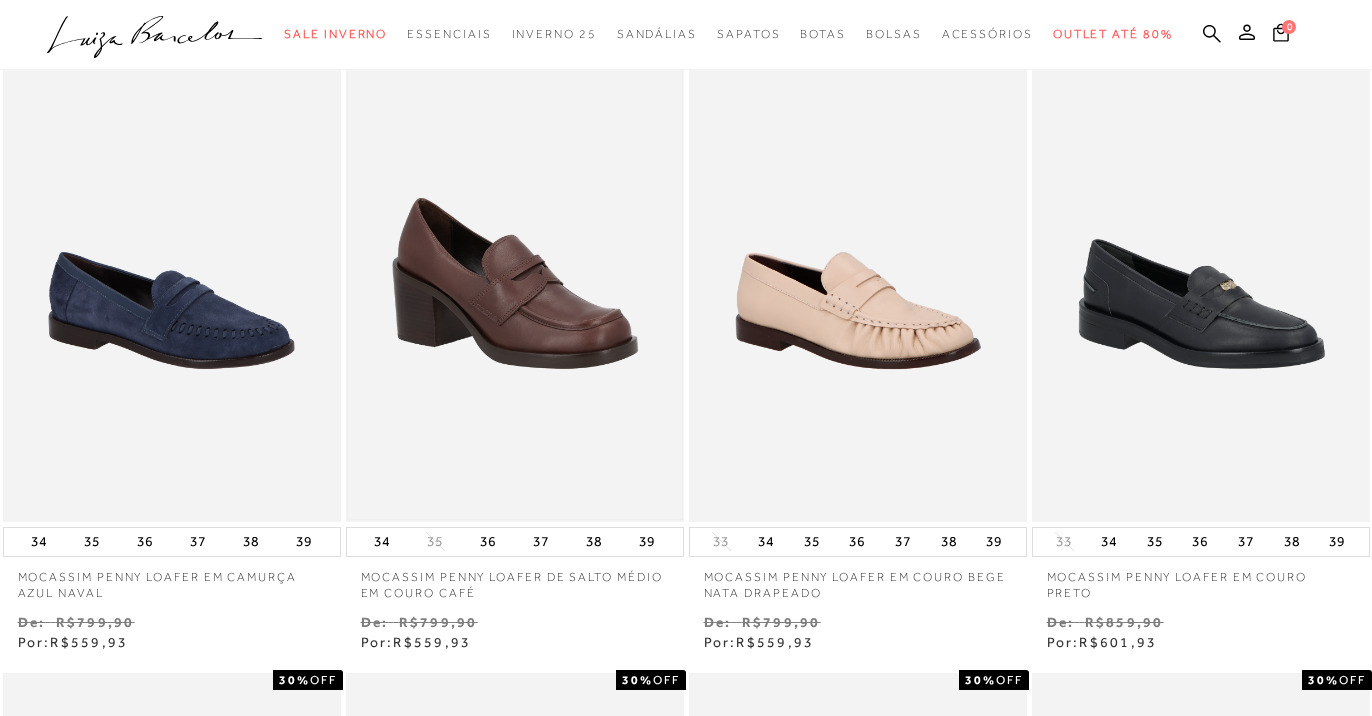 click at bounding box center (515, 268) 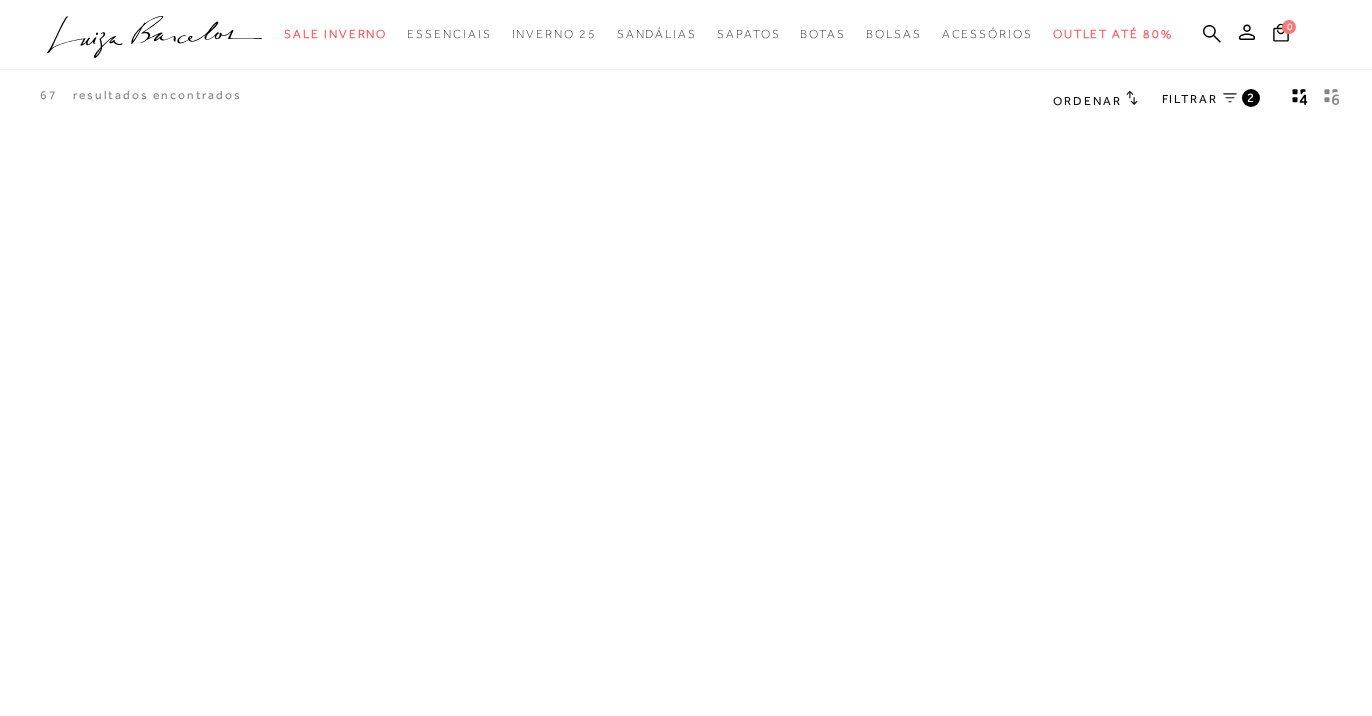 scroll, scrollTop: 0, scrollLeft: 0, axis: both 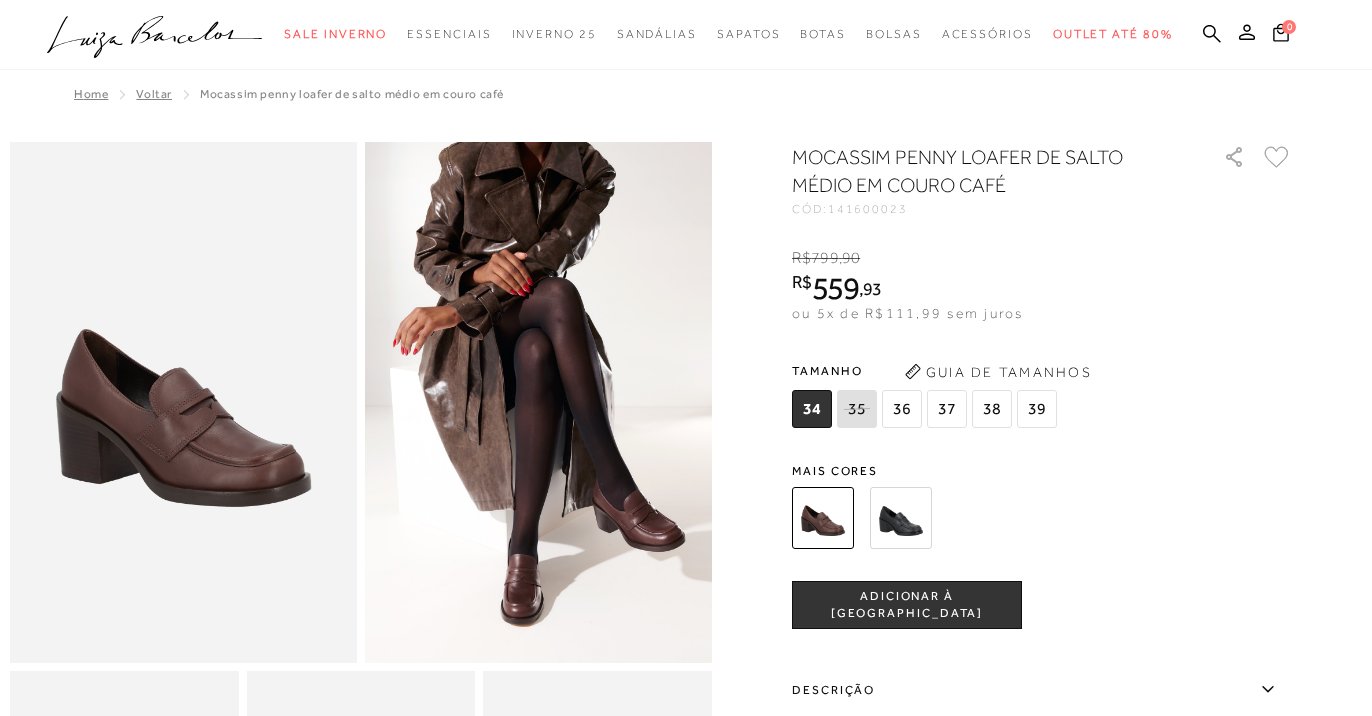 click on "ADICIONAR À SACOLA" at bounding box center [907, 605] 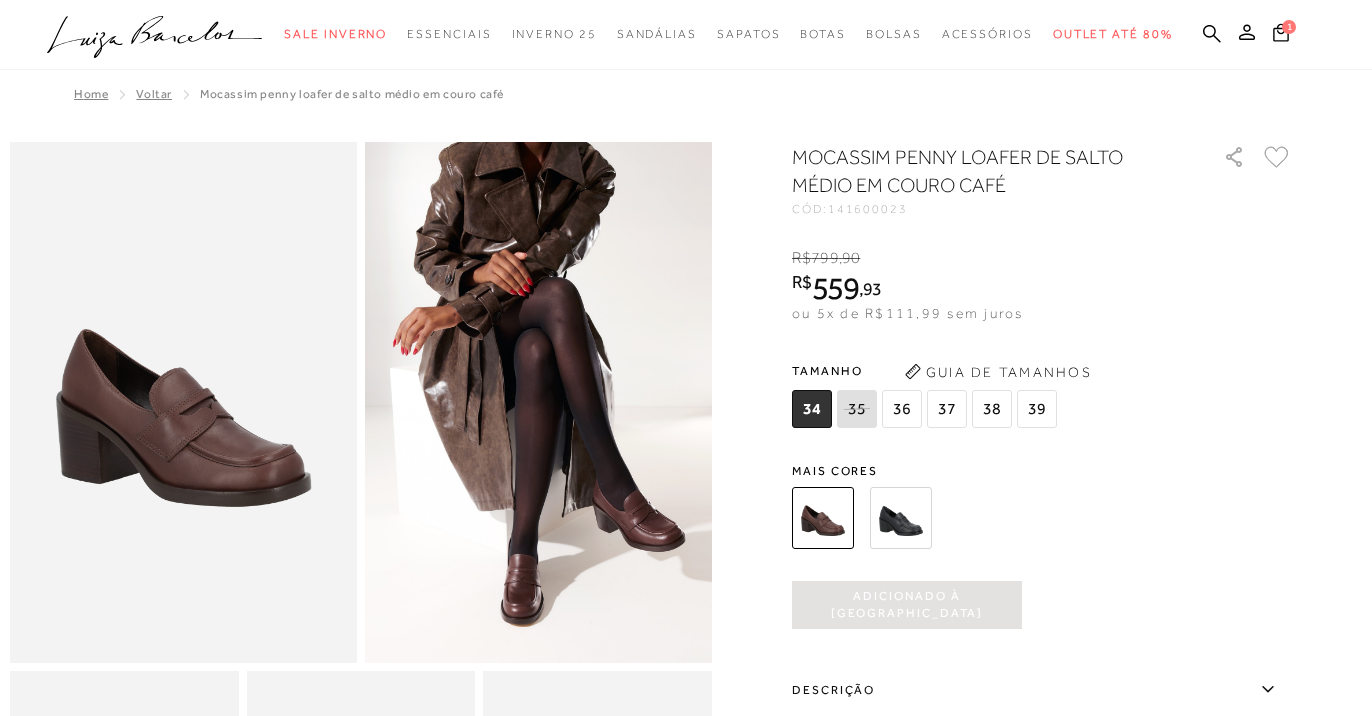 click at bounding box center [901, 518] 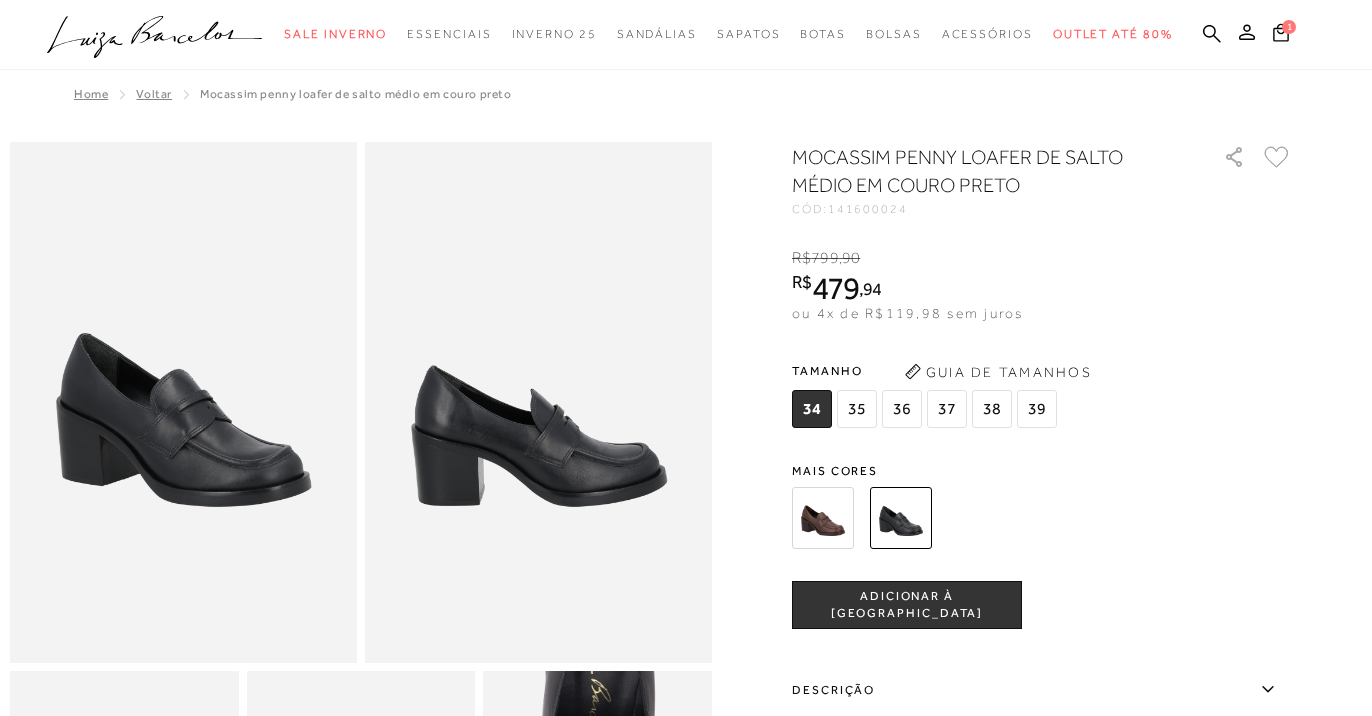 scroll, scrollTop: 34, scrollLeft: 0, axis: vertical 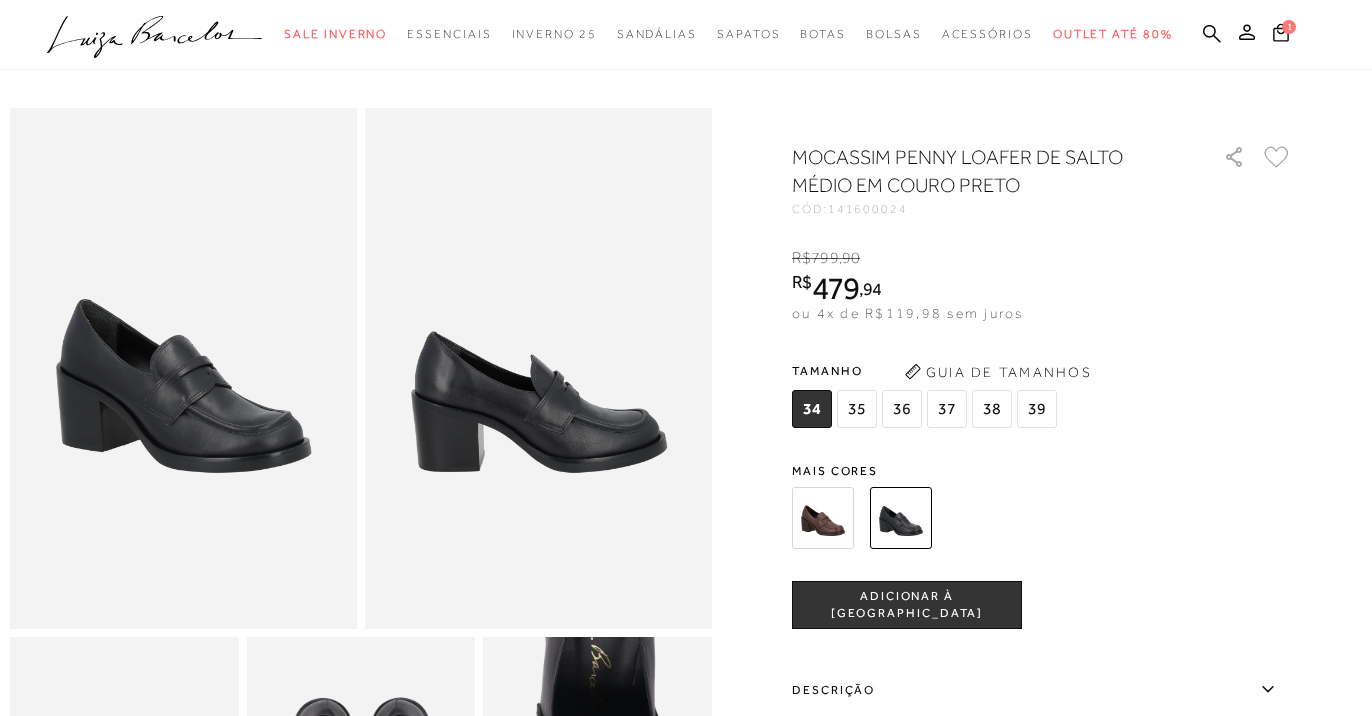click on "ADICIONAR À SACOLA" at bounding box center (907, 605) 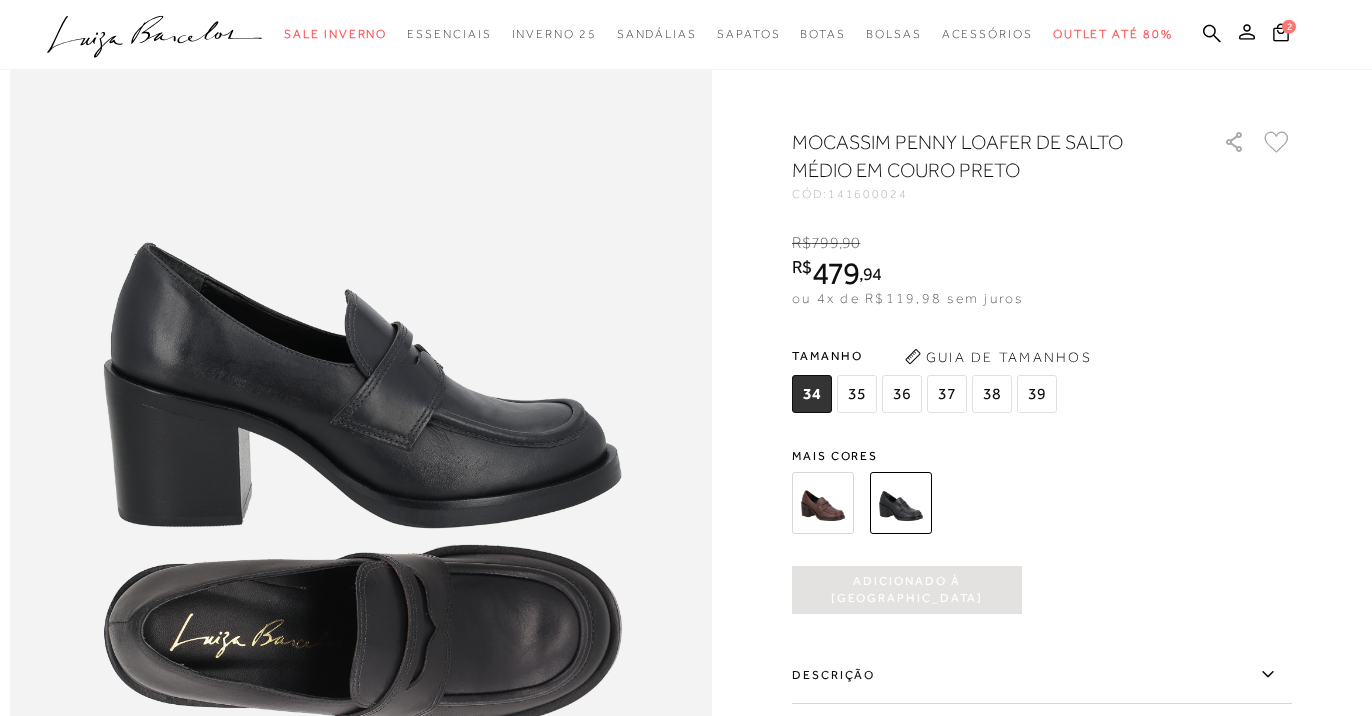 scroll, scrollTop: 1057, scrollLeft: 0, axis: vertical 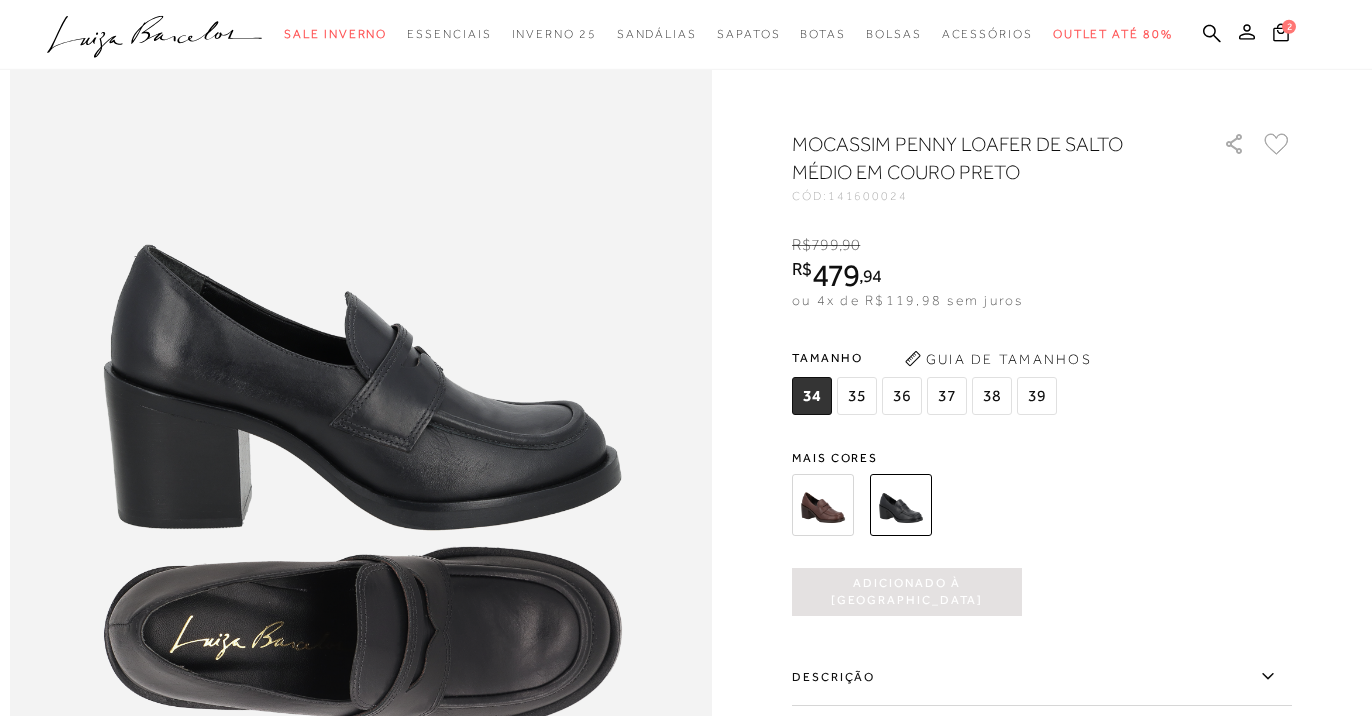 click at bounding box center (823, 505) 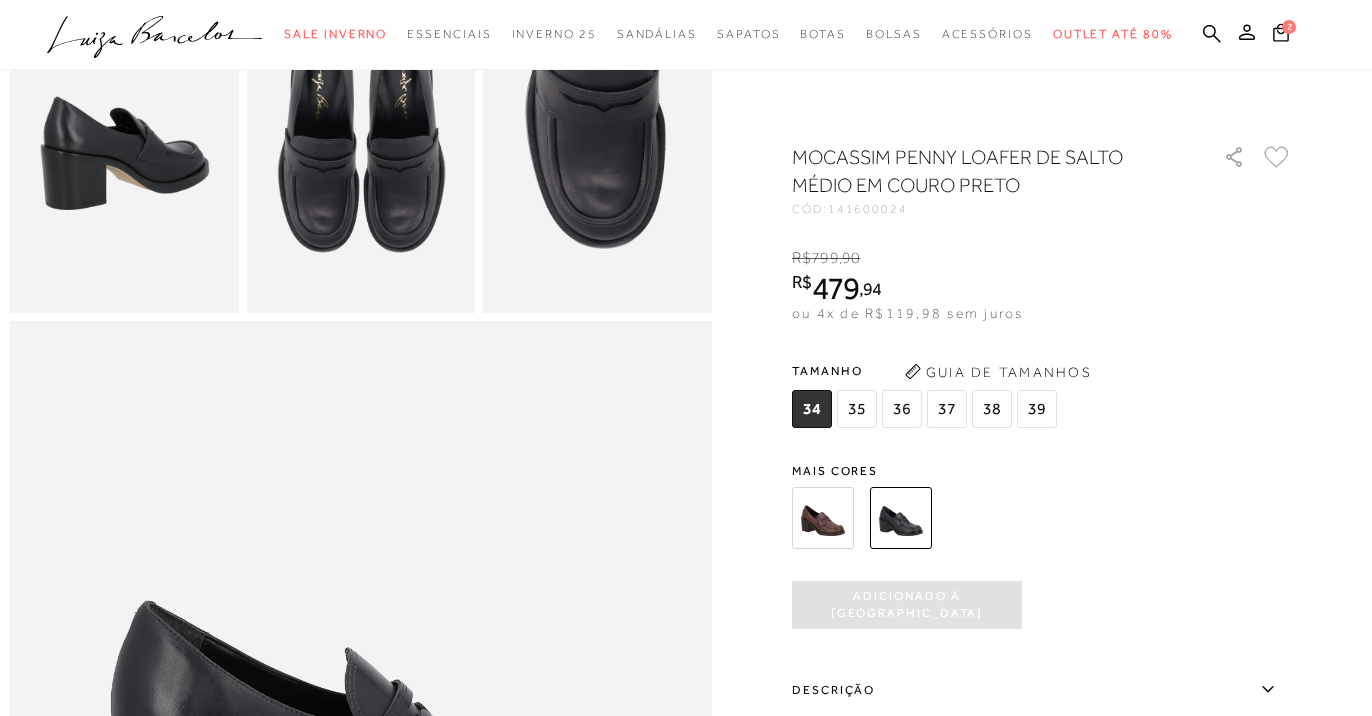 scroll, scrollTop: 0, scrollLeft: 0, axis: both 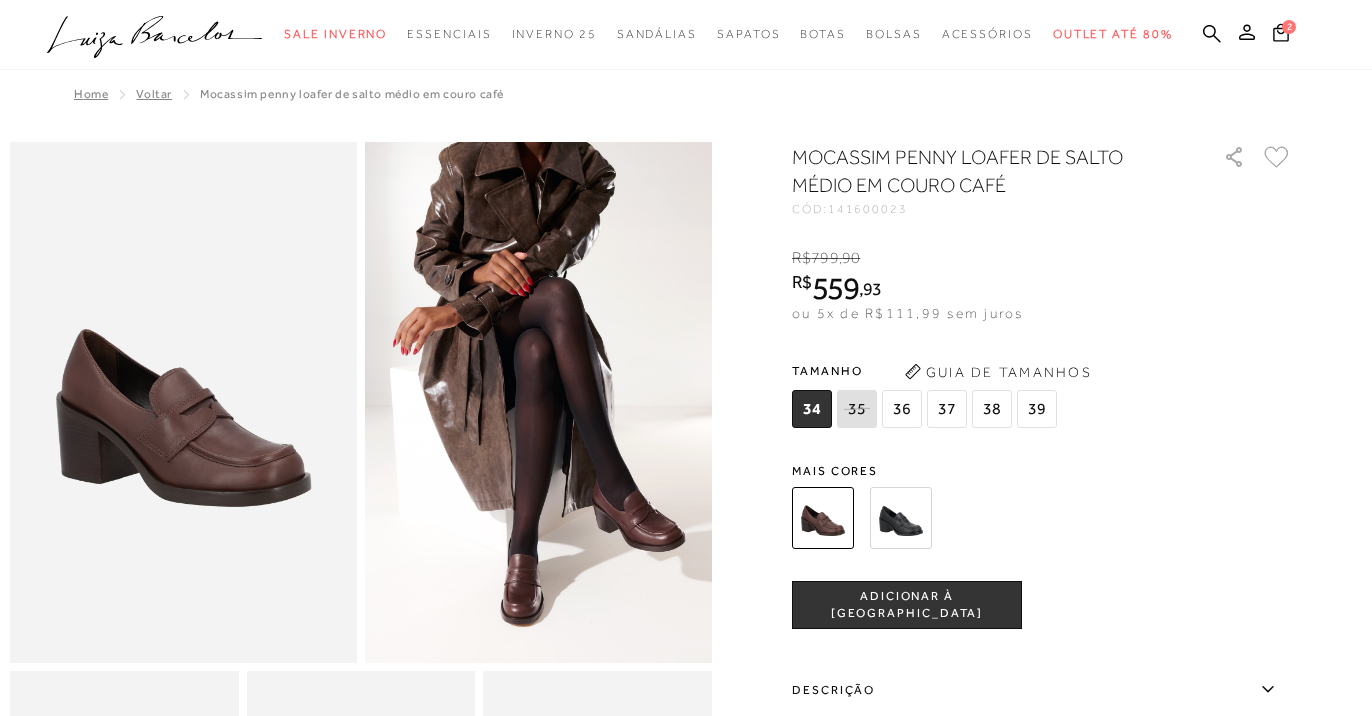 click on "Voltar" at bounding box center (154, 94) 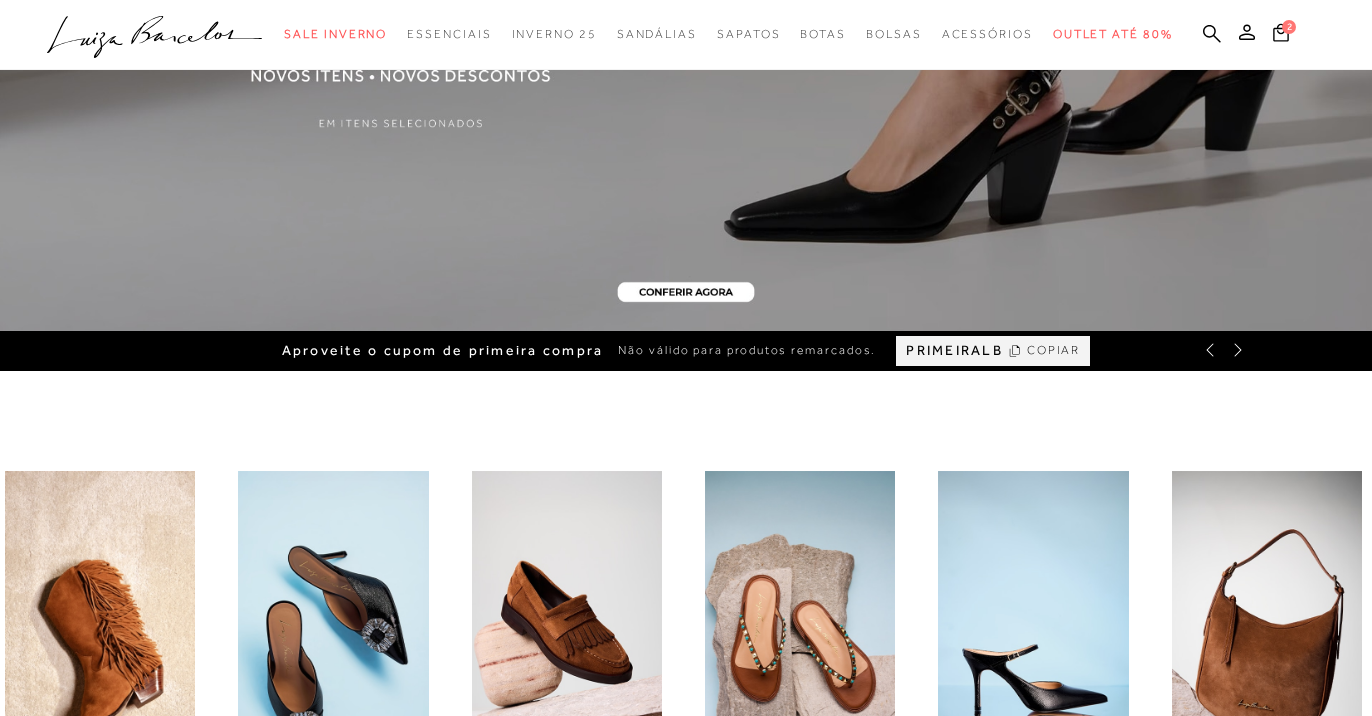 scroll, scrollTop: 296, scrollLeft: 0, axis: vertical 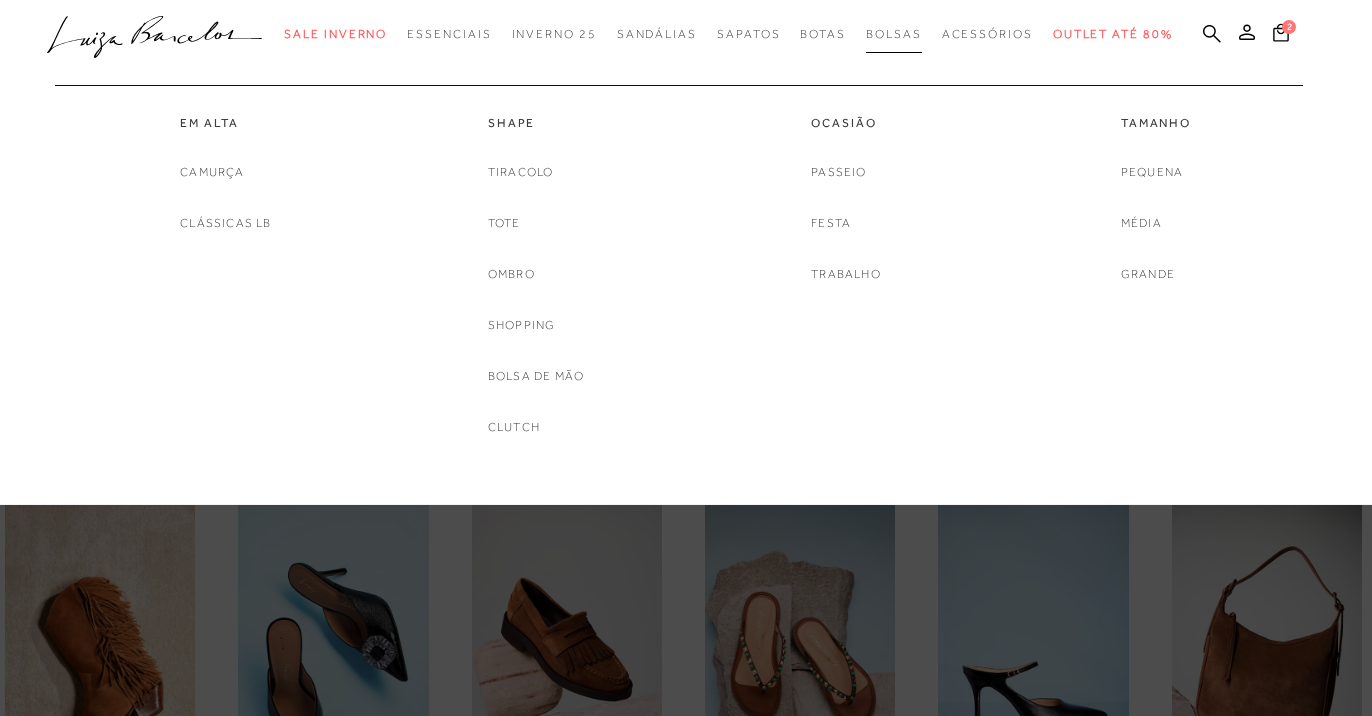 click on "Bolsas" at bounding box center (894, 34) 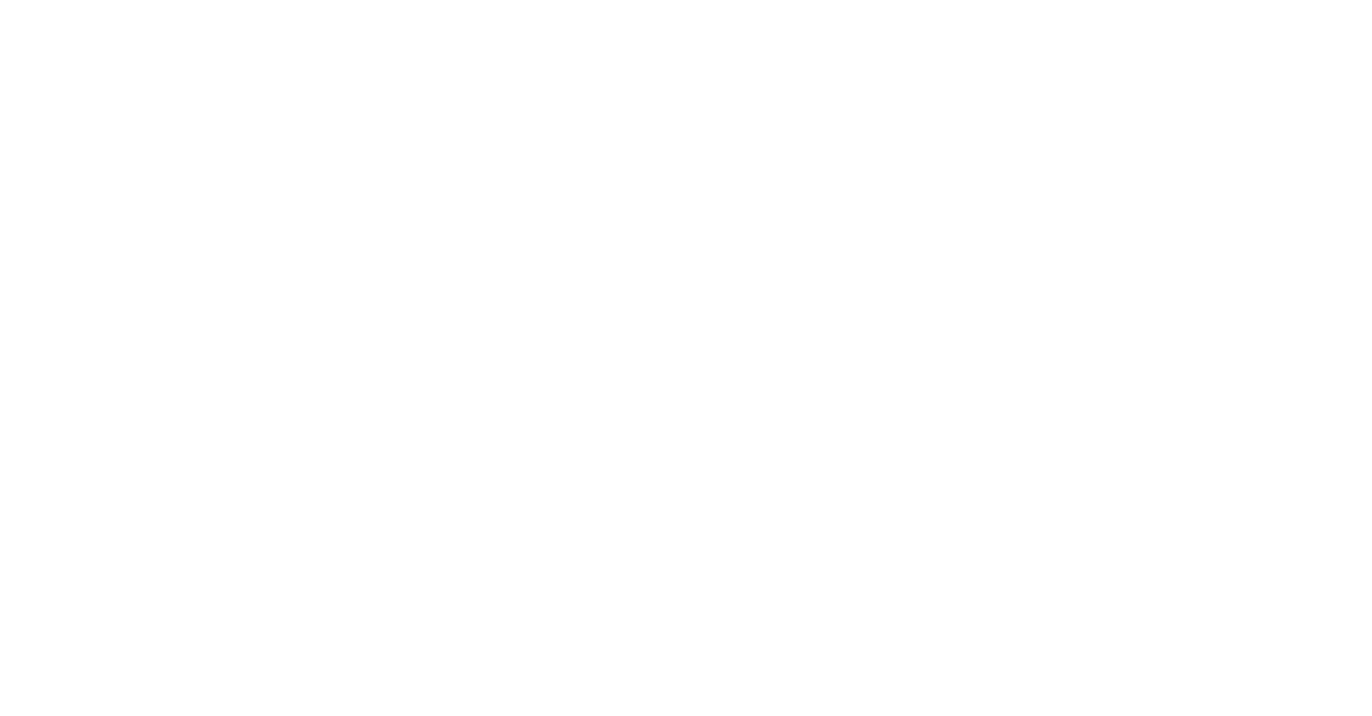scroll, scrollTop: 0, scrollLeft: 0, axis: both 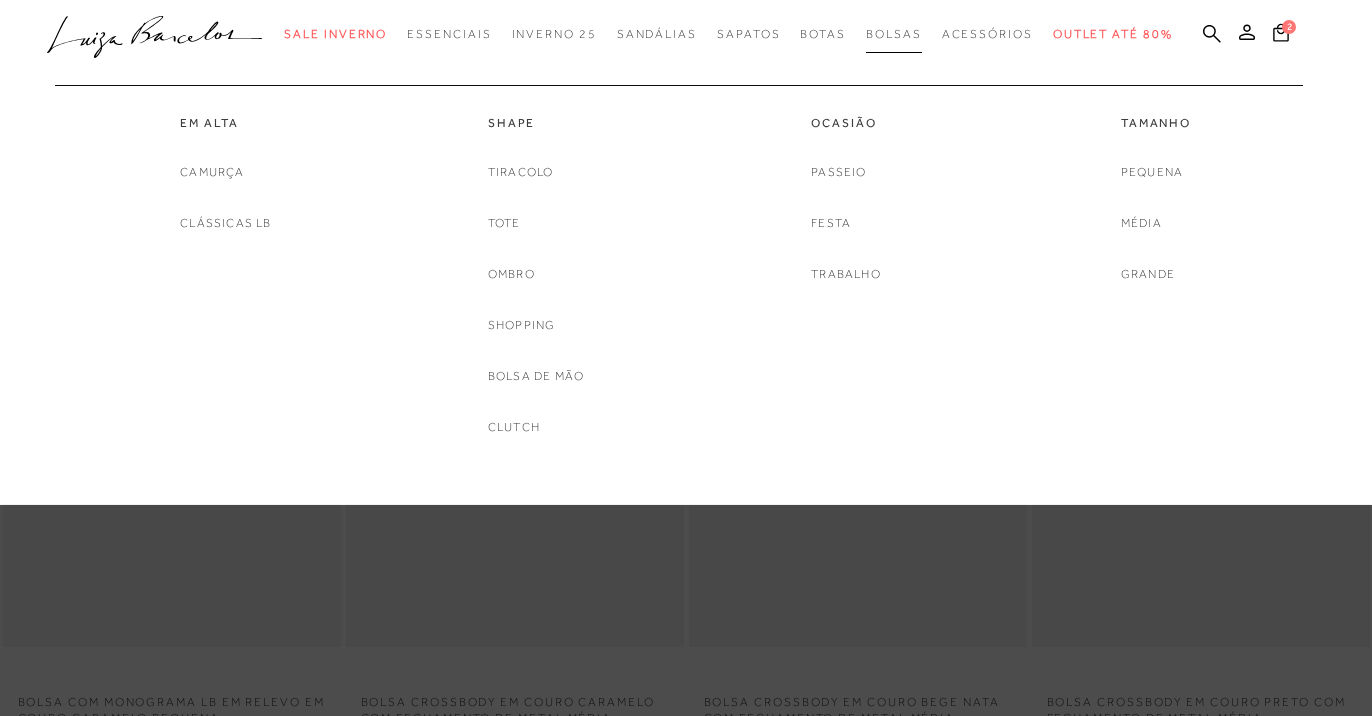 click on "Bolsas" at bounding box center (894, 34) 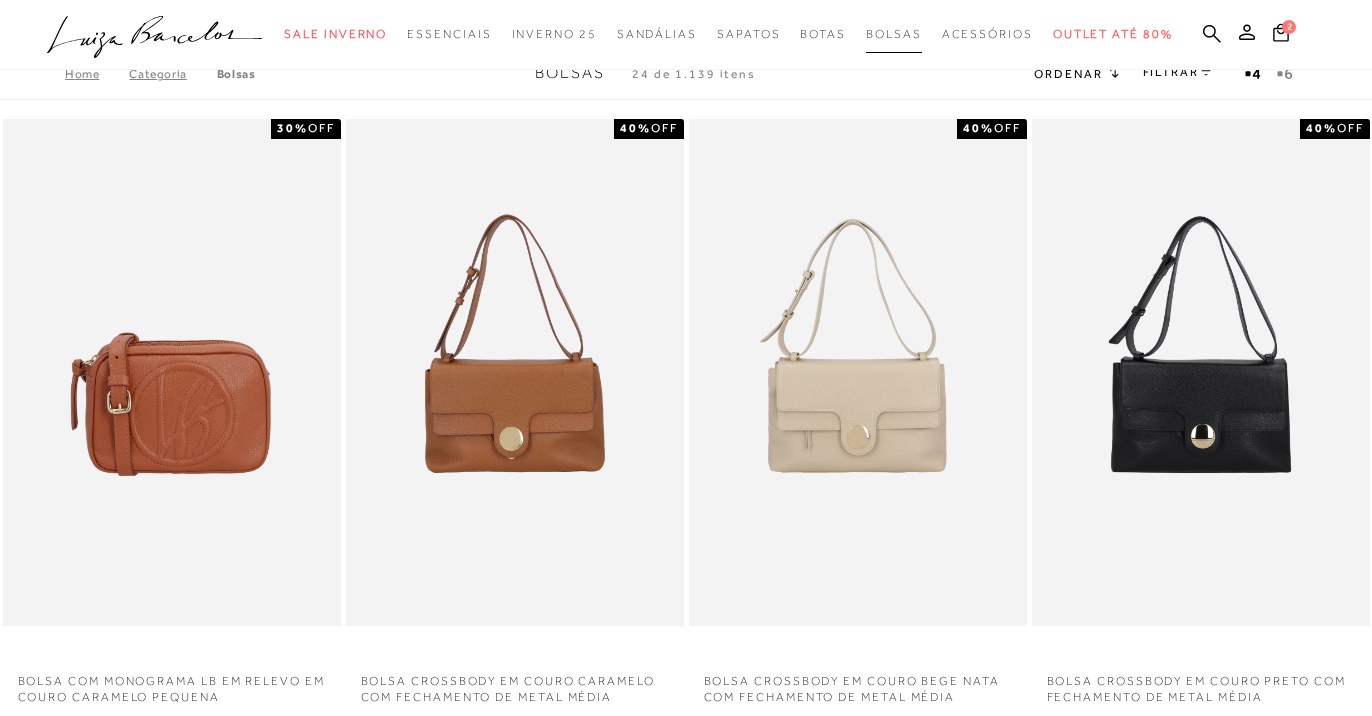 scroll, scrollTop: 0, scrollLeft: 0, axis: both 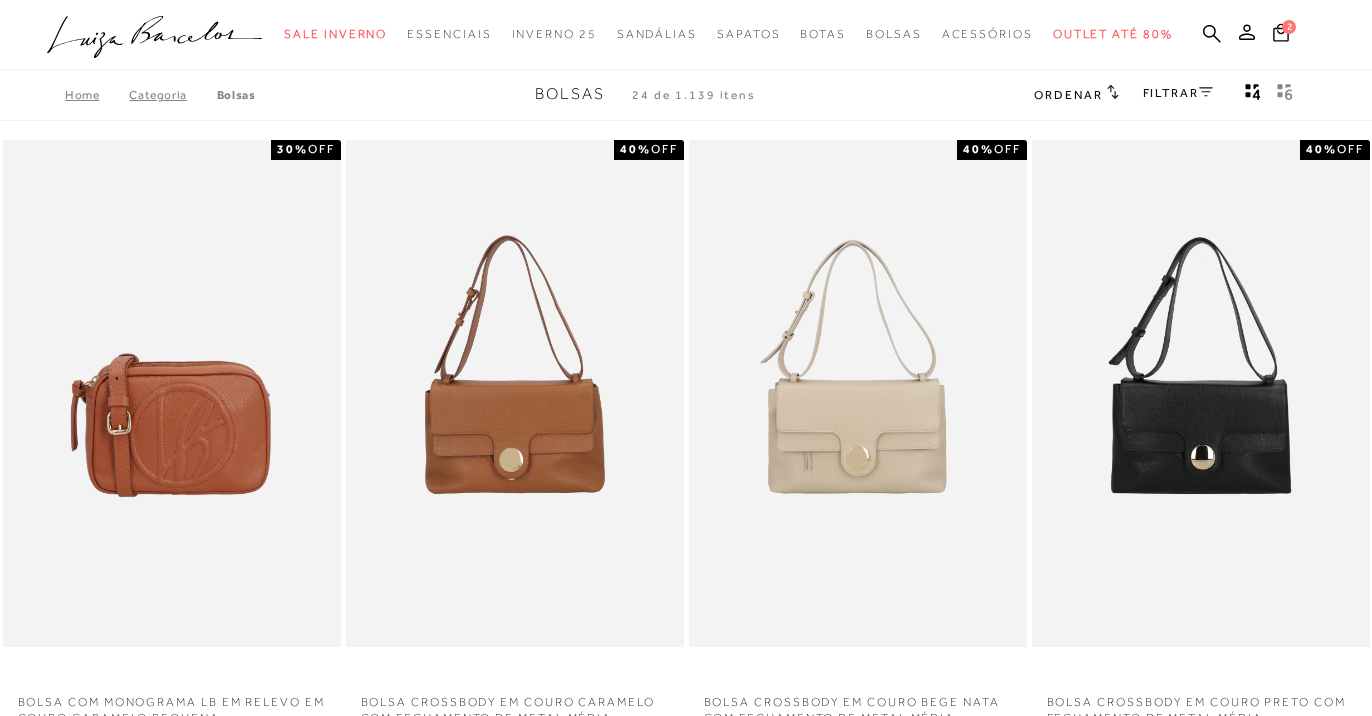 click 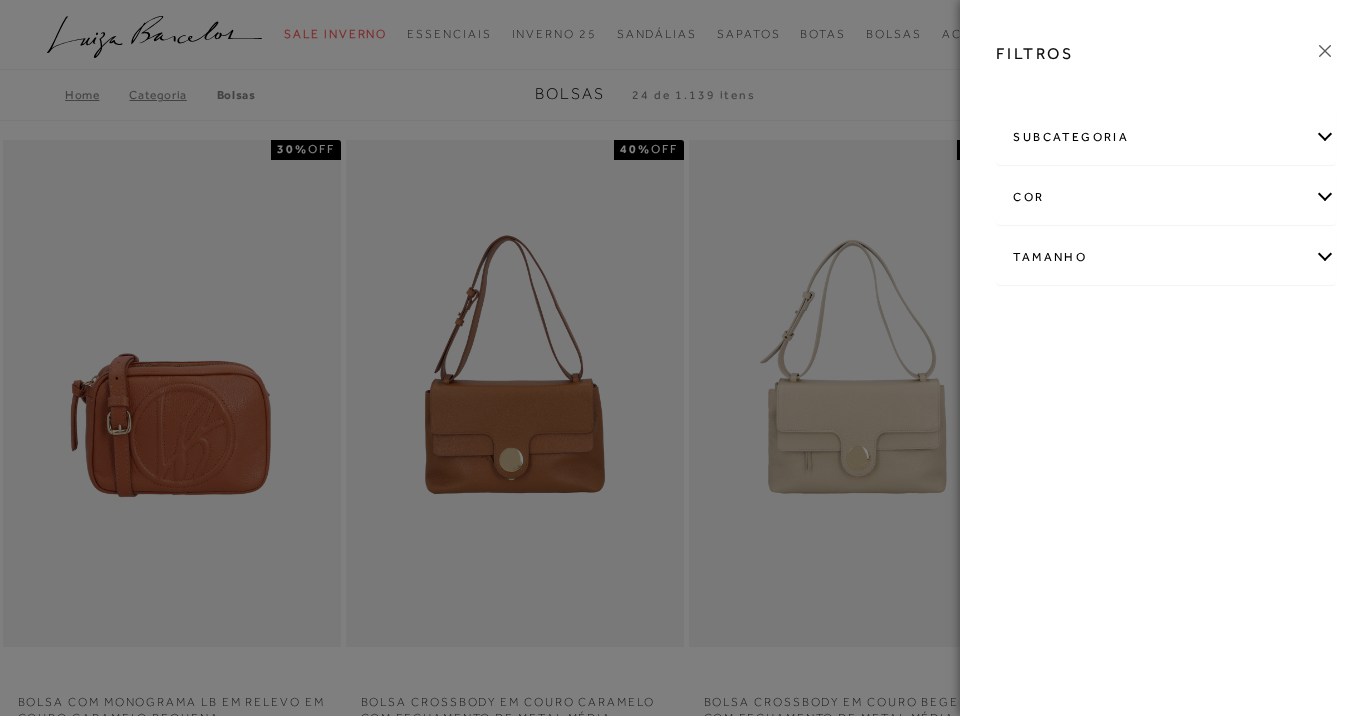 click on "cor" at bounding box center (1166, 197) 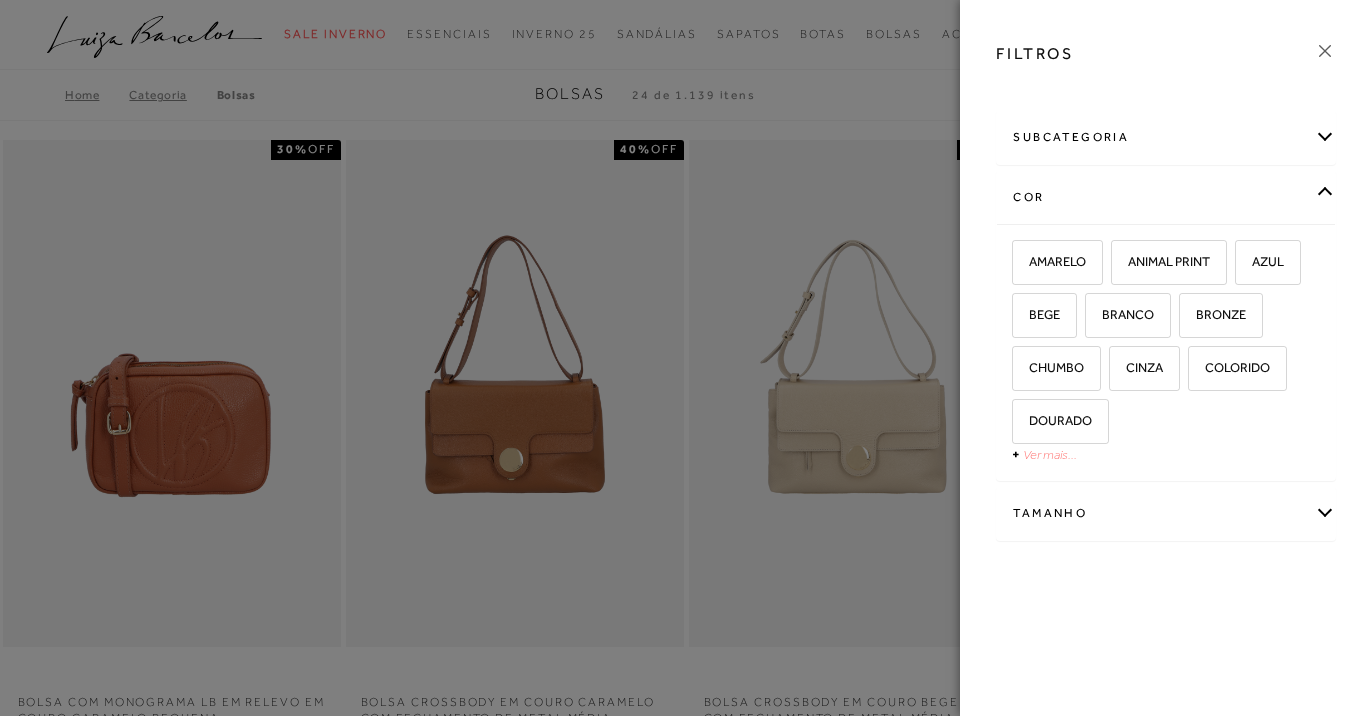 click on "Ver mais..." at bounding box center (1050, 454) 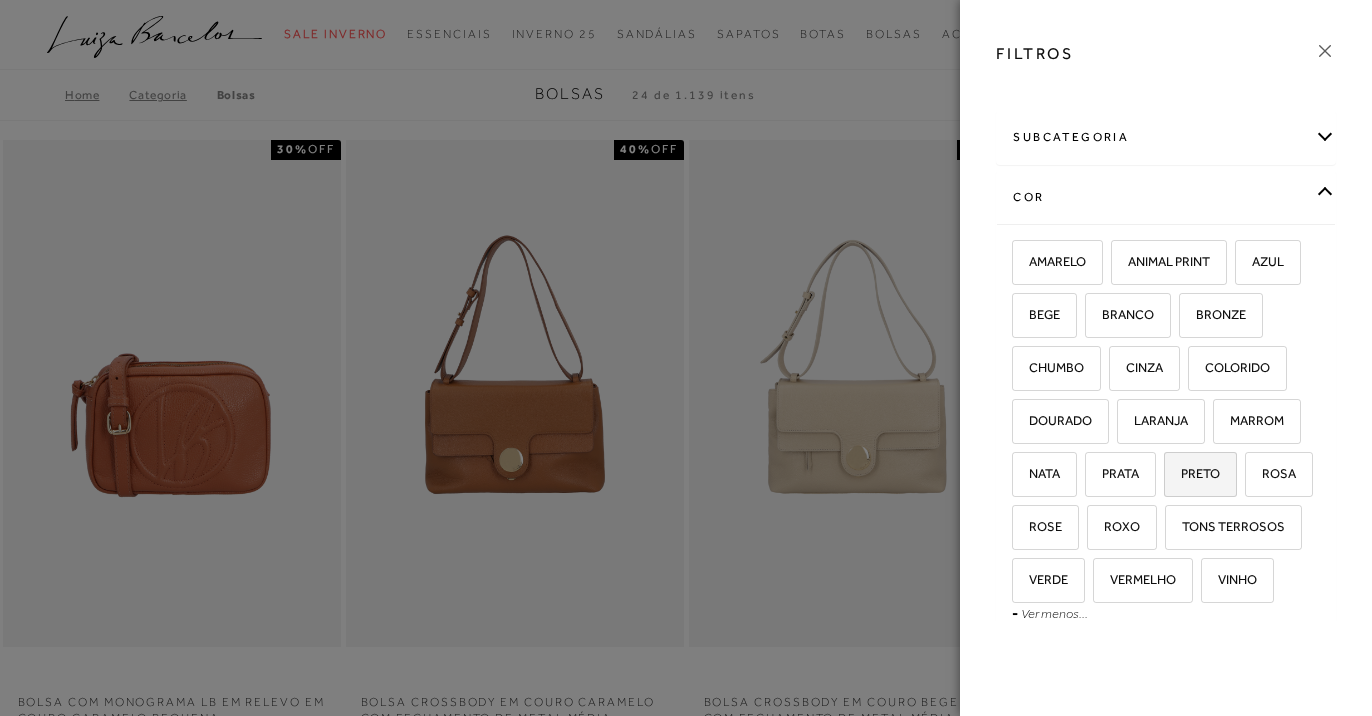 click on "PRETO" at bounding box center [1193, 473] 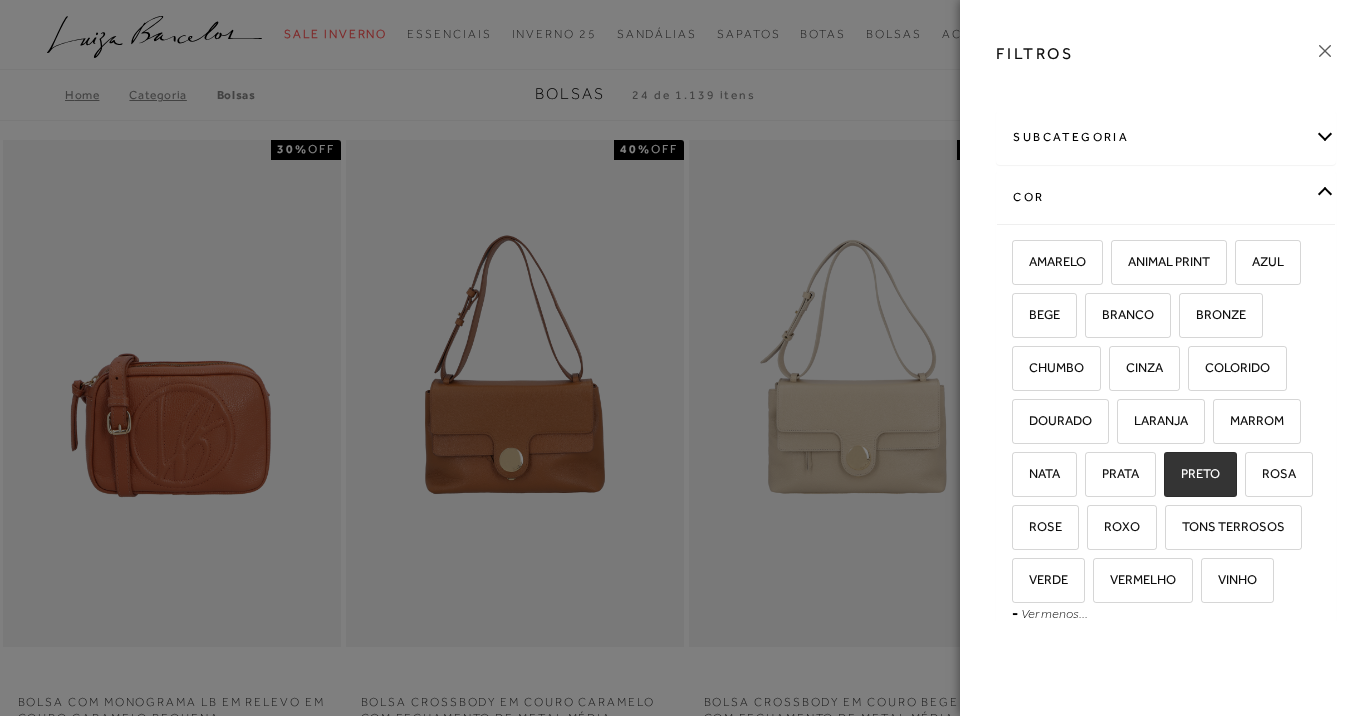 checkbox on "true" 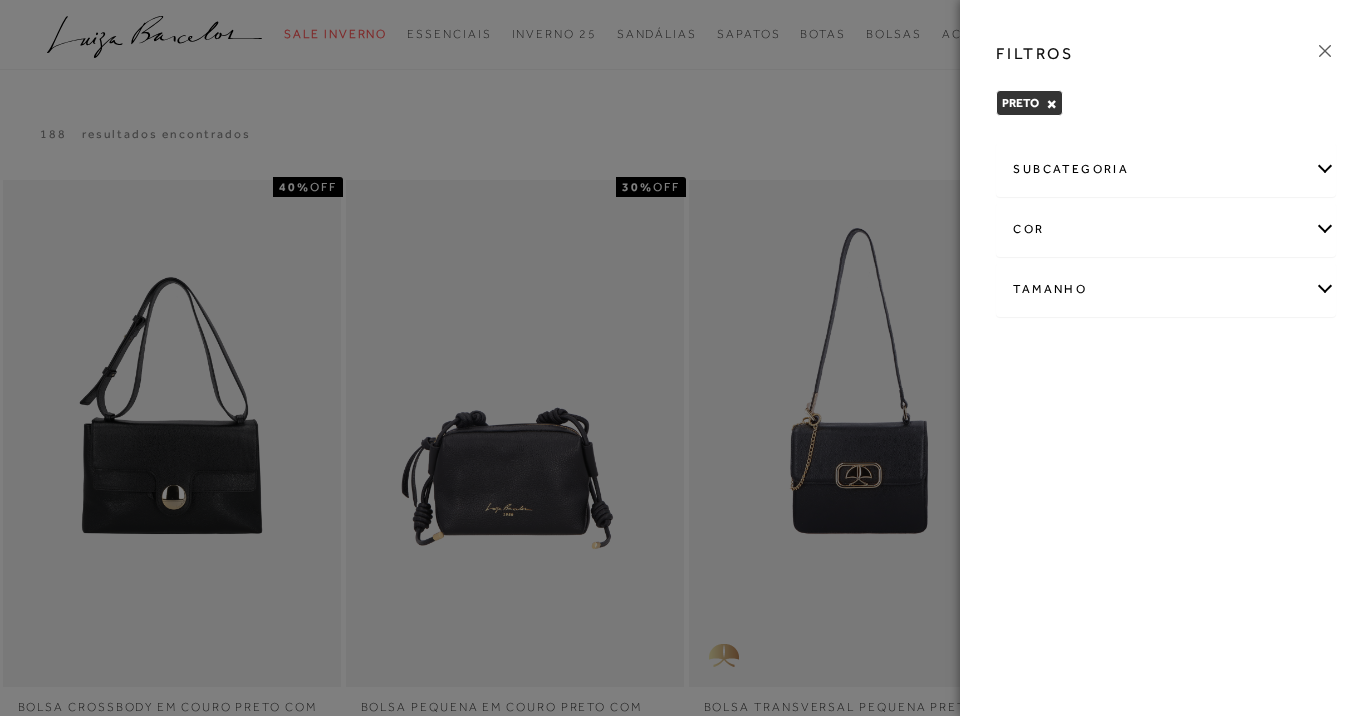 click on "cor" at bounding box center [1166, 229] 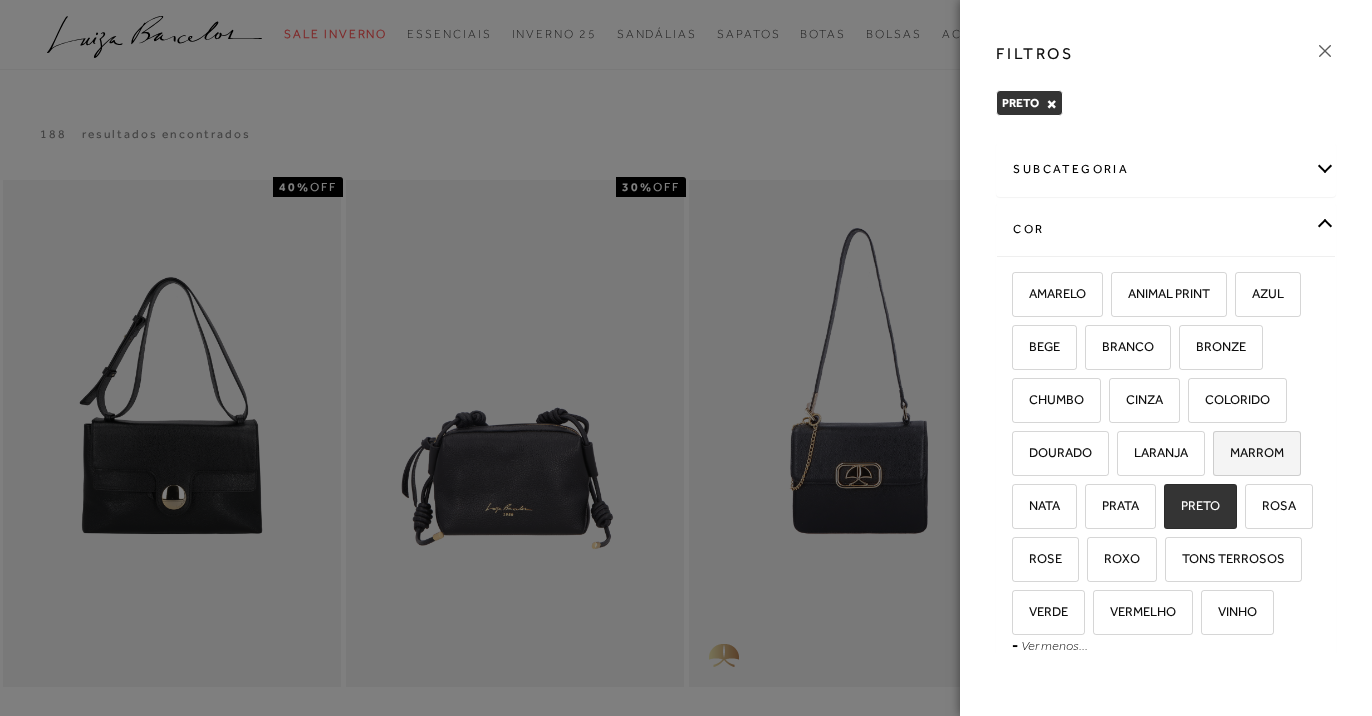 click on "MARROM" at bounding box center (1249, 452) 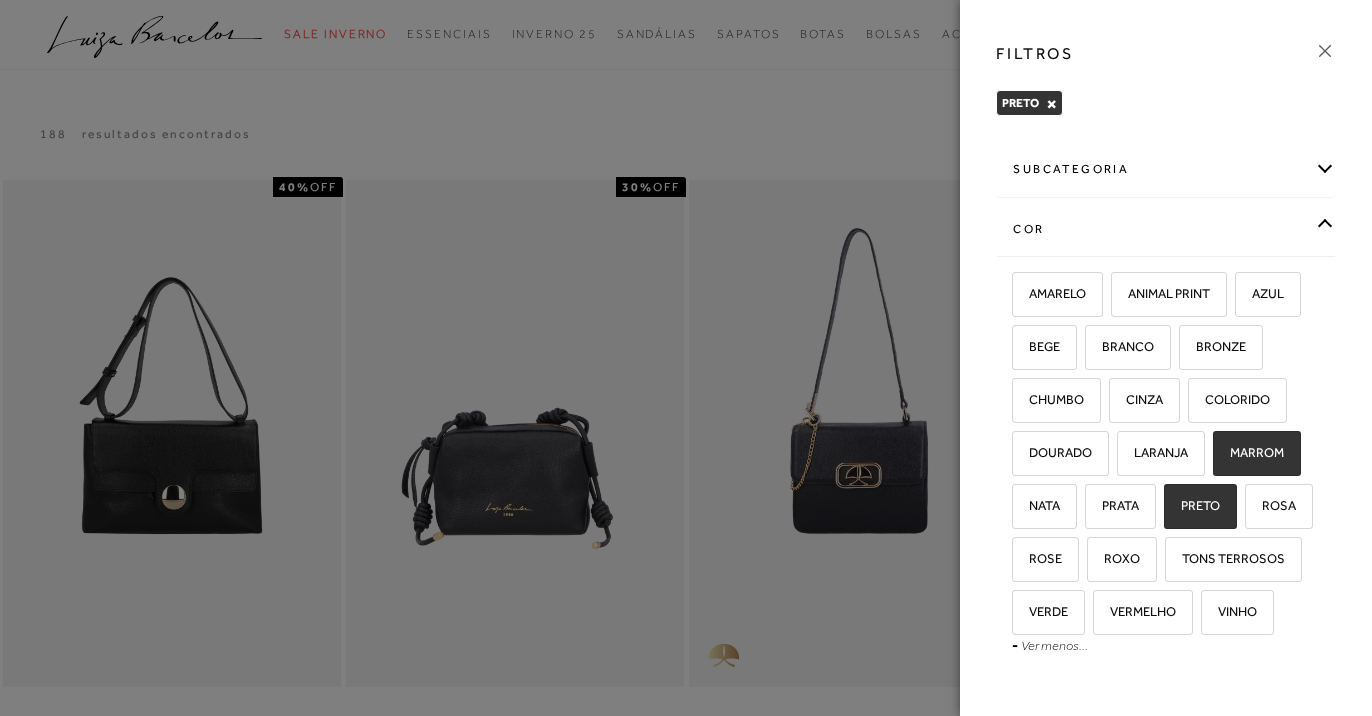 checkbox on "true" 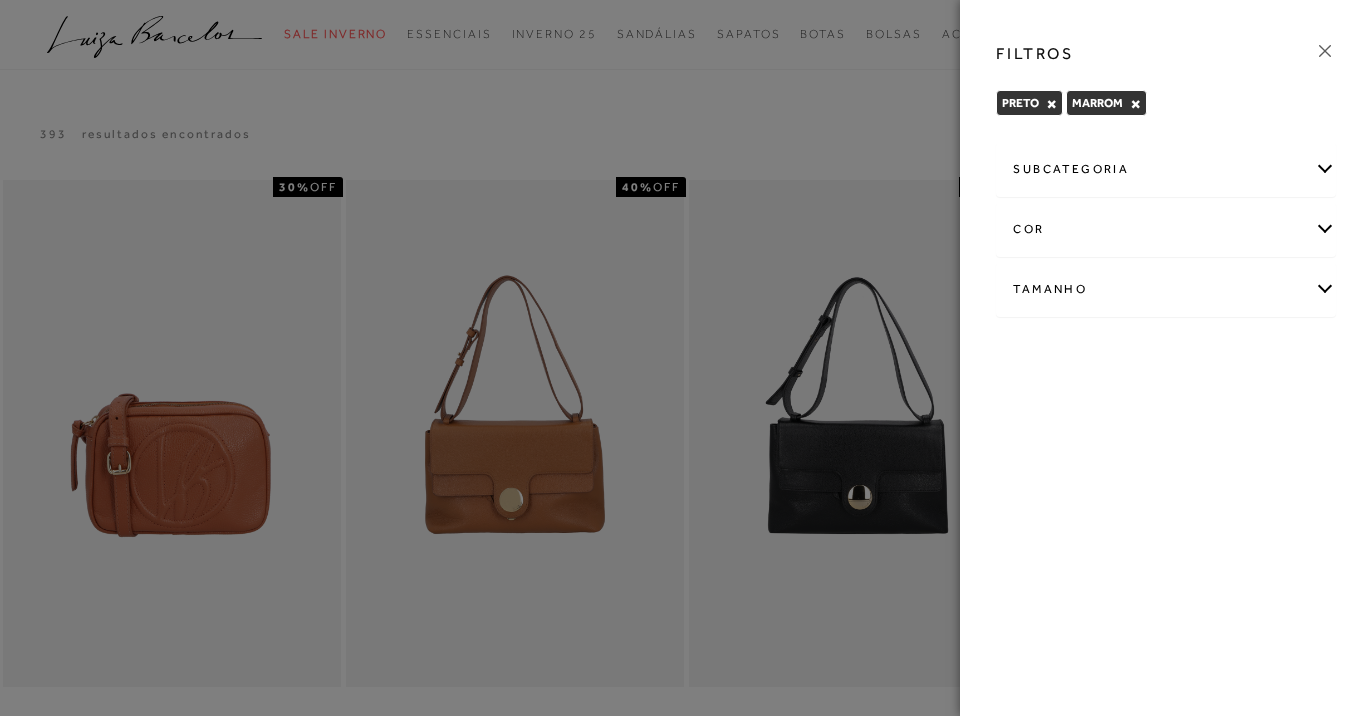 click on "cor" at bounding box center (1166, 229) 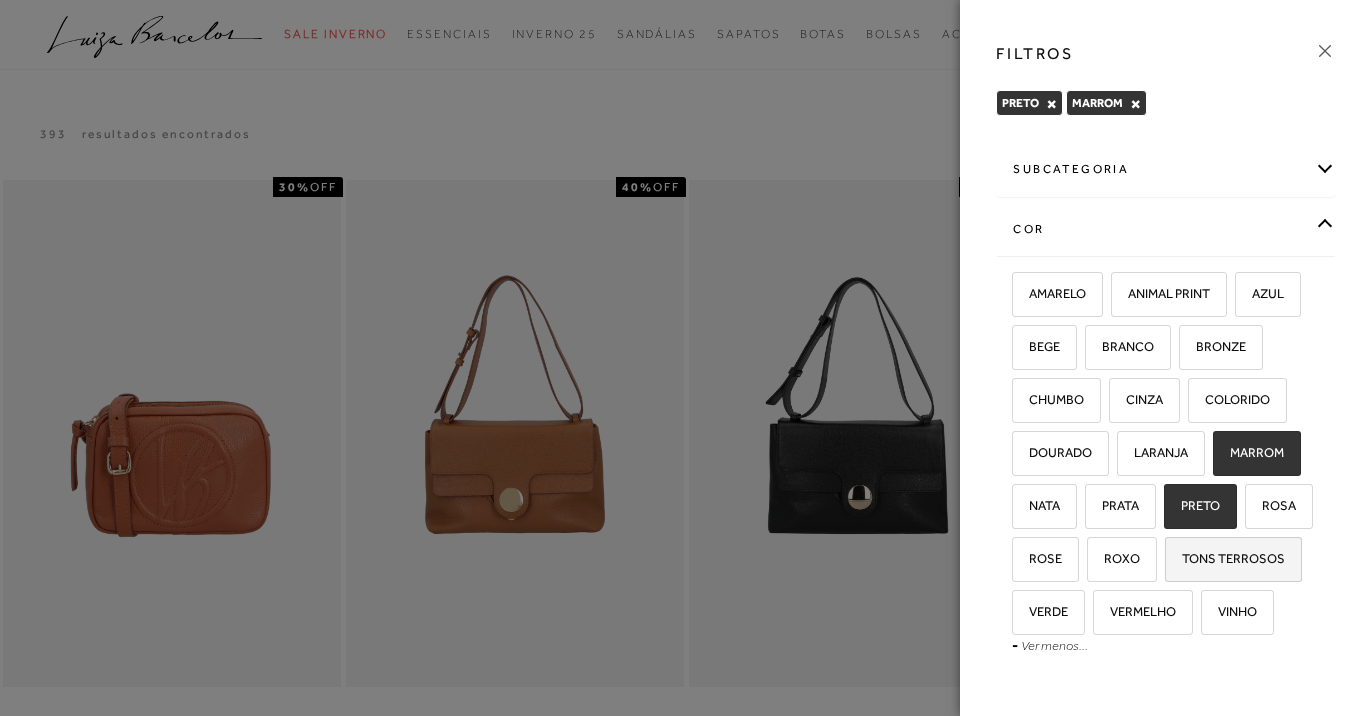 click on "TONS TERROSOS" at bounding box center [1226, 558] 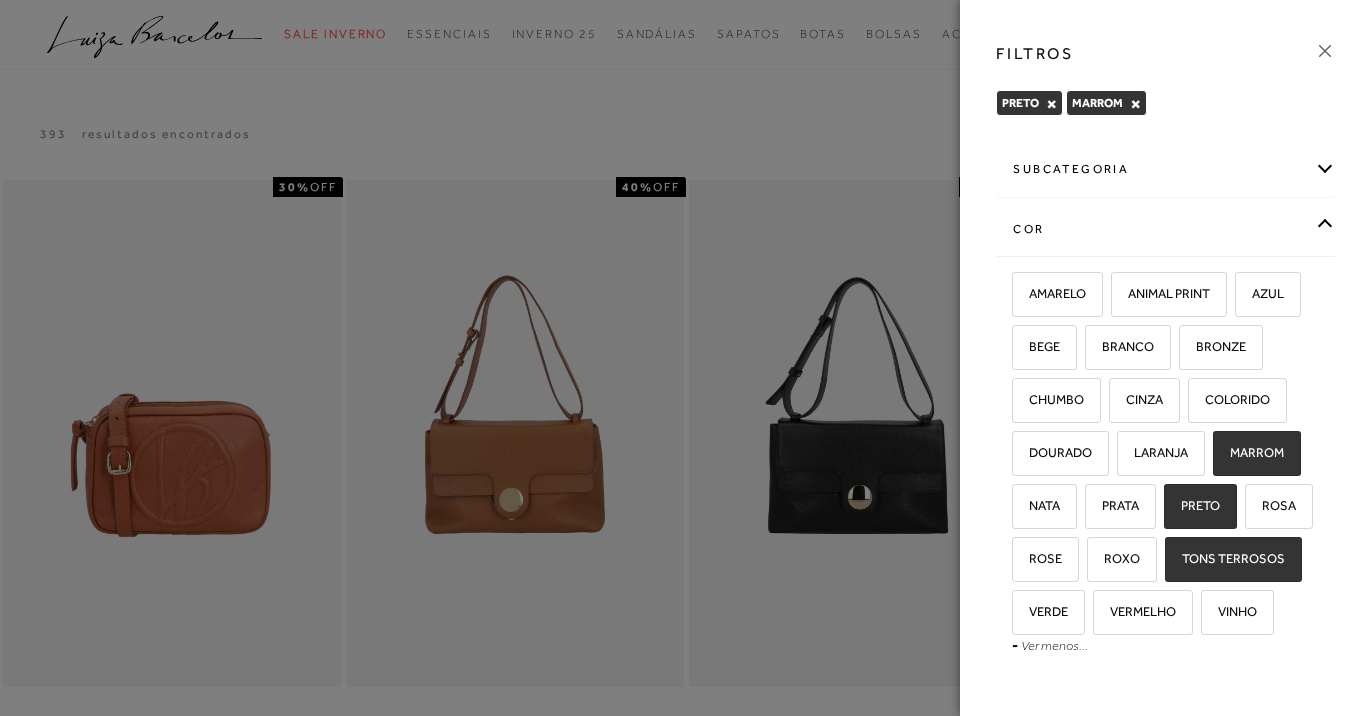checkbox on "true" 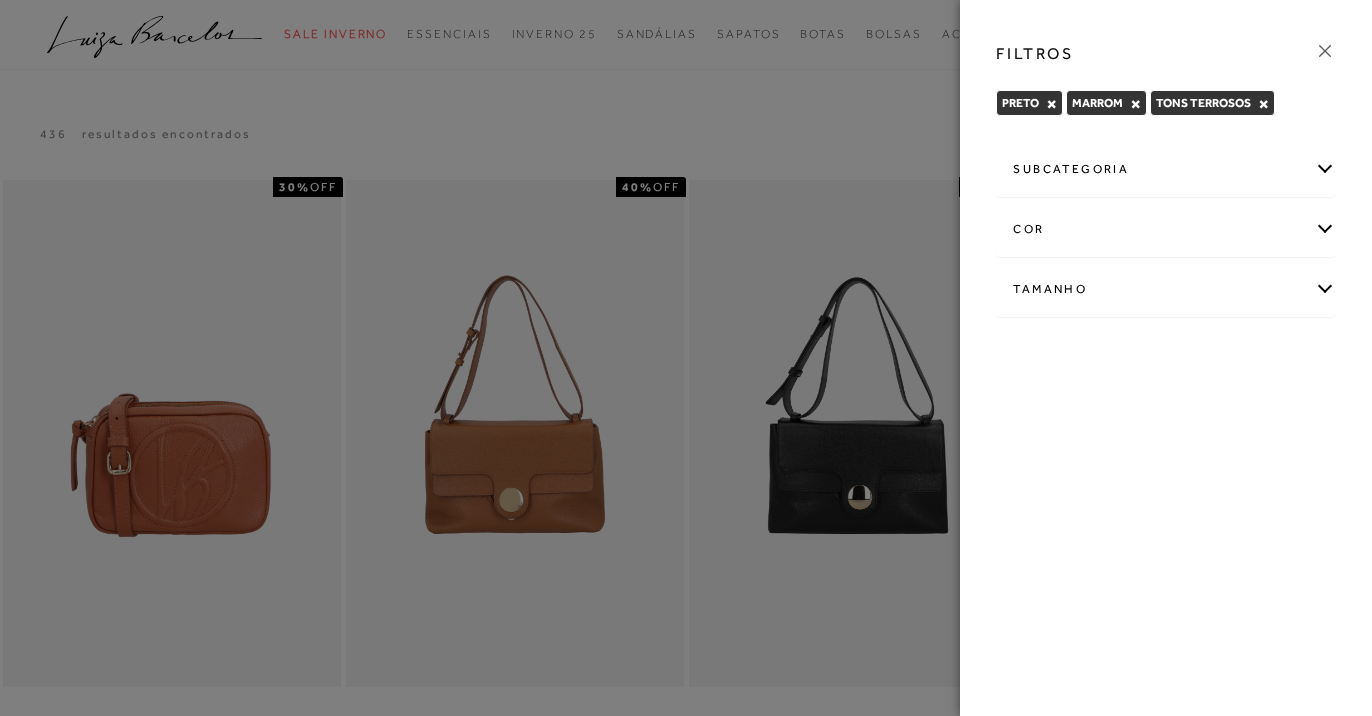 click on "cor" at bounding box center [1166, 229] 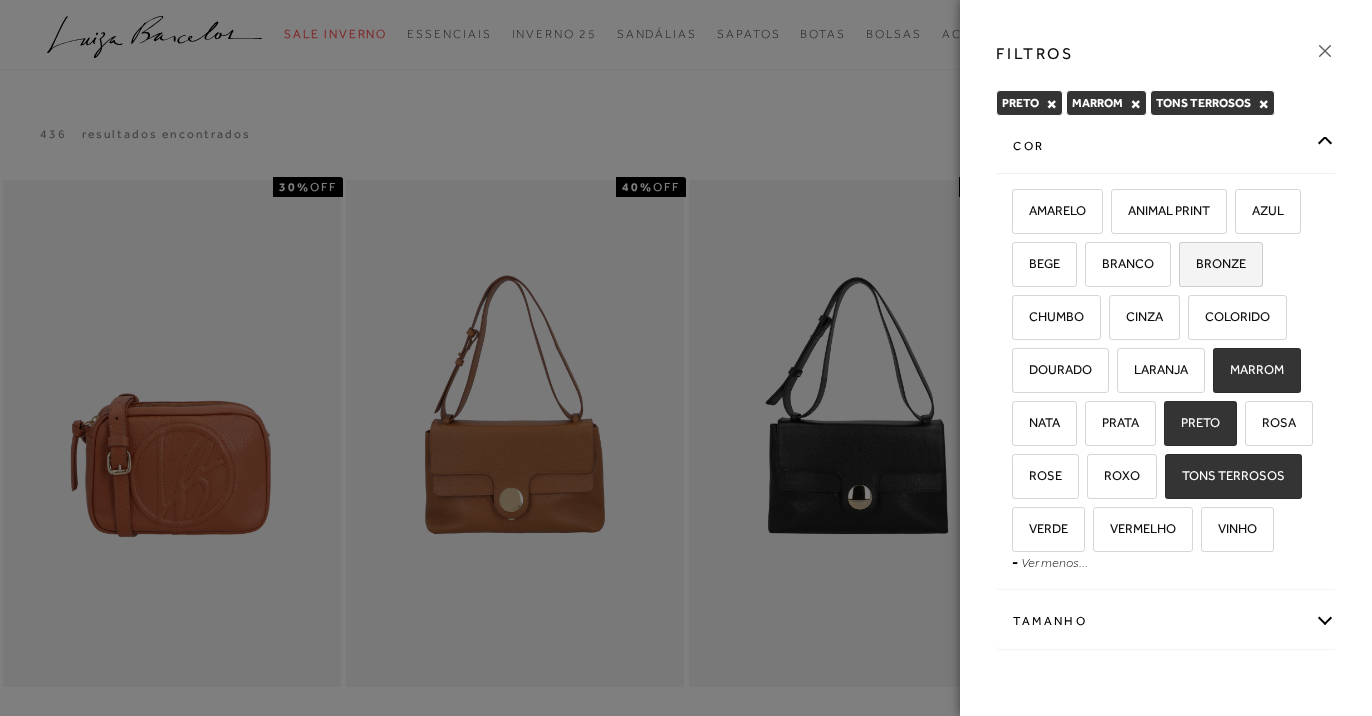 scroll, scrollTop: 106, scrollLeft: 0, axis: vertical 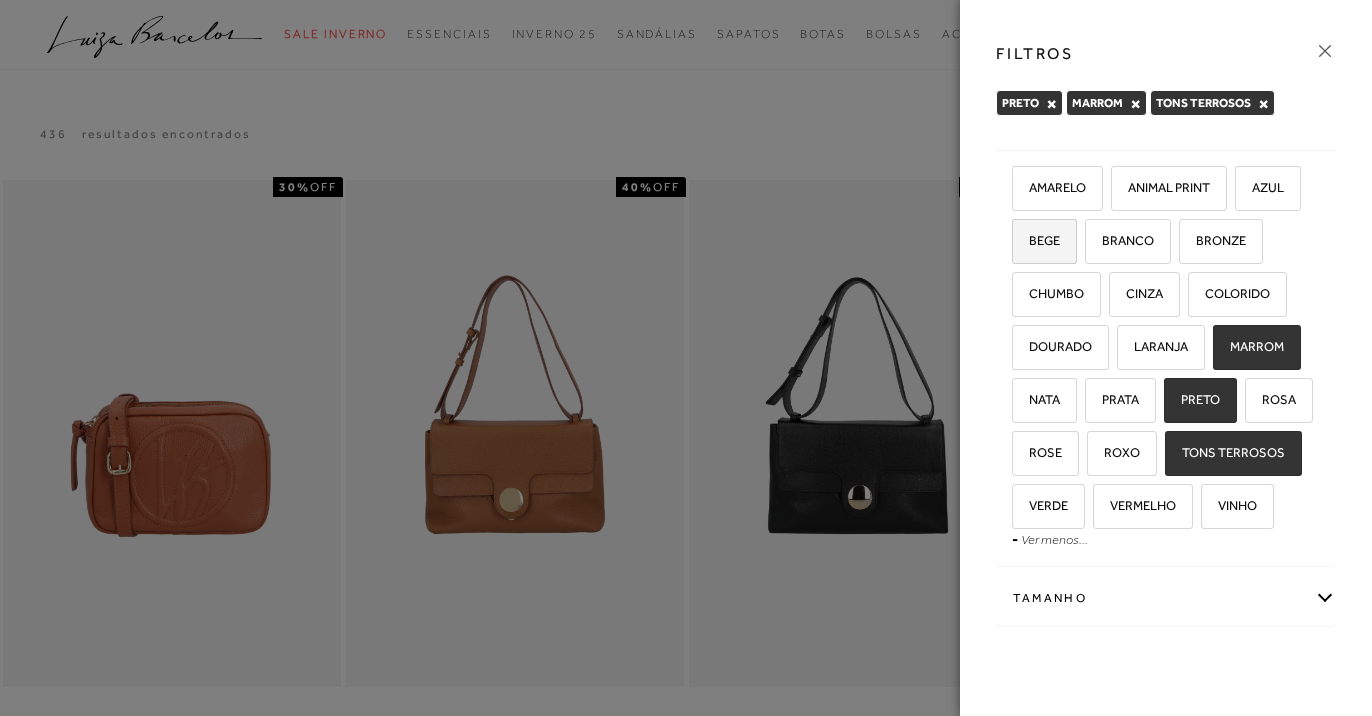 click on "BEGE" at bounding box center (1037, 240) 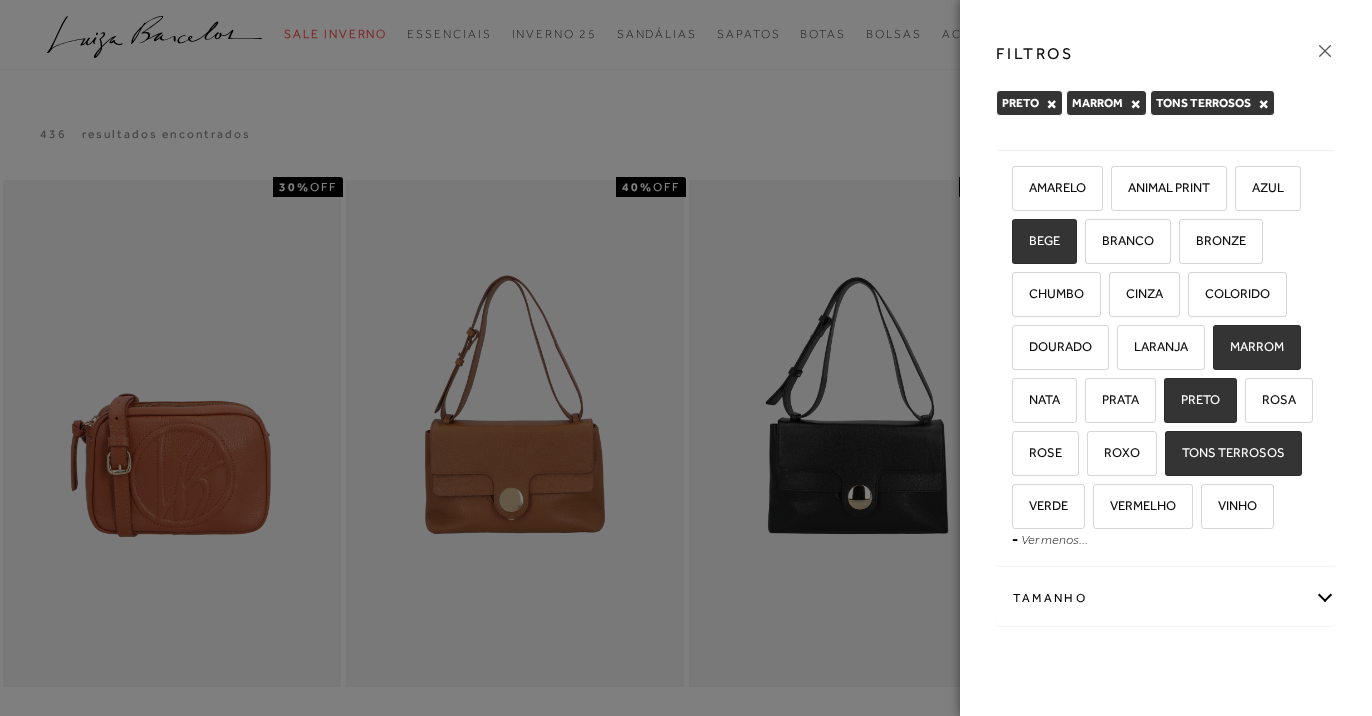 checkbox on "true" 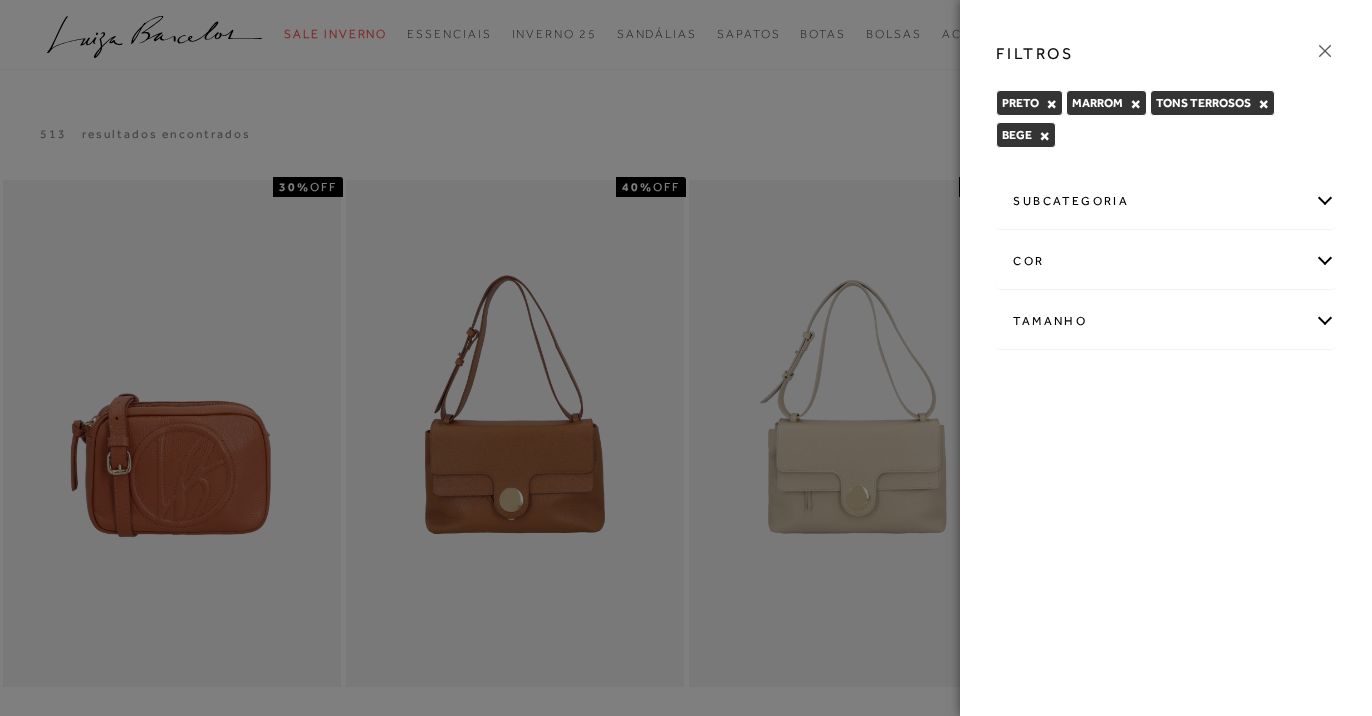 click 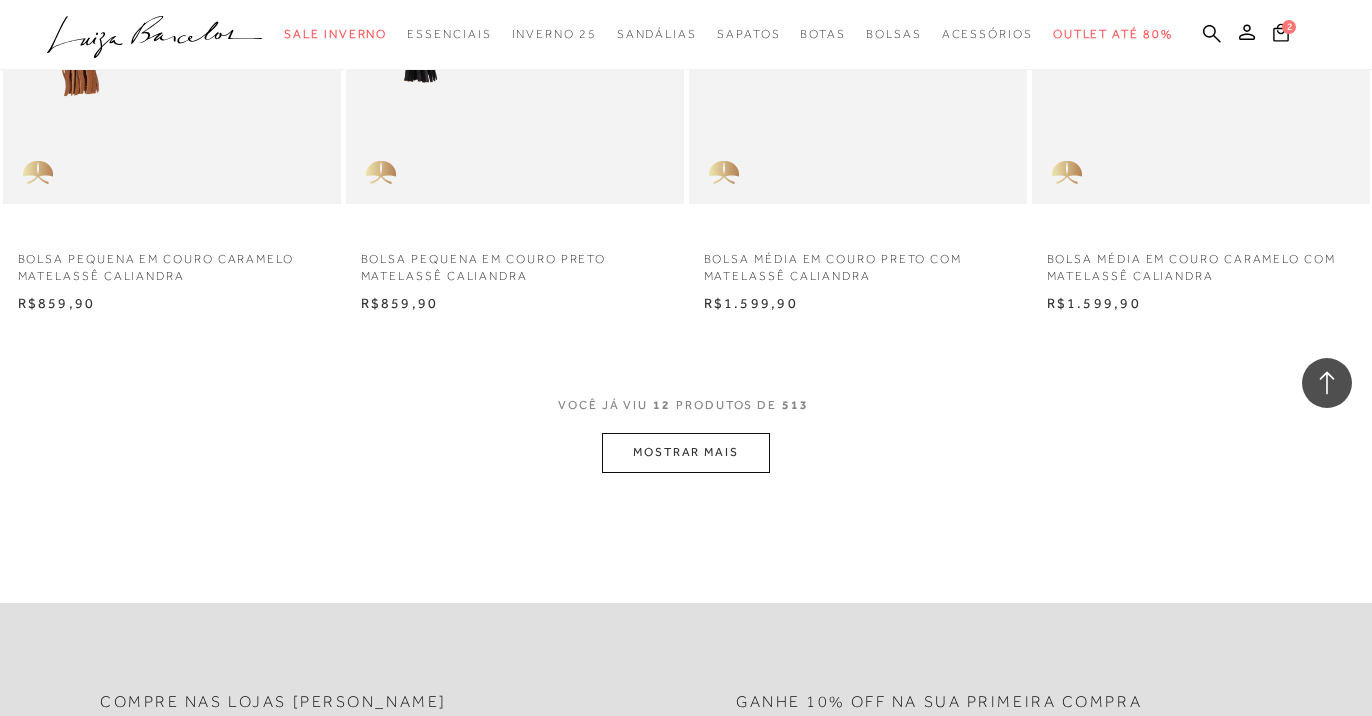 scroll, scrollTop: 1817, scrollLeft: 0, axis: vertical 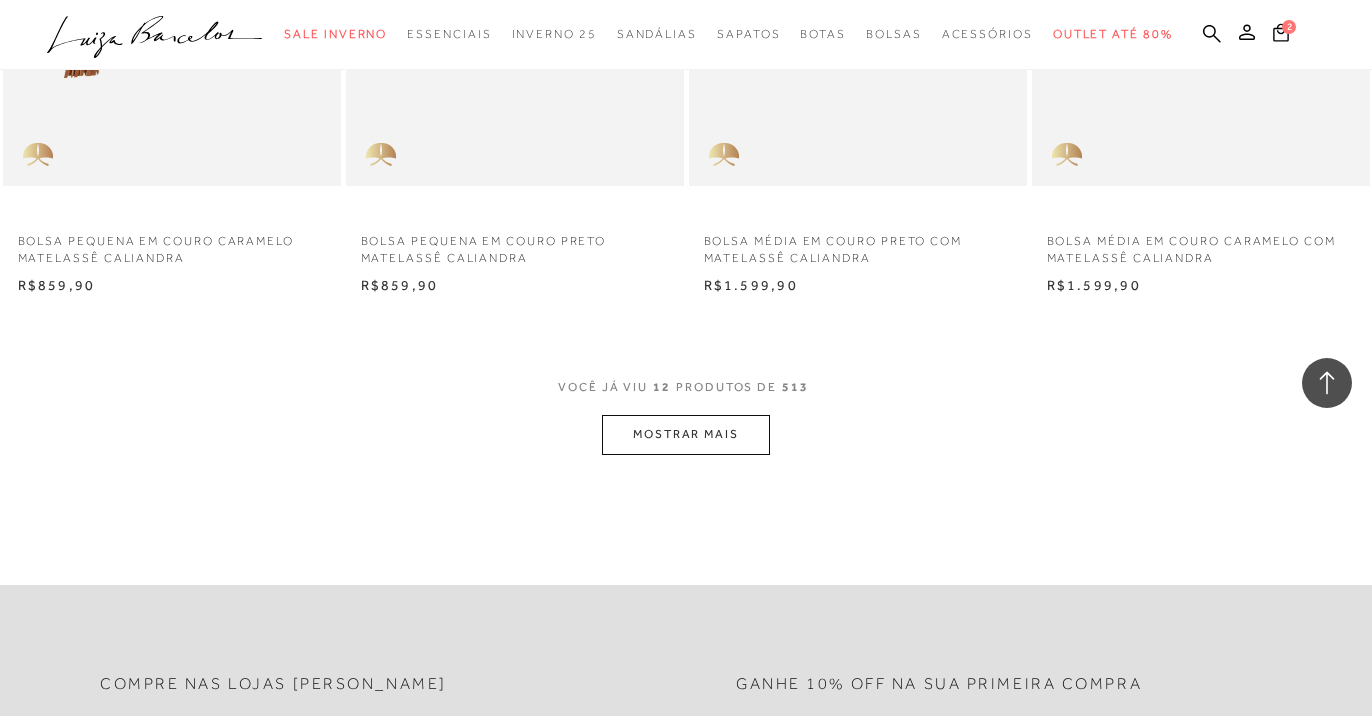 click on "MOSTRAR MAIS" at bounding box center (686, 434) 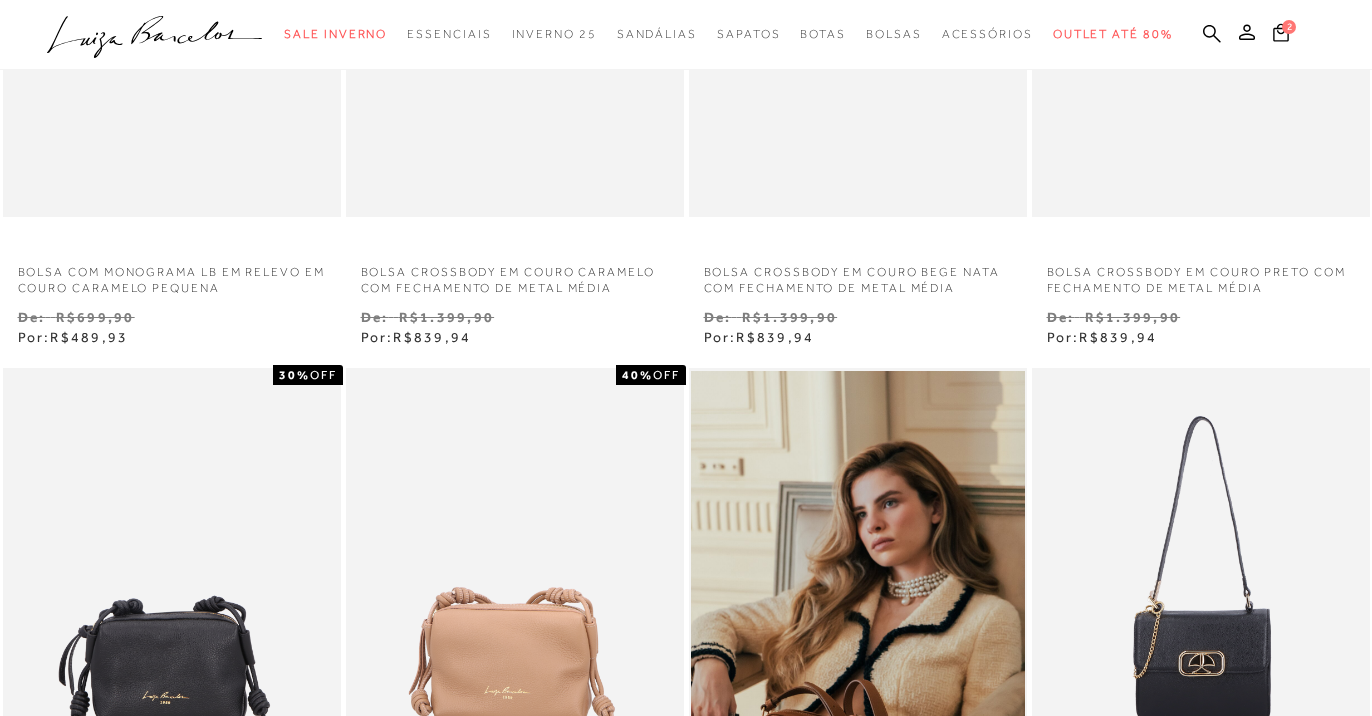 scroll, scrollTop: 0, scrollLeft: 0, axis: both 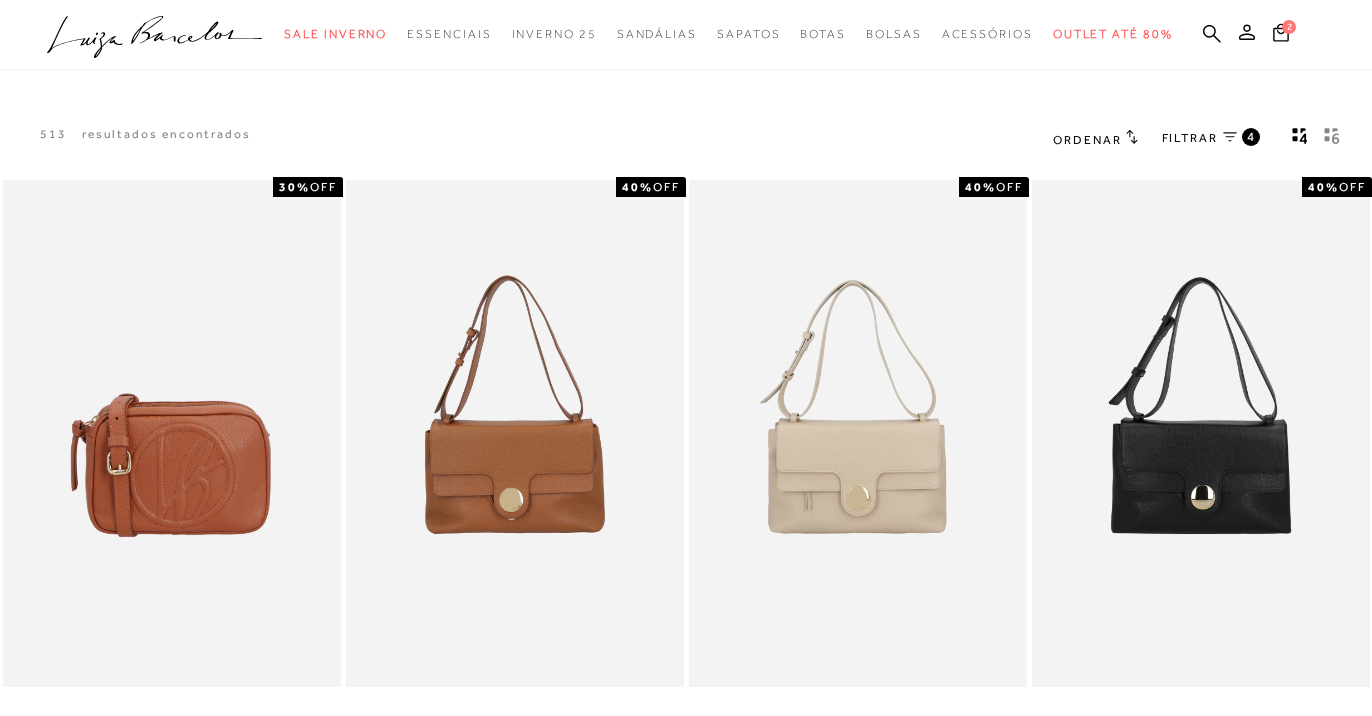 click on "Ordenar" at bounding box center [1087, 140] 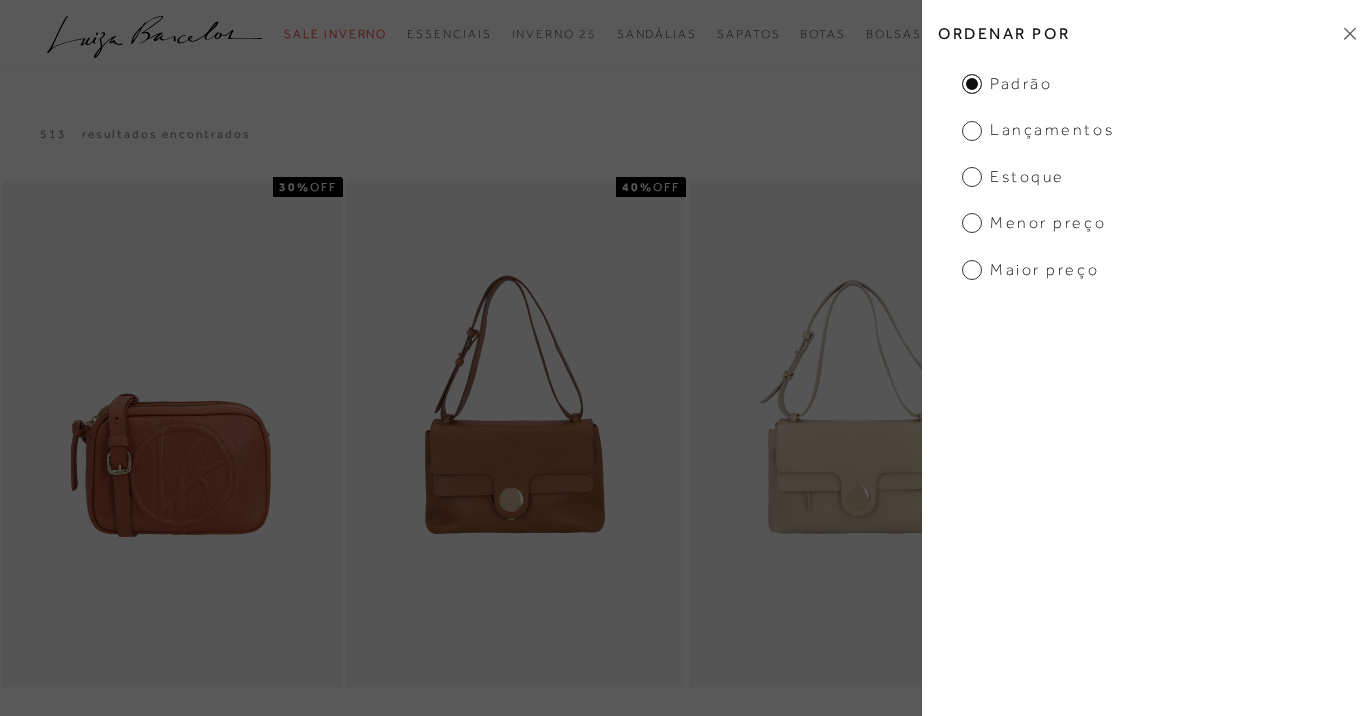 click on "Menor Preço" at bounding box center [1034, 223] 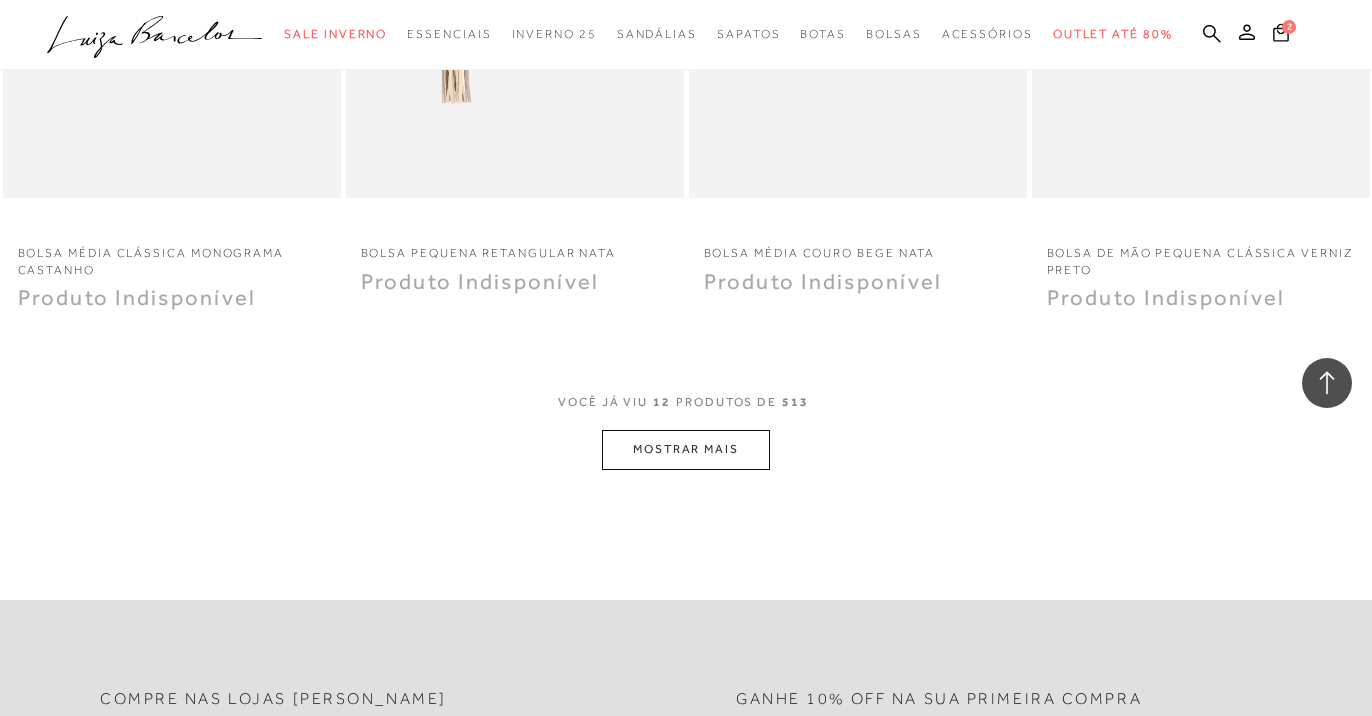 scroll, scrollTop: 1809, scrollLeft: 0, axis: vertical 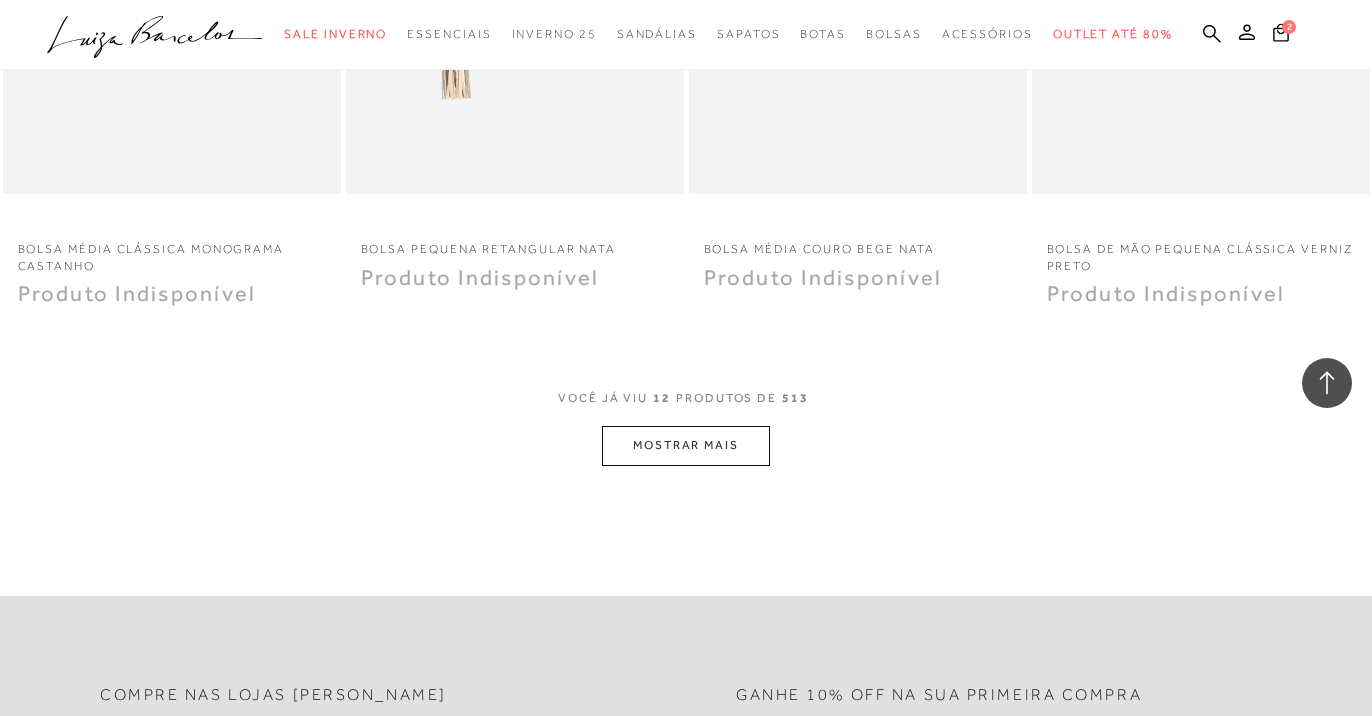 click on "MOSTRAR MAIS" at bounding box center (686, 445) 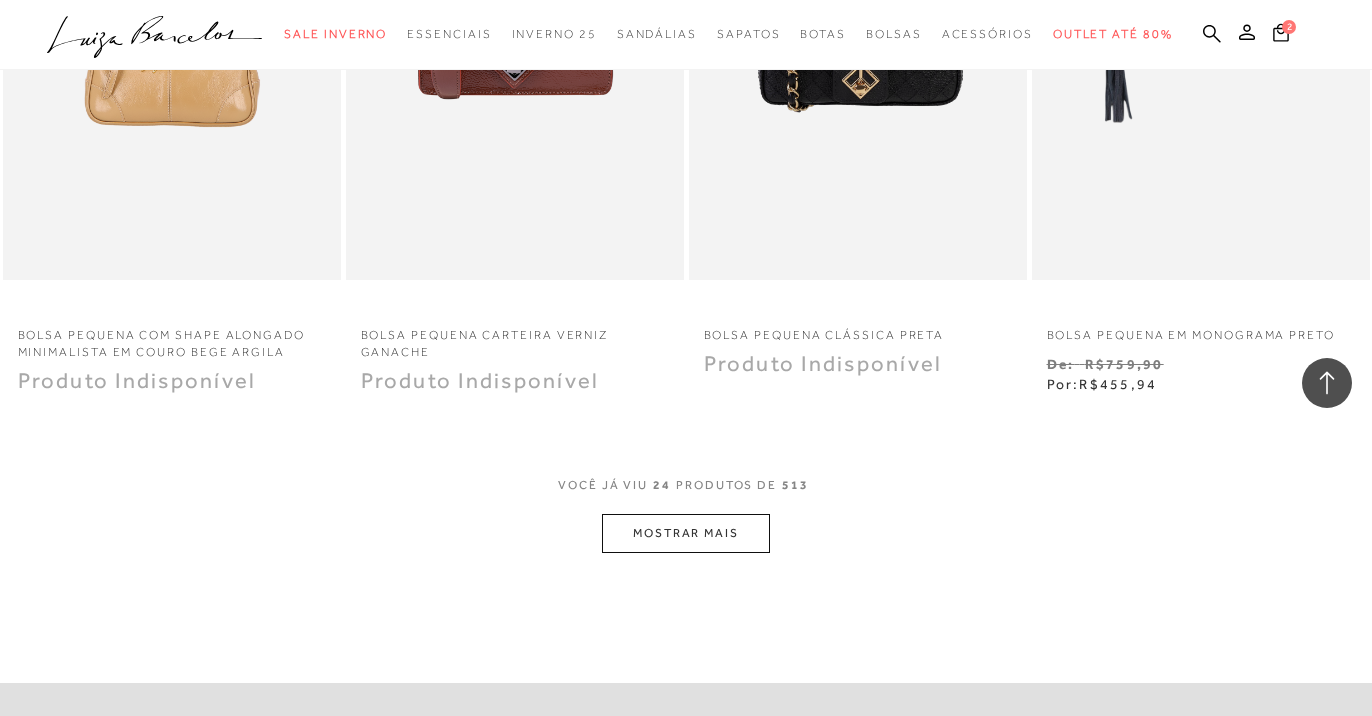 scroll, scrollTop: 3680, scrollLeft: 0, axis: vertical 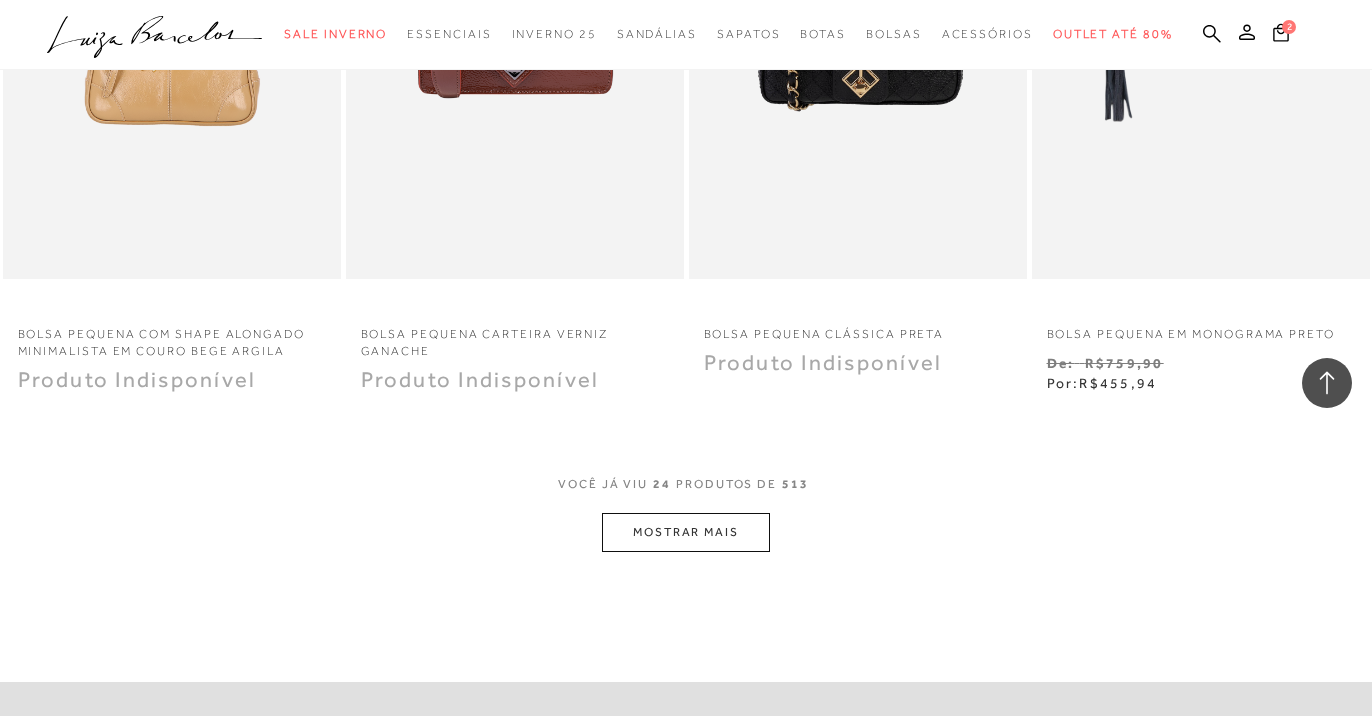 click on "MOSTRAR MAIS" at bounding box center (686, 532) 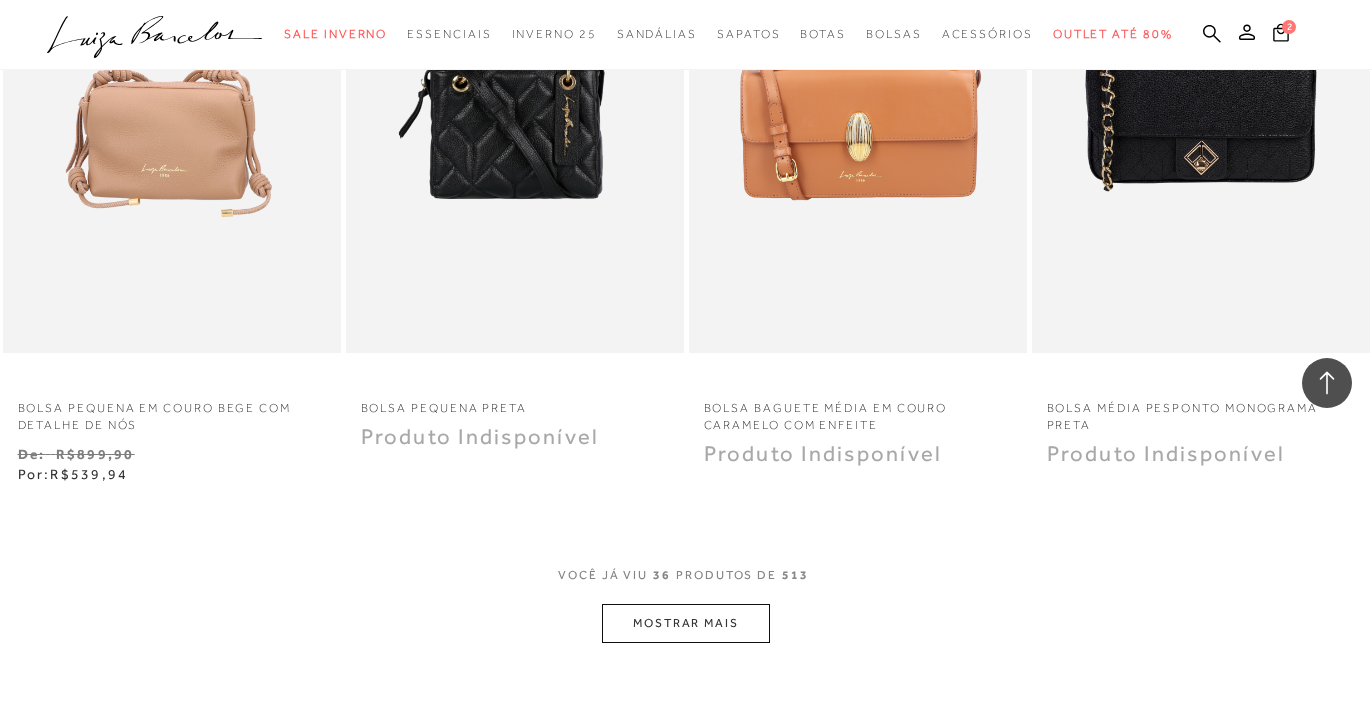 scroll, scrollTop: 5557, scrollLeft: 0, axis: vertical 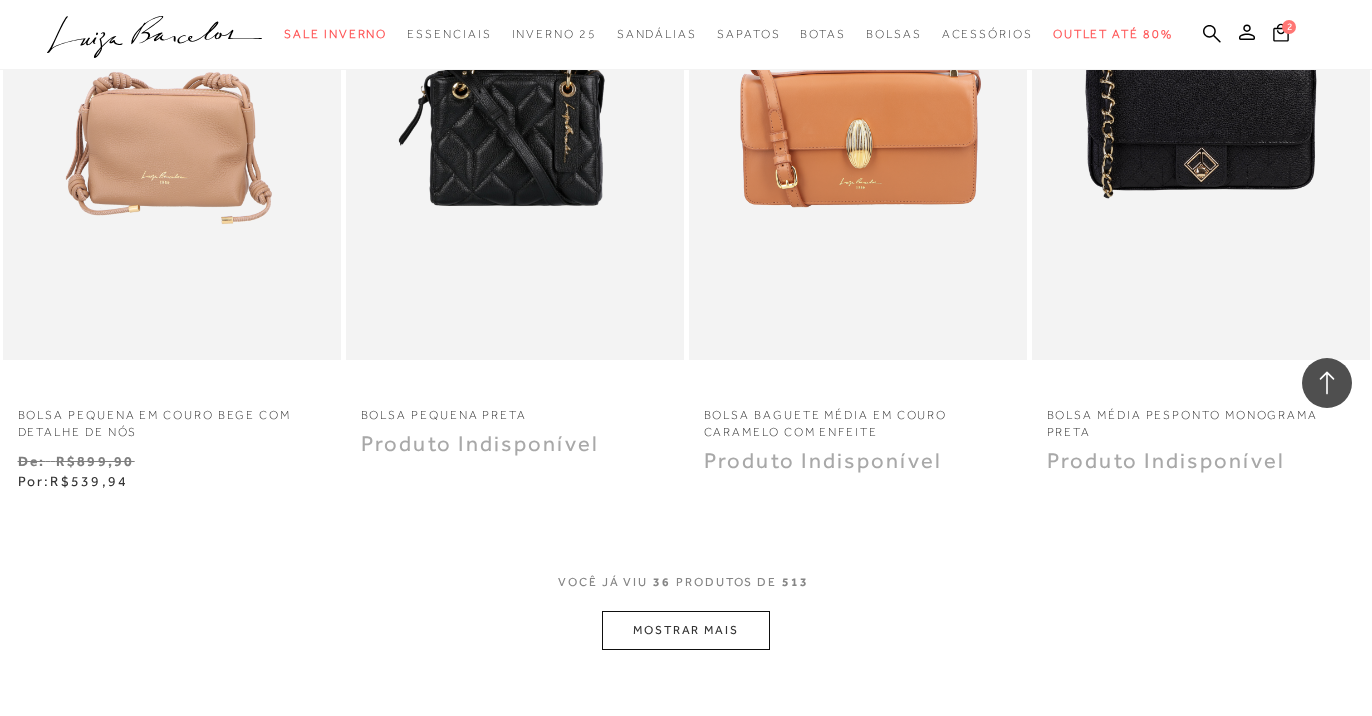 click on "MOSTRAR MAIS" at bounding box center [686, 630] 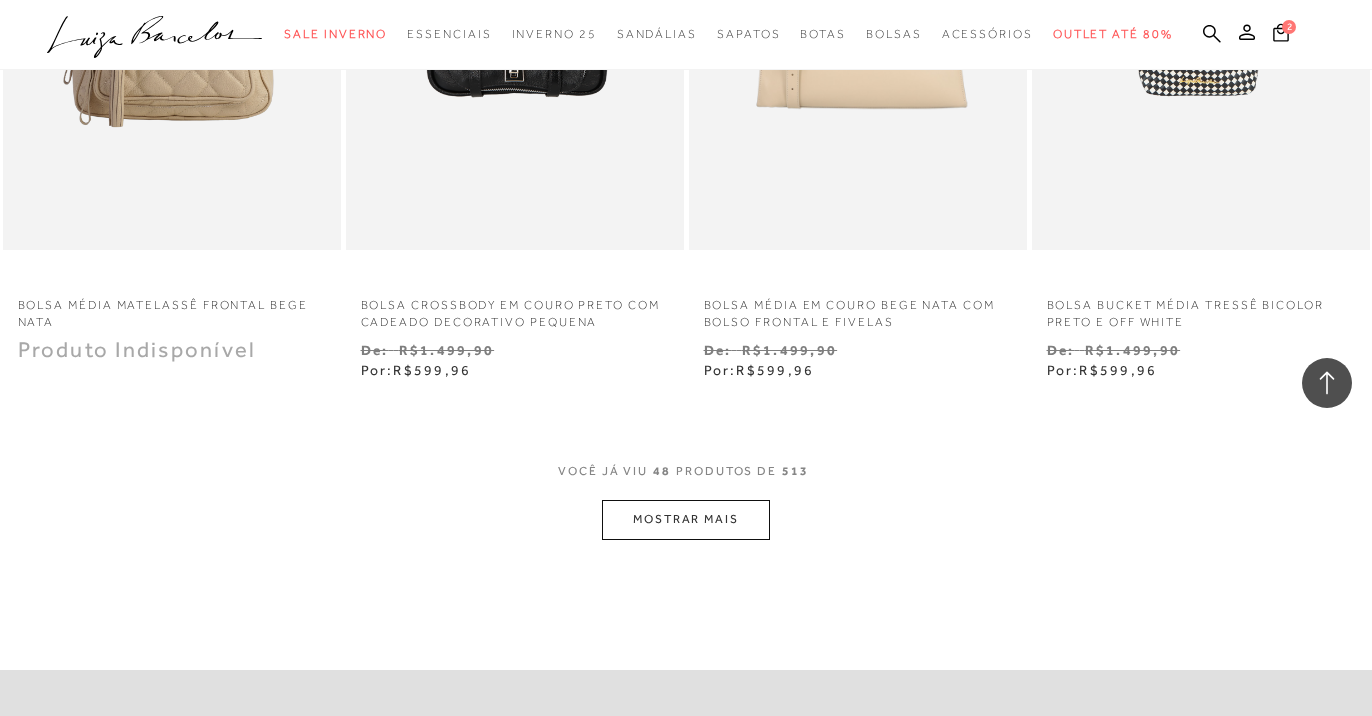 scroll, scrollTop: 7665, scrollLeft: 0, axis: vertical 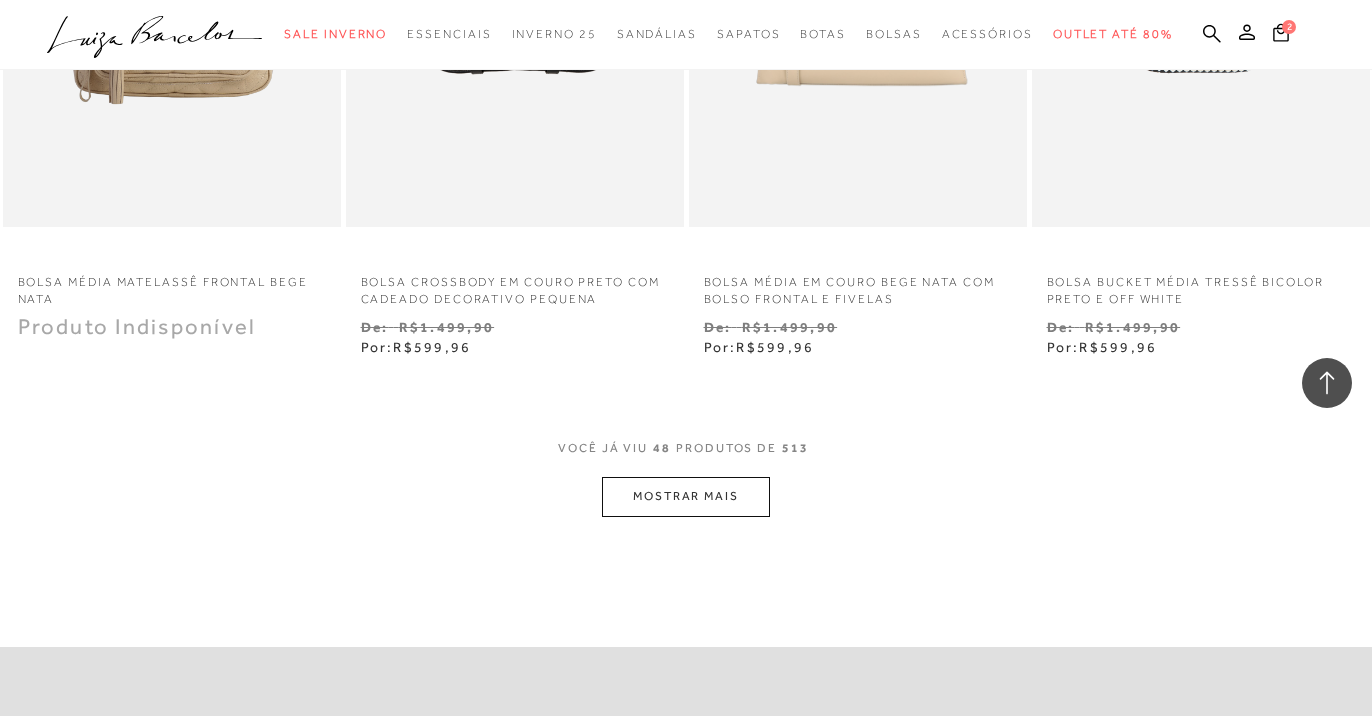 click on "MOSTRAR MAIS" at bounding box center [686, 496] 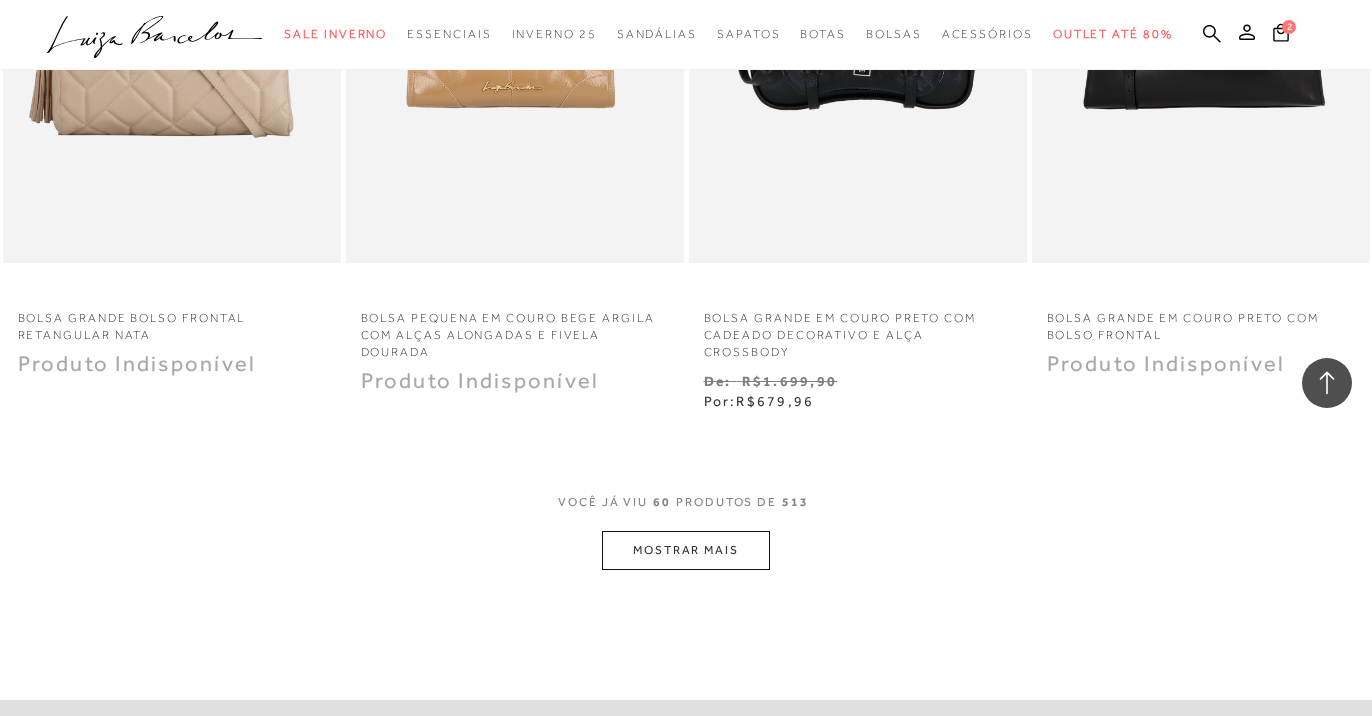 scroll, scrollTop: 9639, scrollLeft: 0, axis: vertical 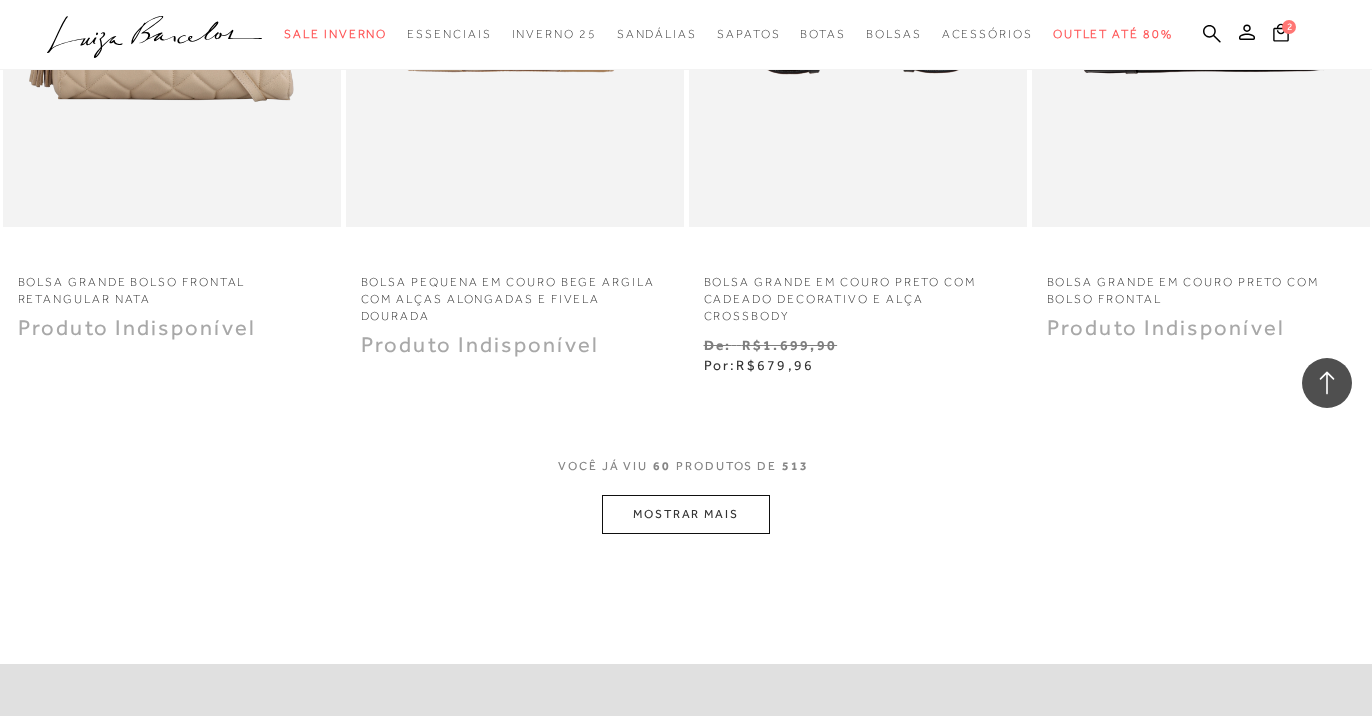 click on "MOSTRAR MAIS" at bounding box center [686, 514] 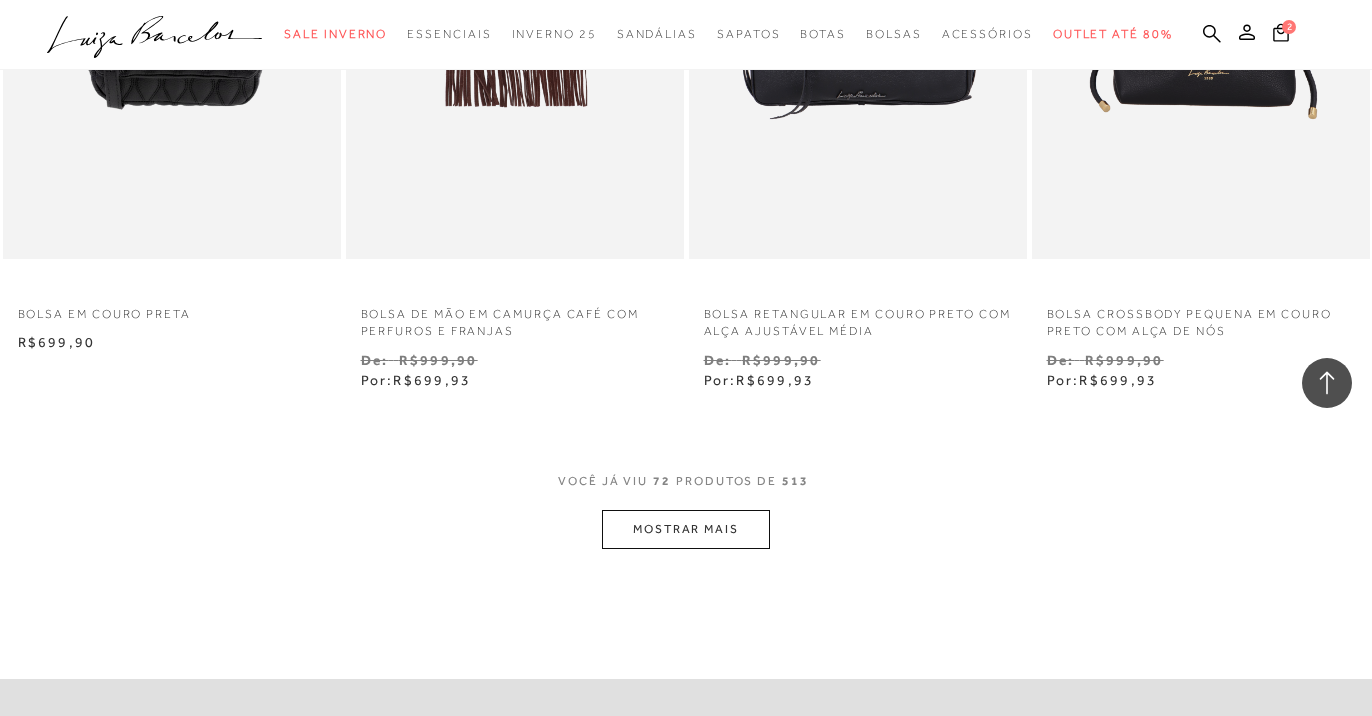 scroll, scrollTop: 11538, scrollLeft: 0, axis: vertical 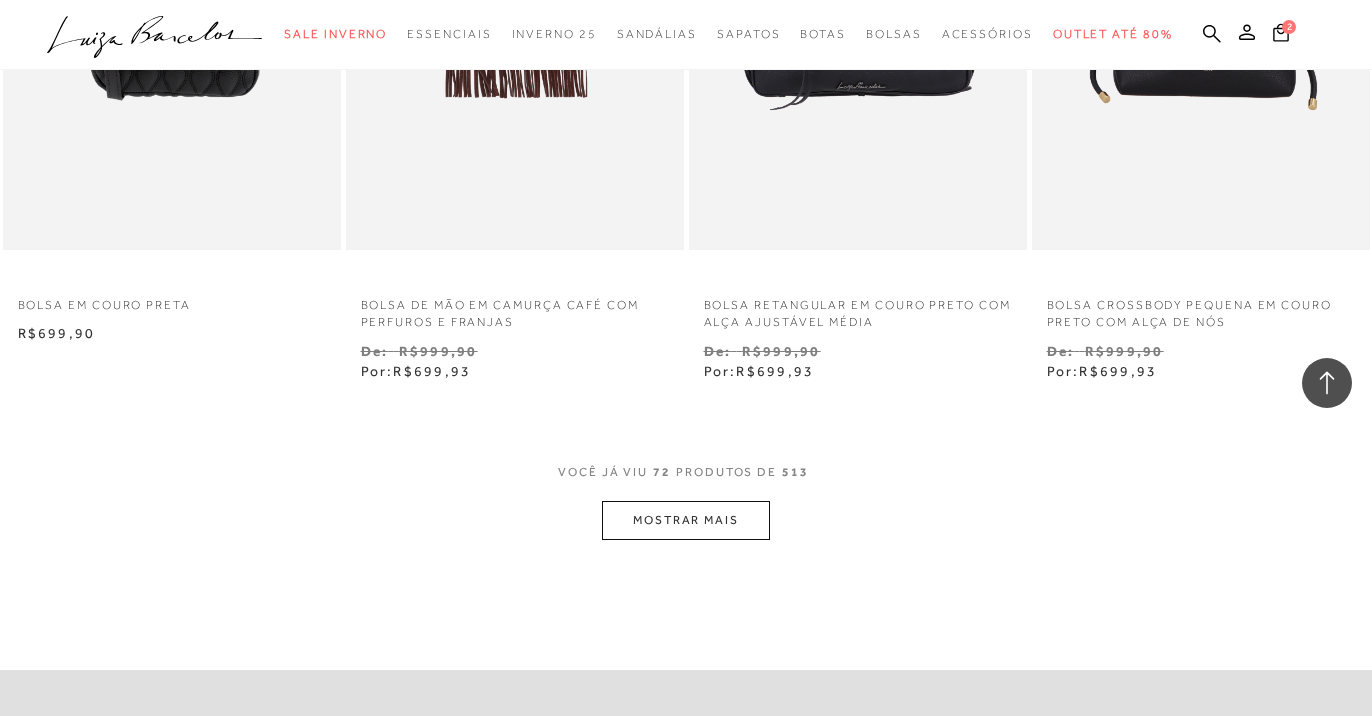 click on "MOSTRAR MAIS" at bounding box center [686, 520] 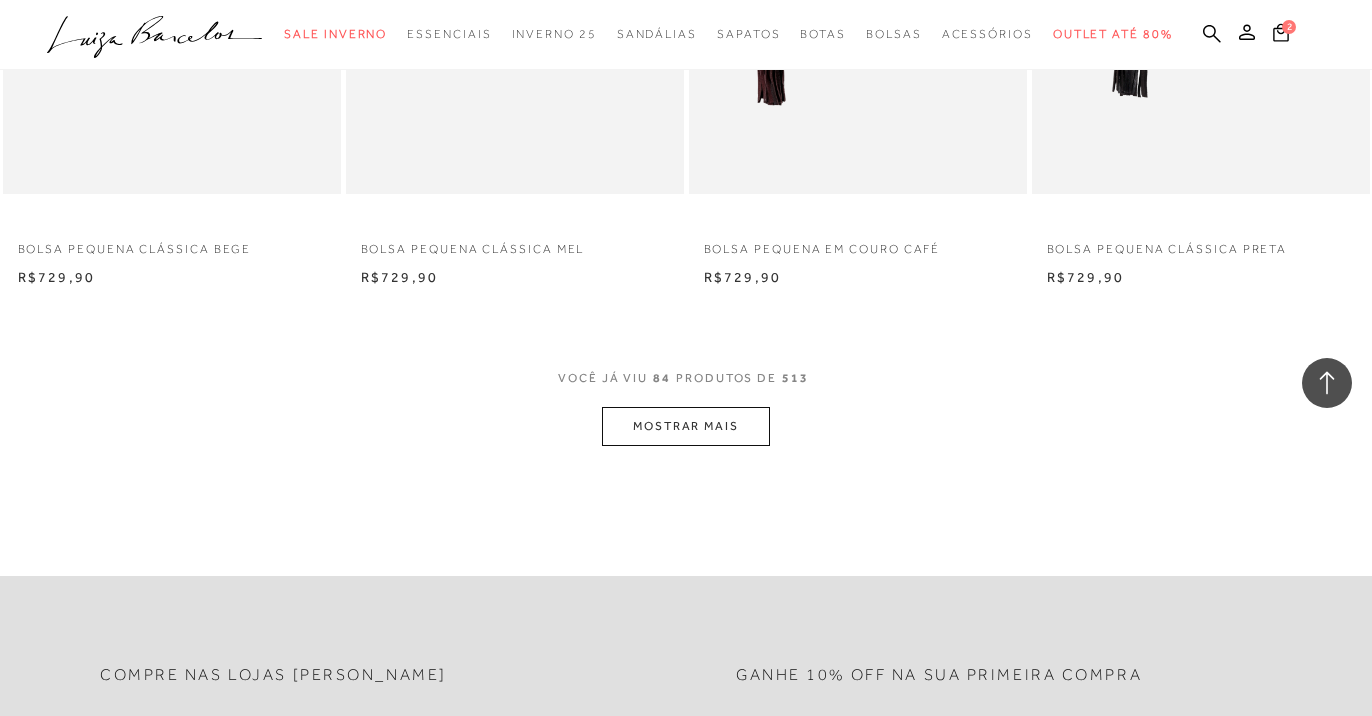 scroll, scrollTop: 13605, scrollLeft: 0, axis: vertical 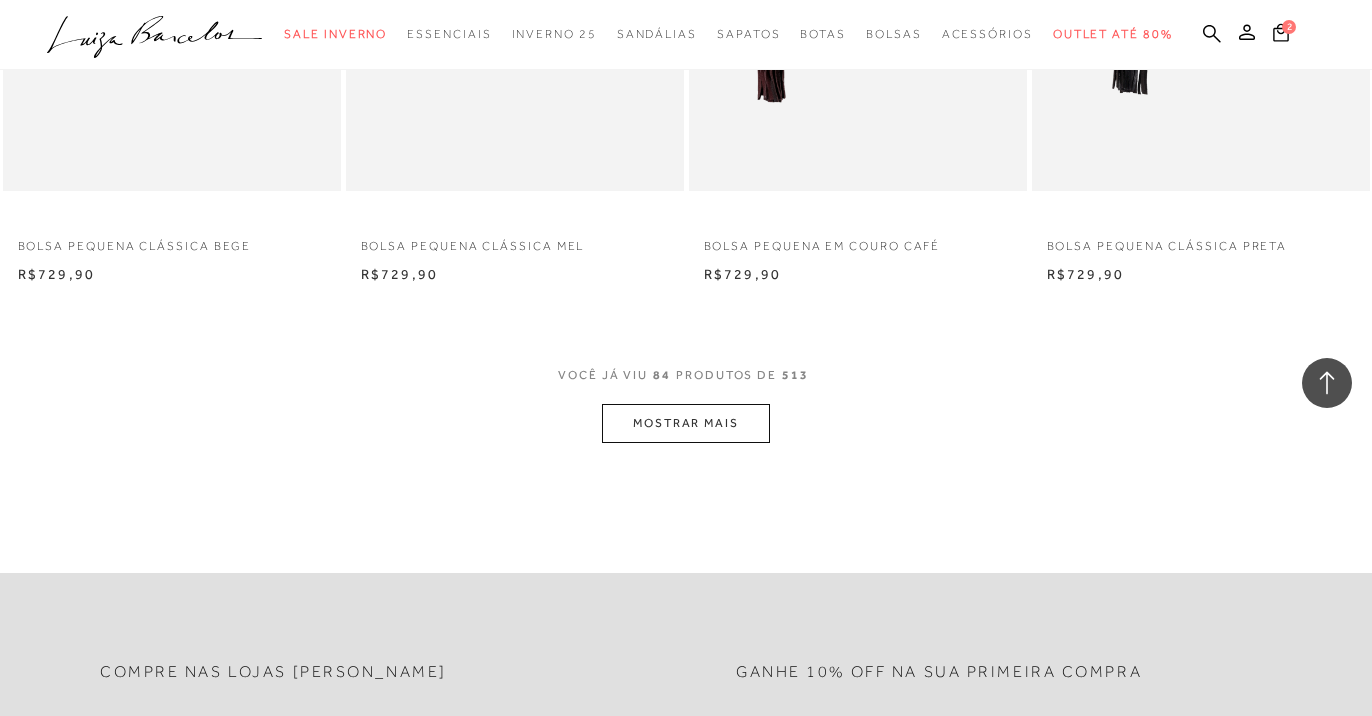 click on "MOSTRAR MAIS" at bounding box center (686, 423) 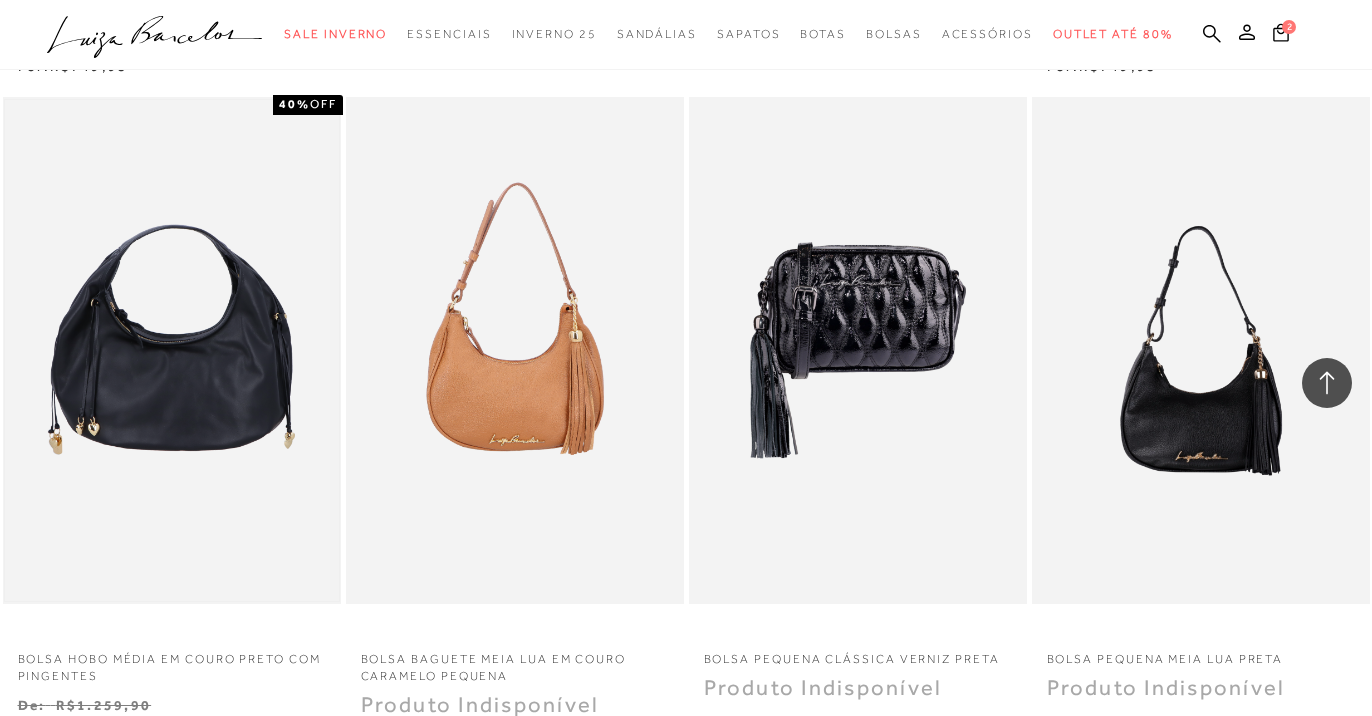 scroll, scrollTop: 15087, scrollLeft: 0, axis: vertical 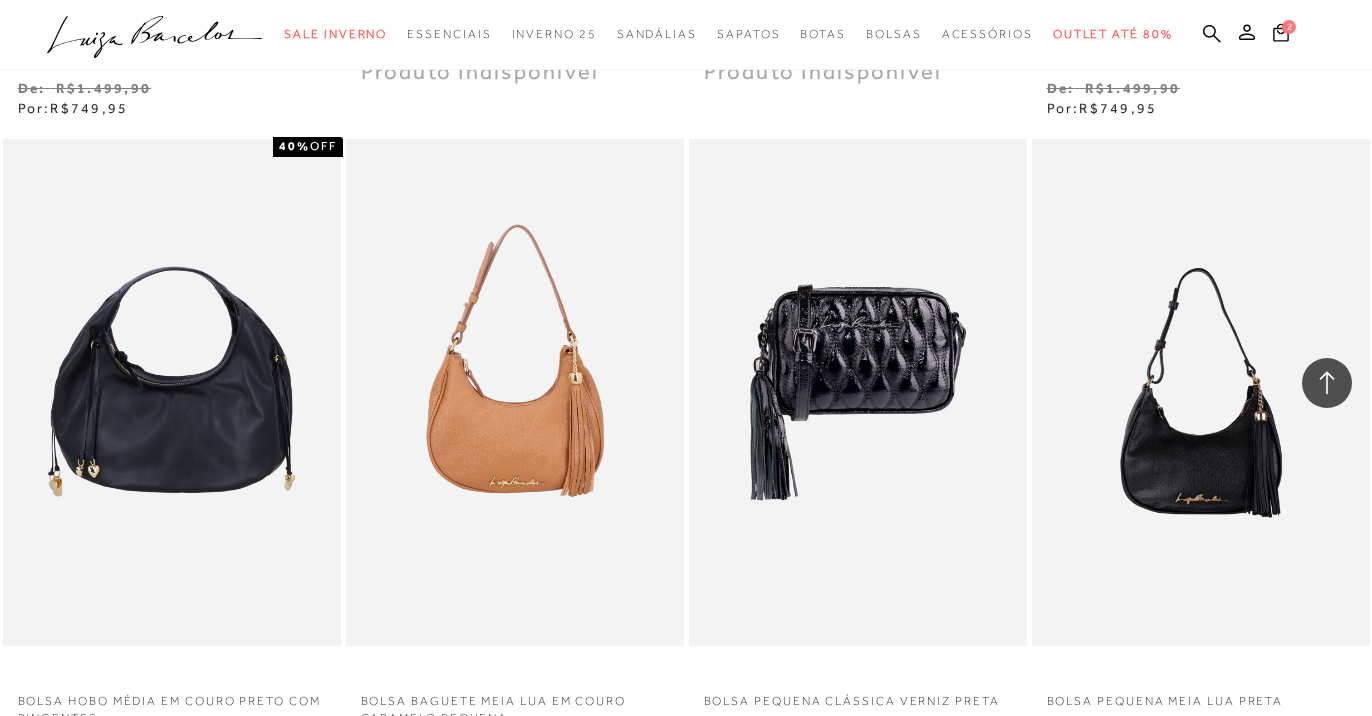 click at bounding box center (172, 392) 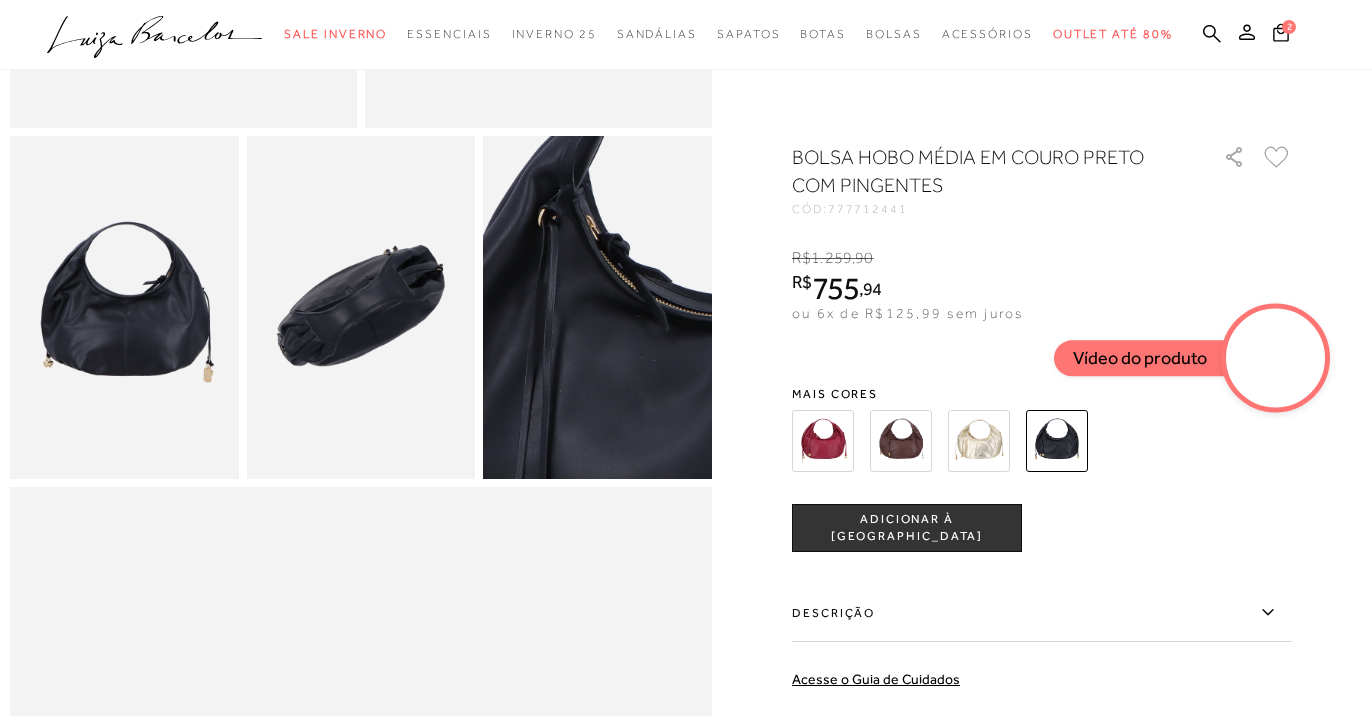 scroll, scrollTop: 556, scrollLeft: 0, axis: vertical 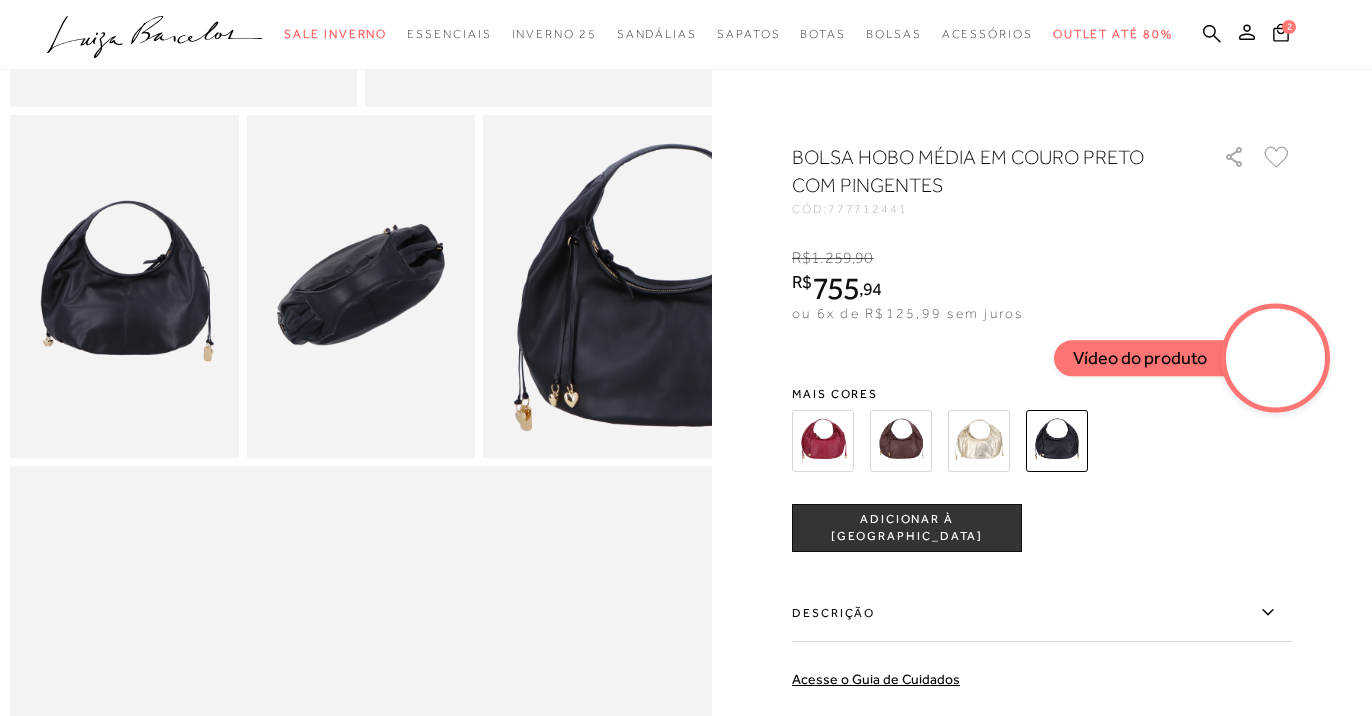 click on "Descrição" at bounding box center (1042, 613) 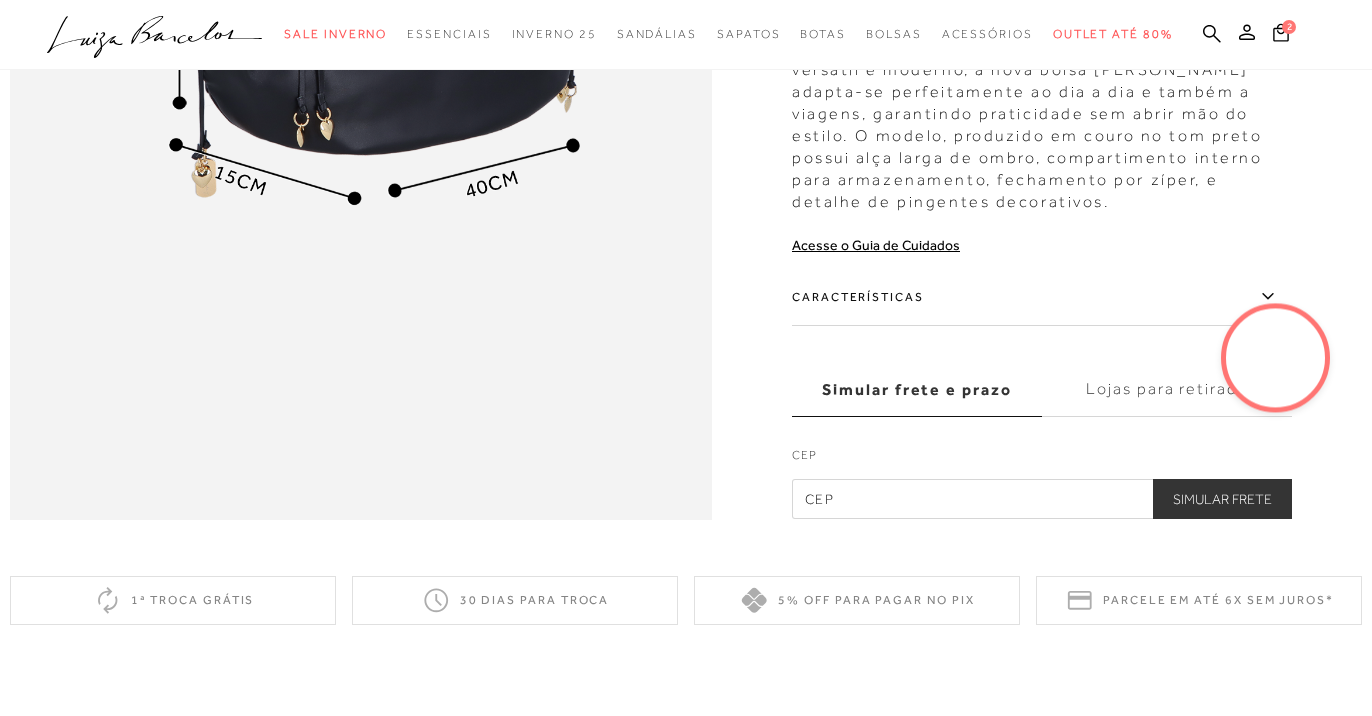 scroll, scrollTop: 1556, scrollLeft: 0, axis: vertical 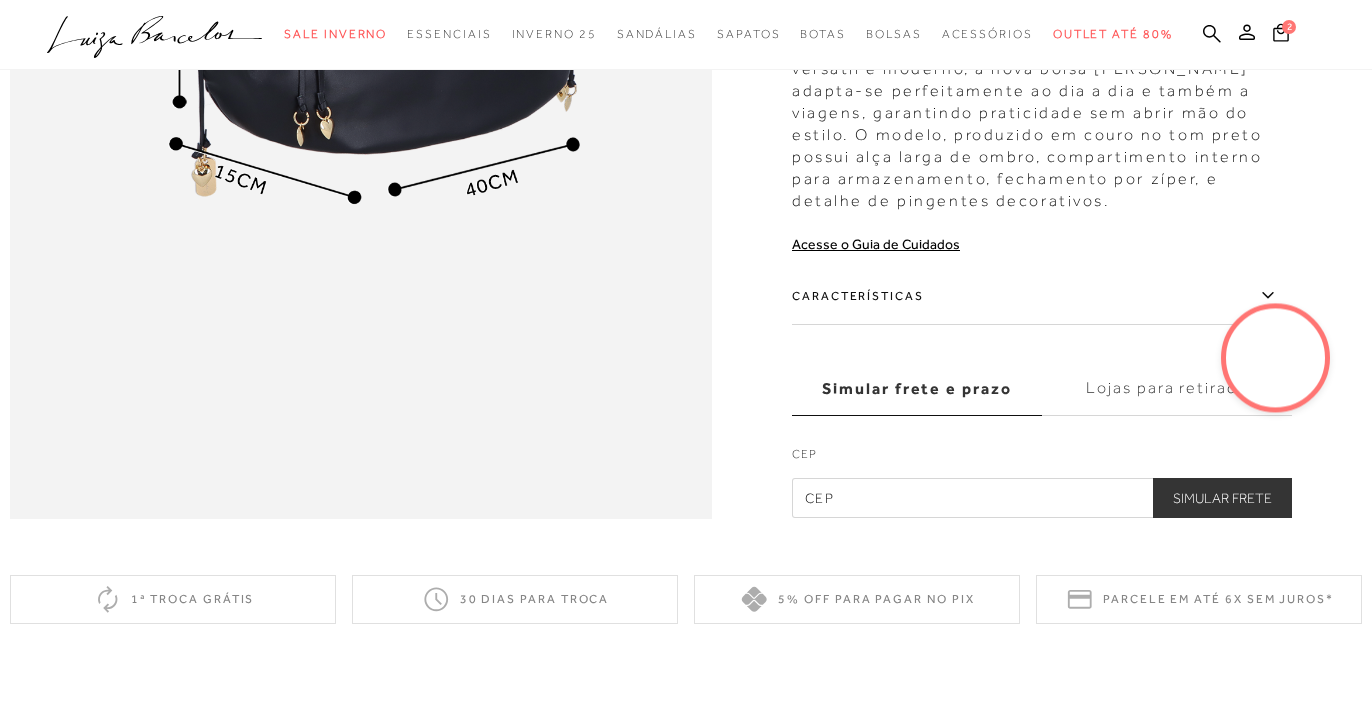 click 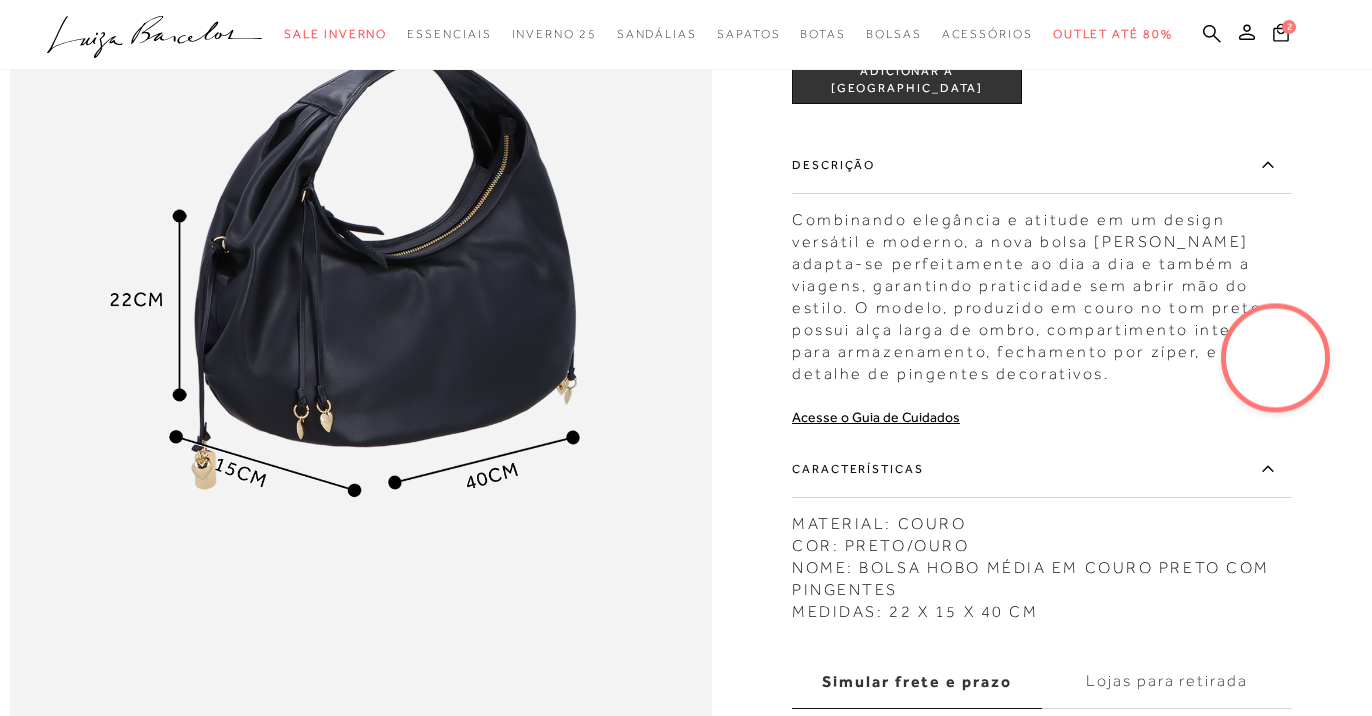 scroll, scrollTop: 1259, scrollLeft: 0, axis: vertical 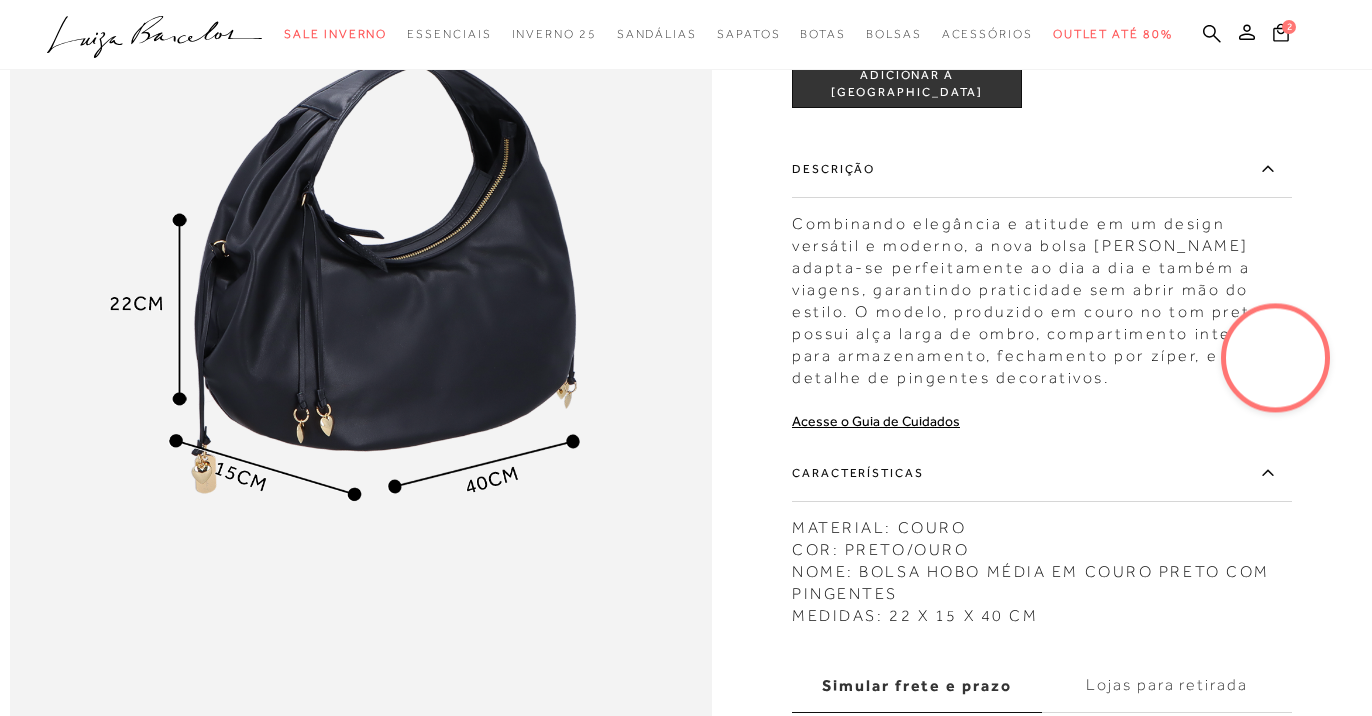click at bounding box center (1276, 358) 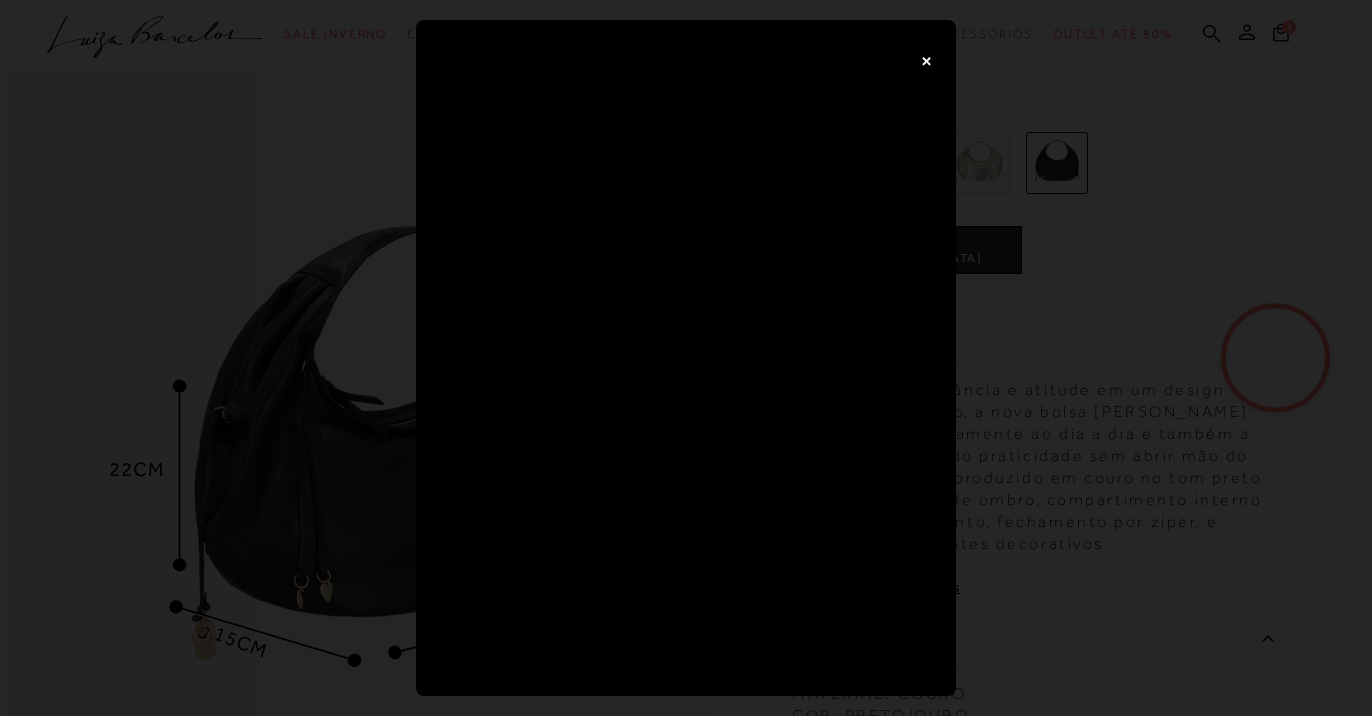 scroll, scrollTop: 1086, scrollLeft: 0, axis: vertical 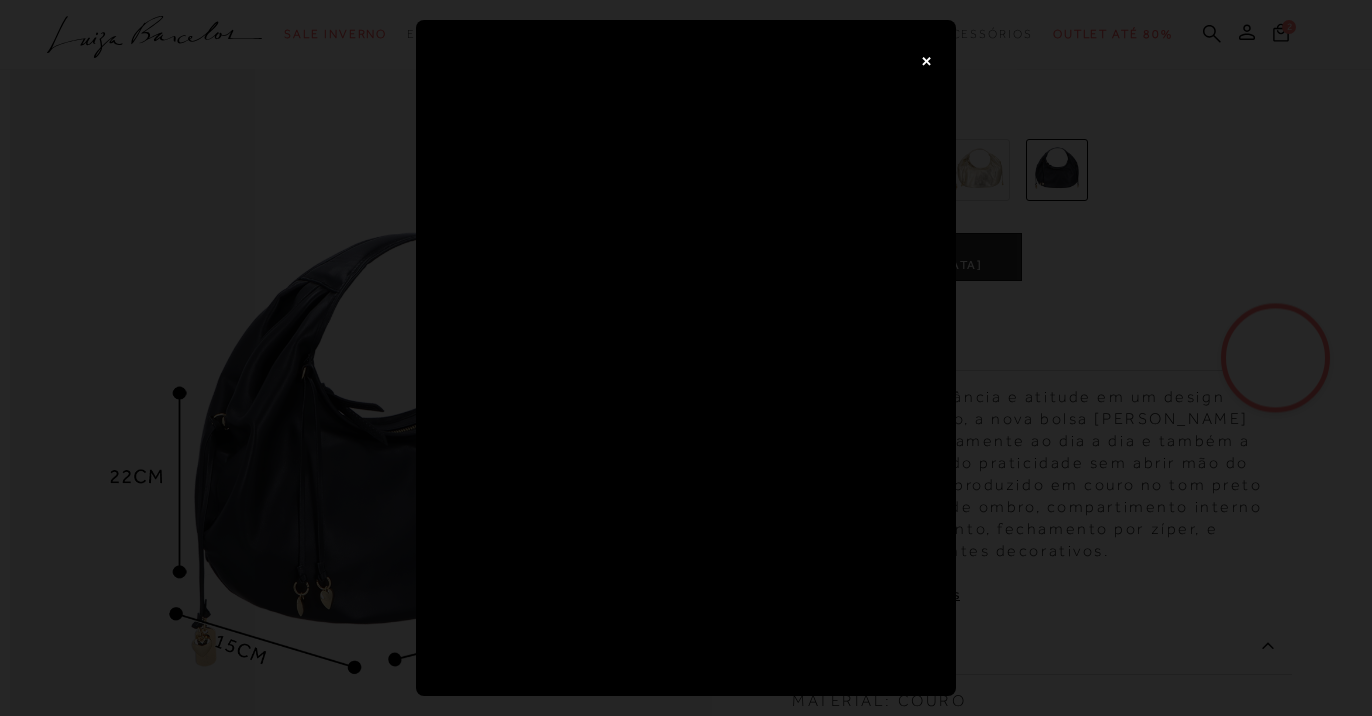click on "×" at bounding box center [926, 60] 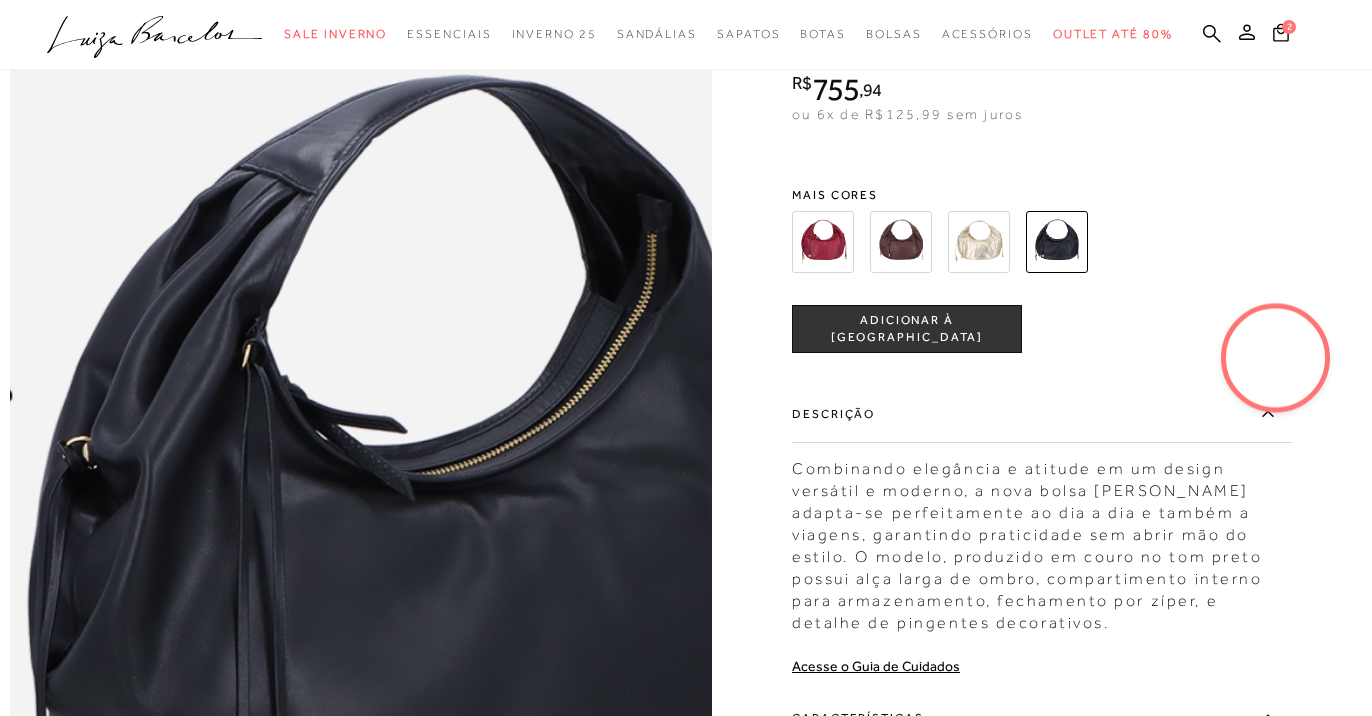 scroll, scrollTop: 1011, scrollLeft: 0, axis: vertical 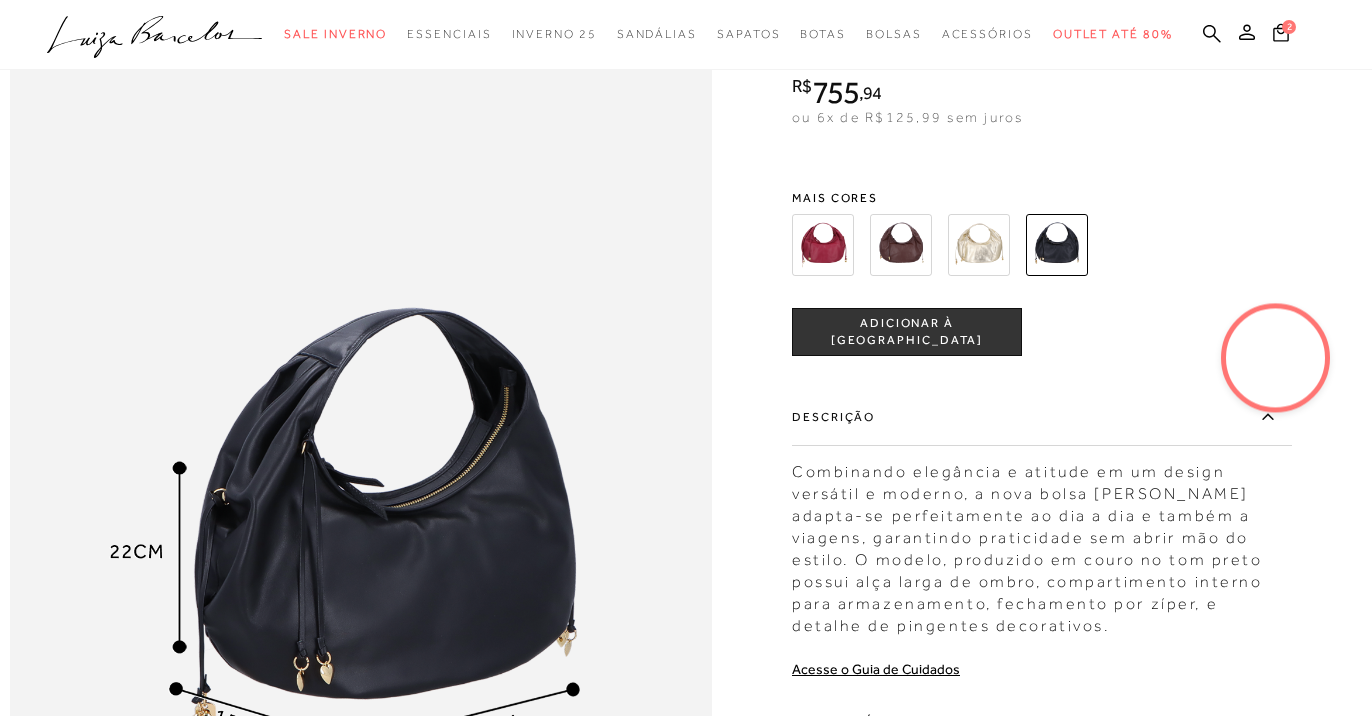 click at bounding box center [901, 245] 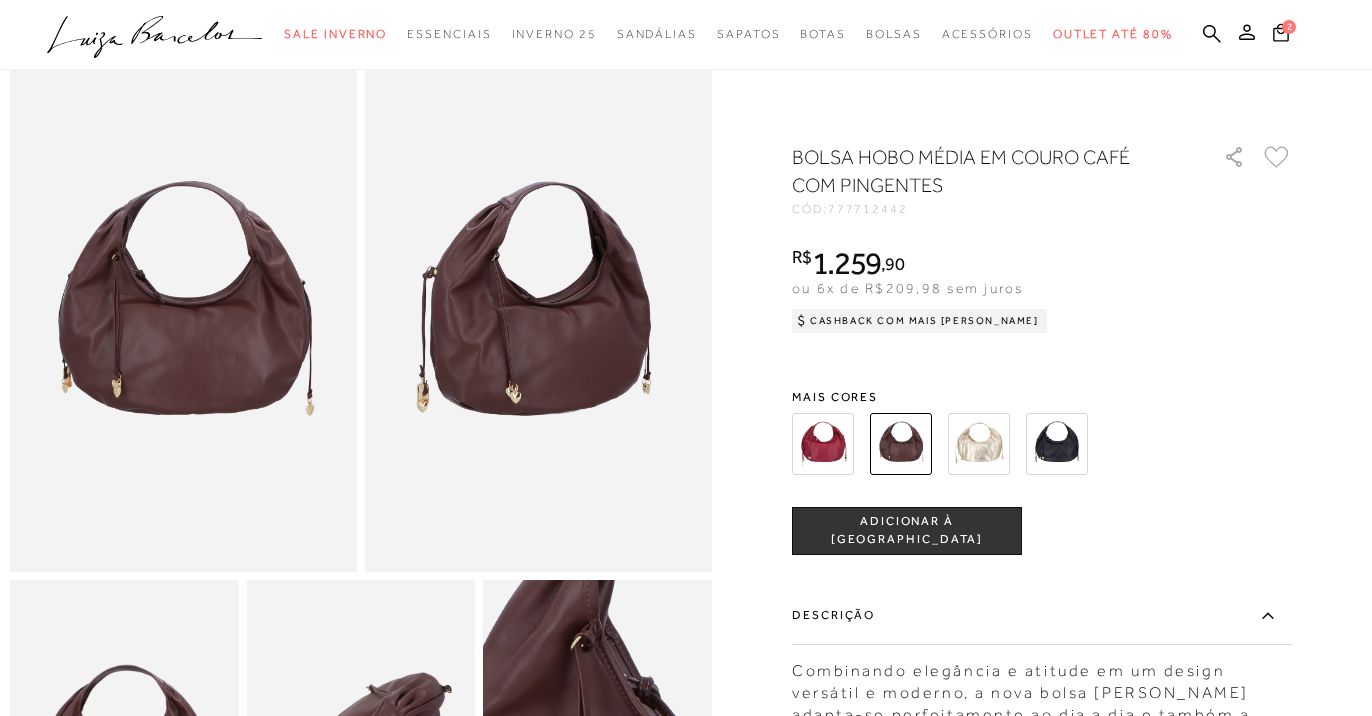 scroll, scrollTop: 0, scrollLeft: 0, axis: both 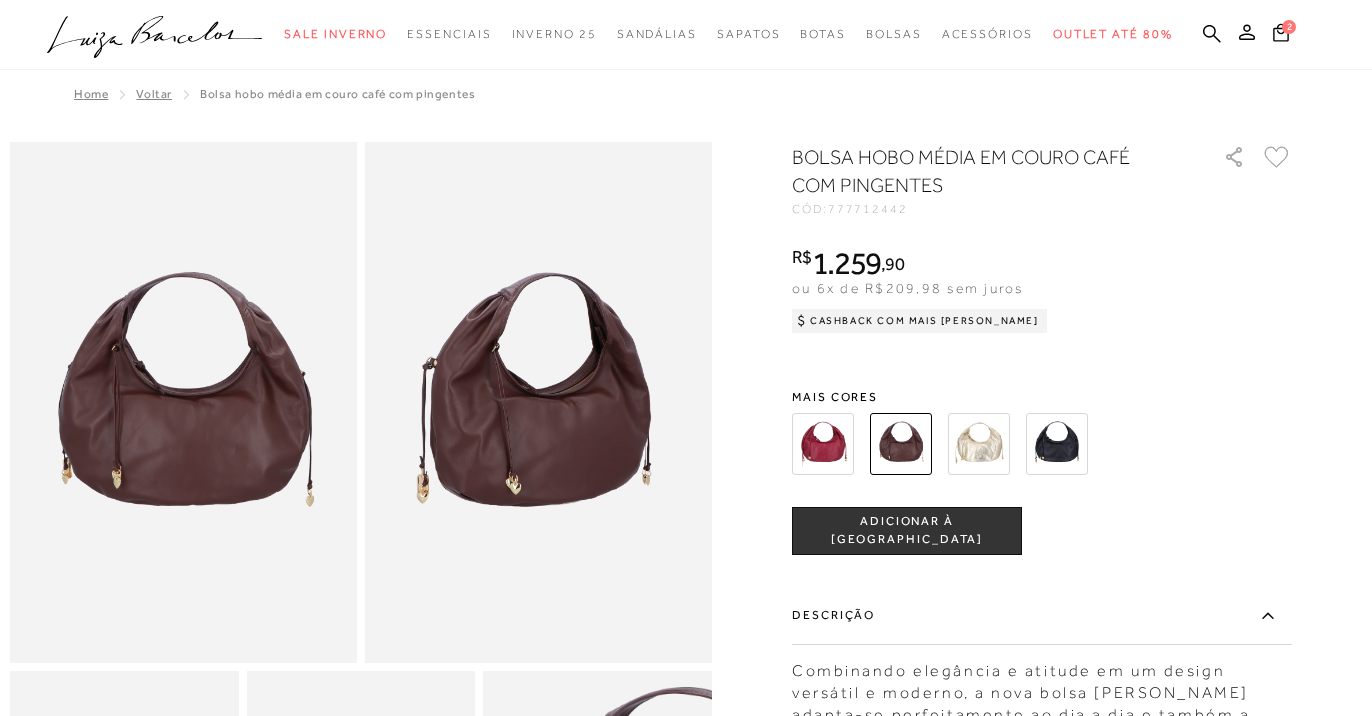 click at bounding box center [1057, 444] 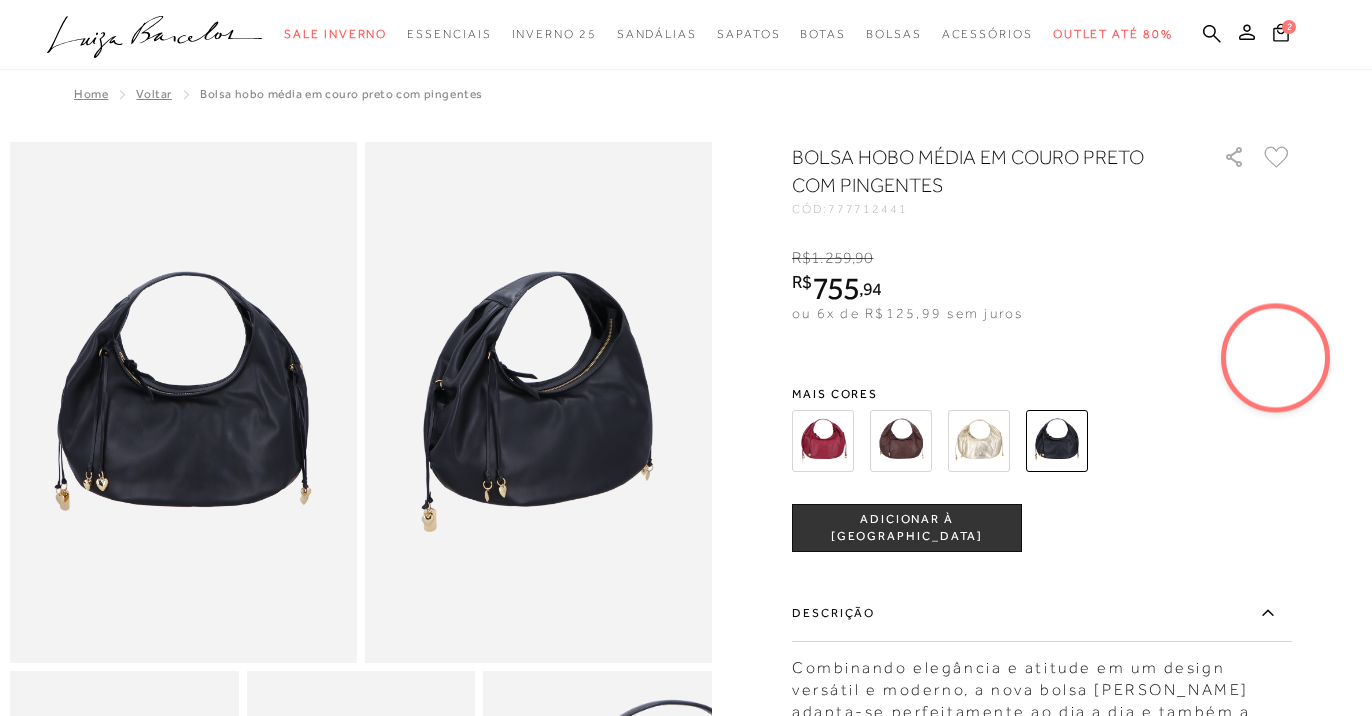 click on "ADICIONAR À SACOLA" at bounding box center [907, 528] 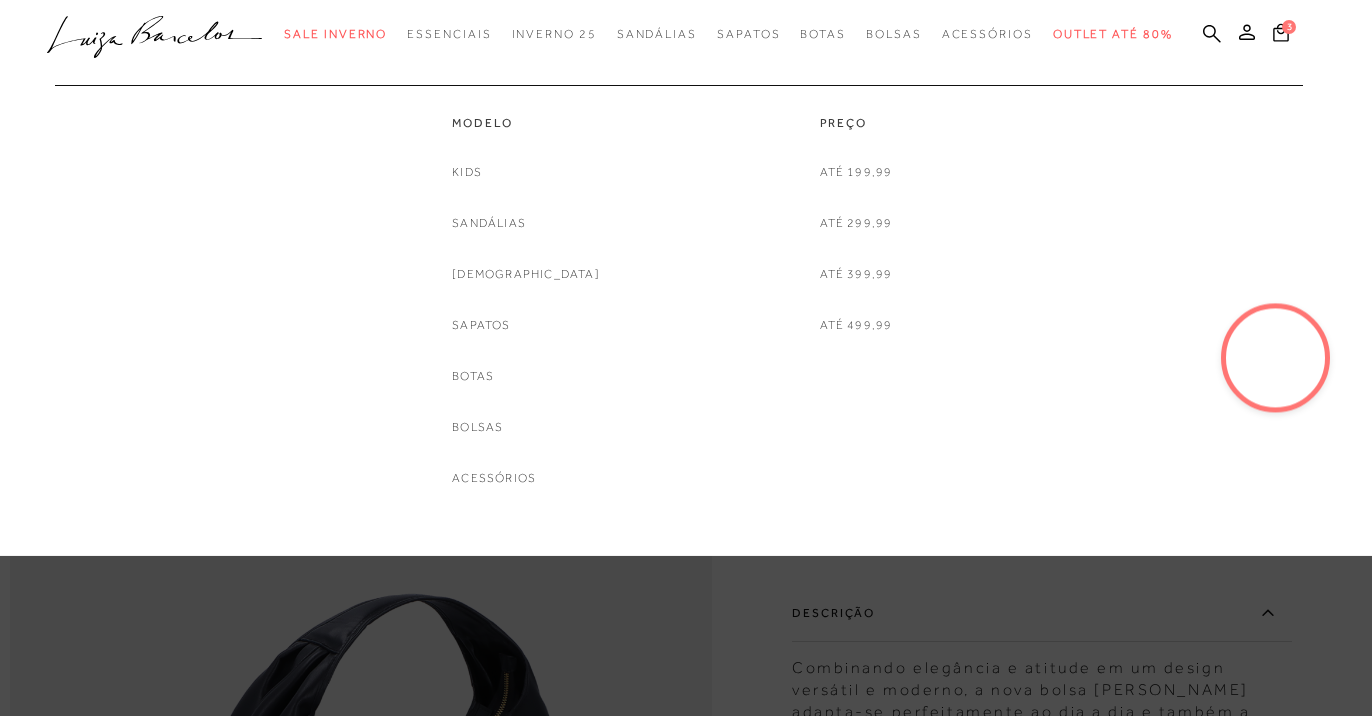 scroll, scrollTop: 735, scrollLeft: 0, axis: vertical 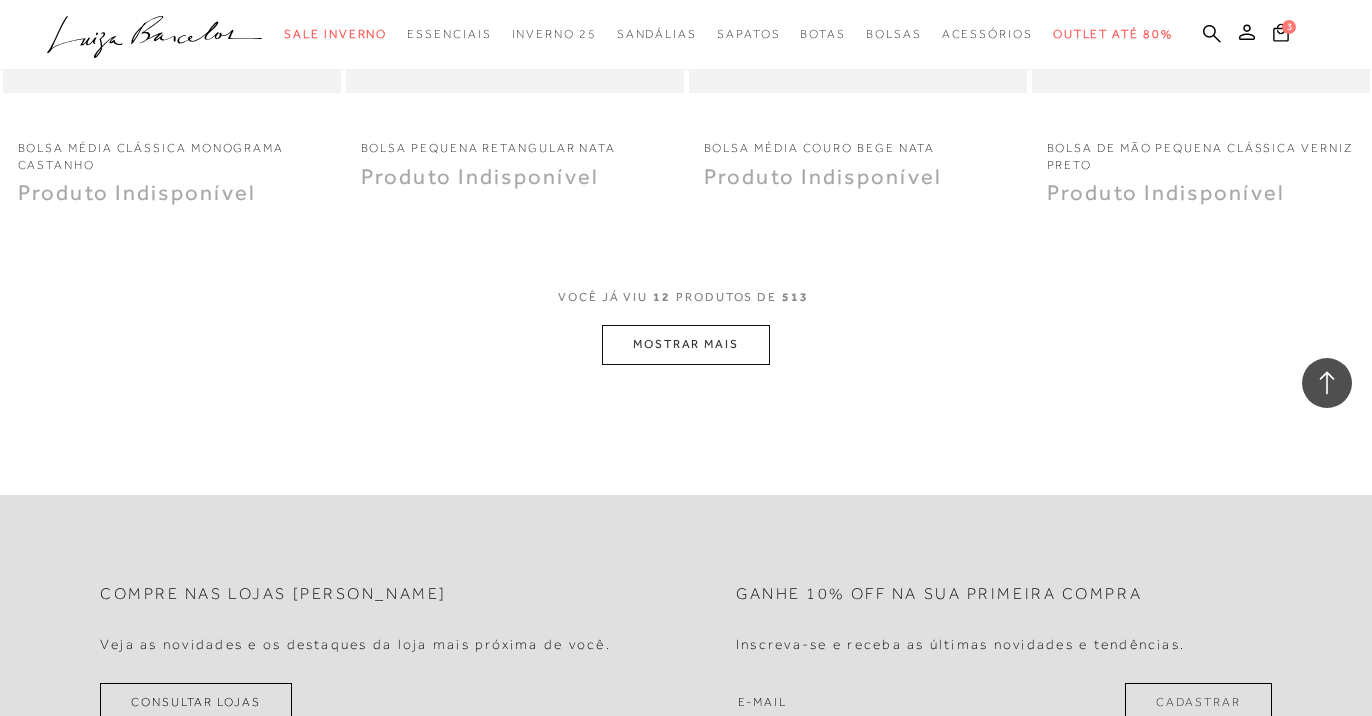 click on "MOSTRAR MAIS" at bounding box center (686, 344) 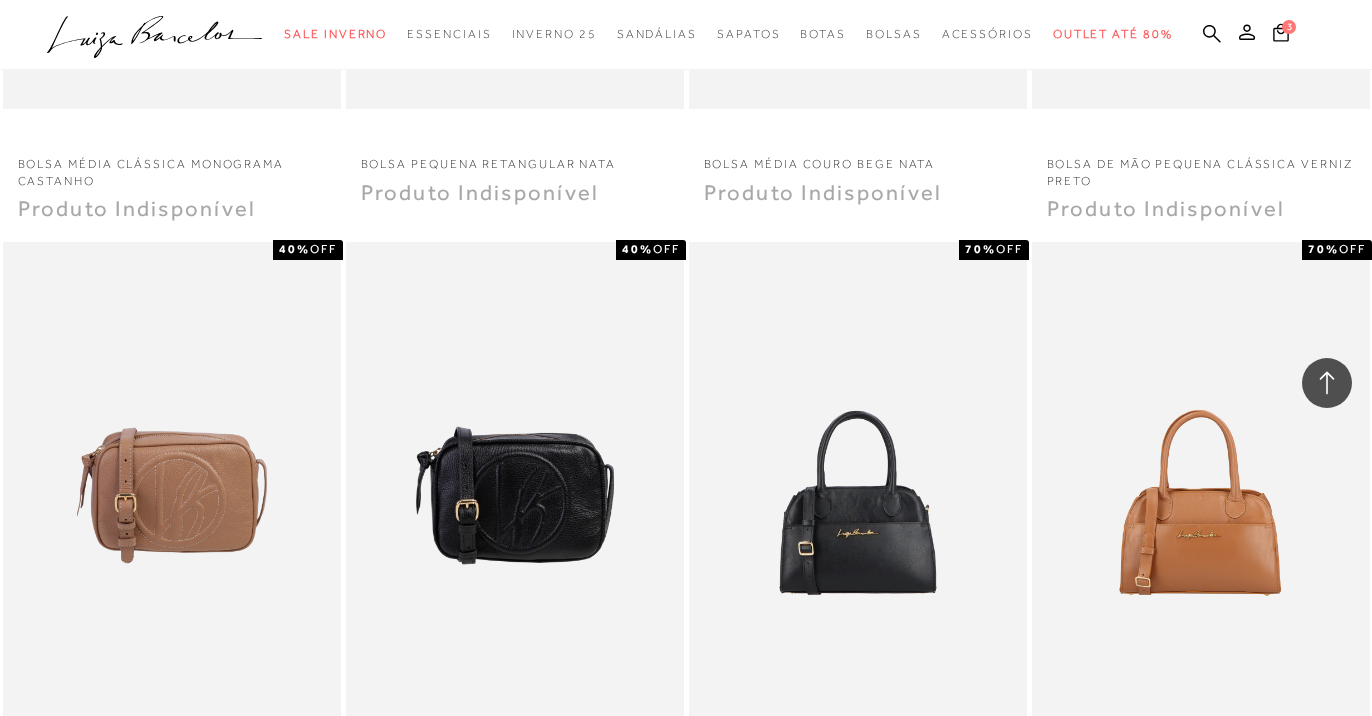 scroll, scrollTop: 1898, scrollLeft: 0, axis: vertical 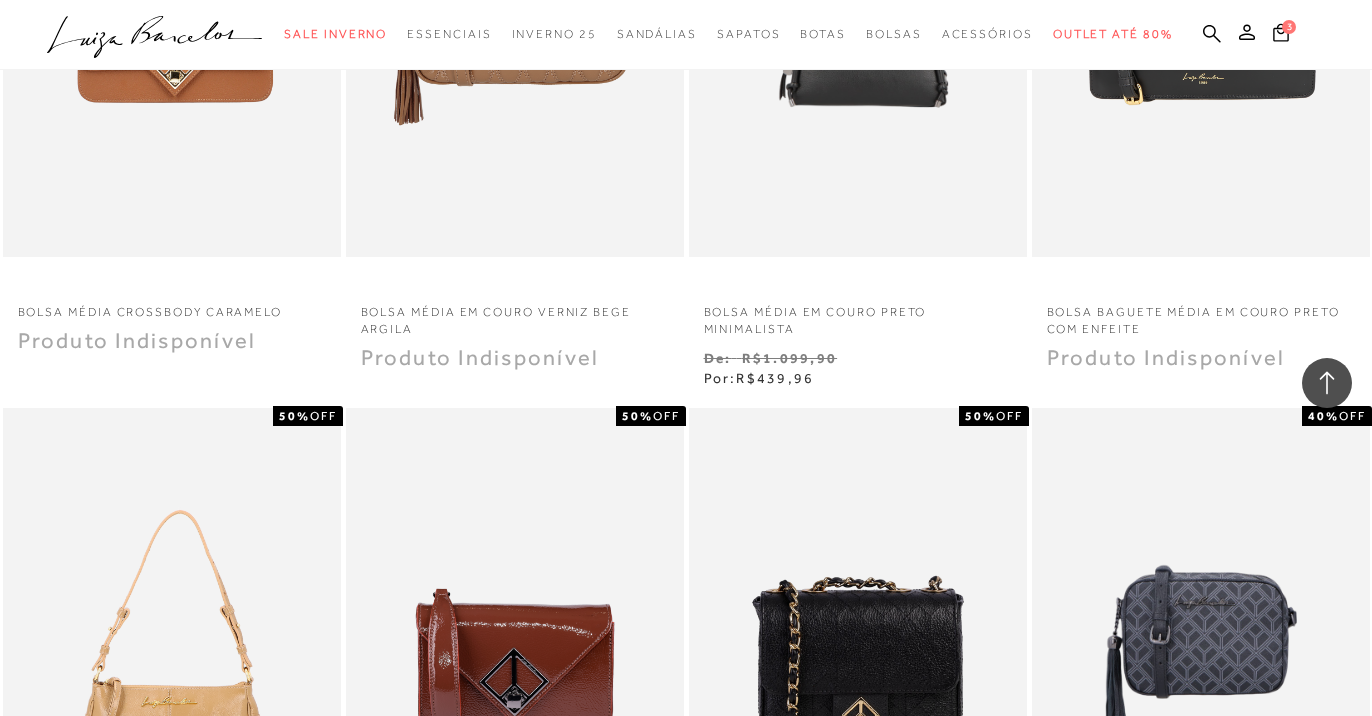 click on "BOLSA MÉDIA EM COURO PRETO MINIMALISTA" at bounding box center [858, 315] 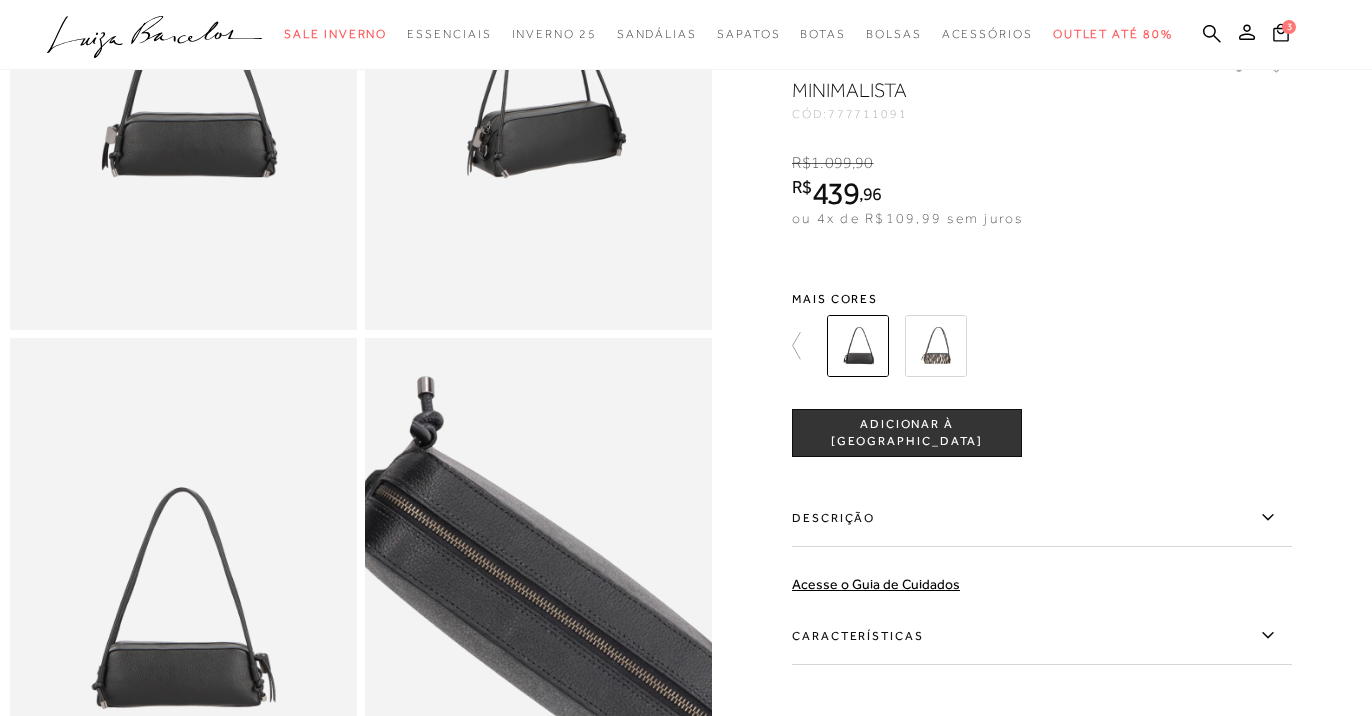 scroll, scrollTop: 328, scrollLeft: 0, axis: vertical 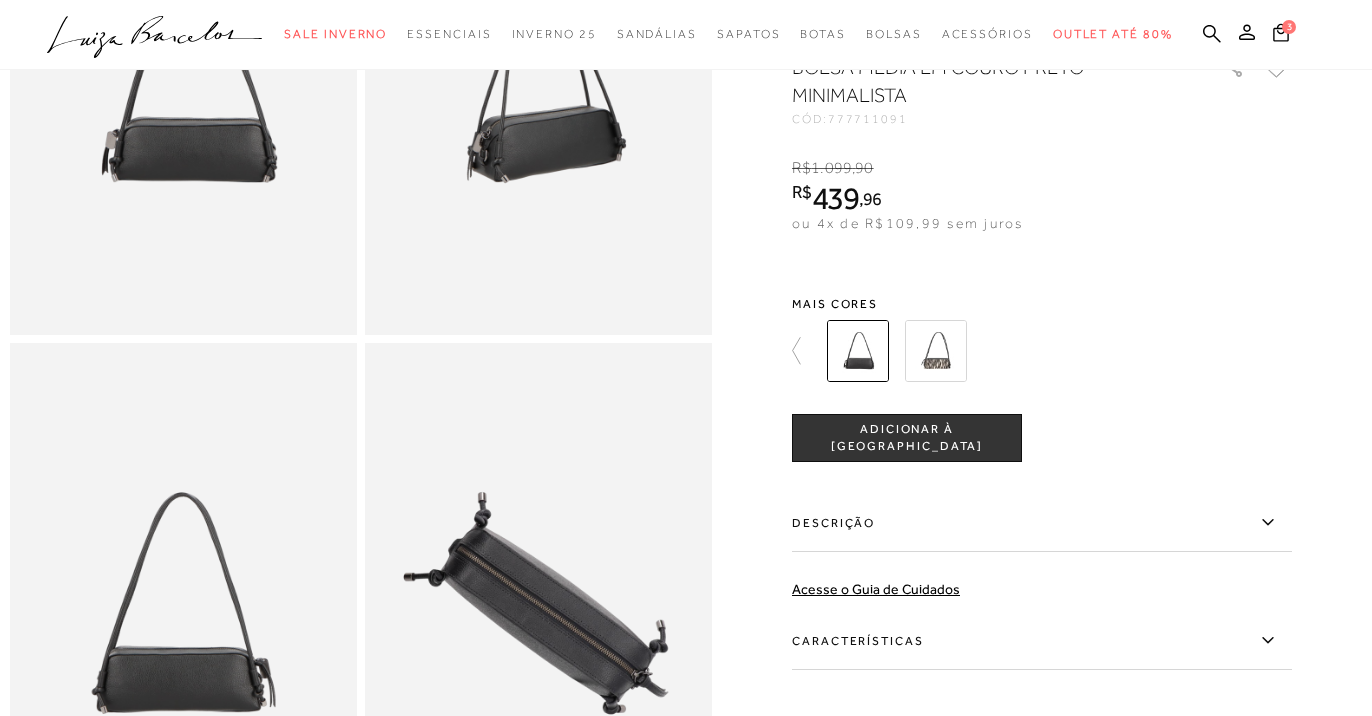 click on "Descrição" at bounding box center [1042, 523] 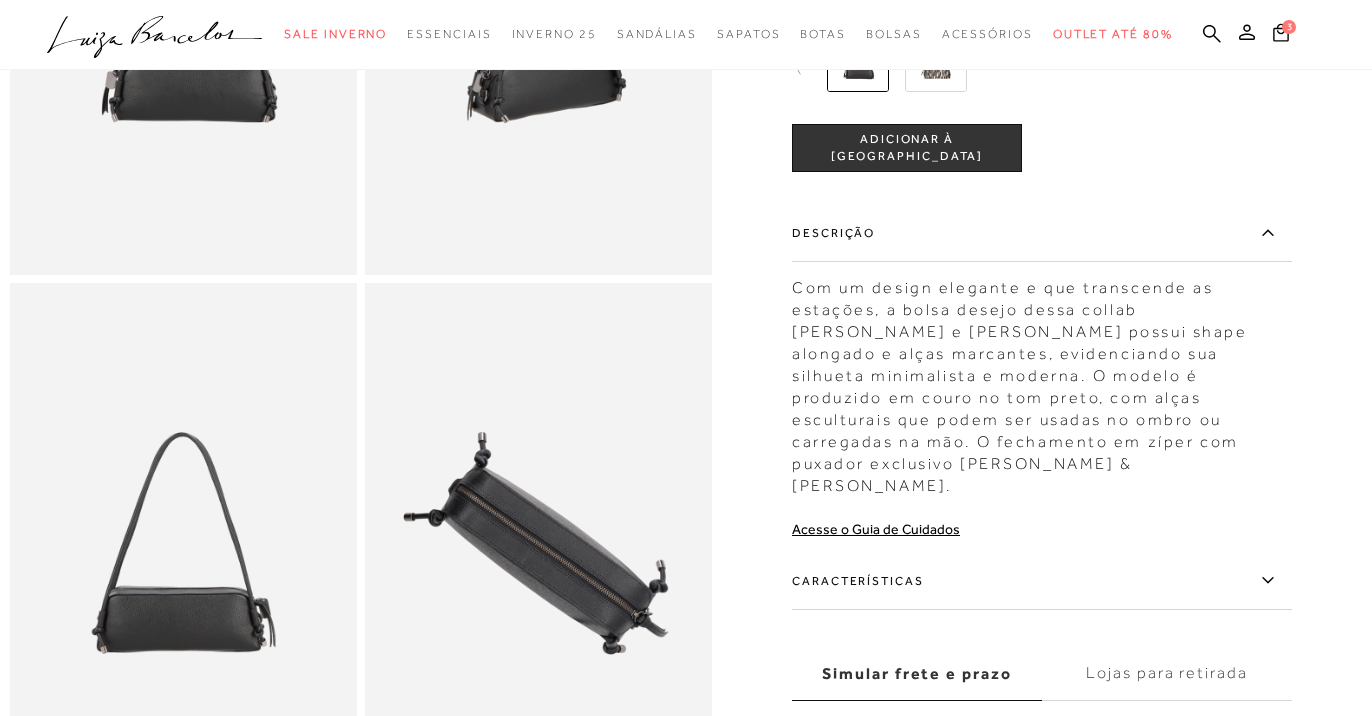 scroll, scrollTop: 406, scrollLeft: 0, axis: vertical 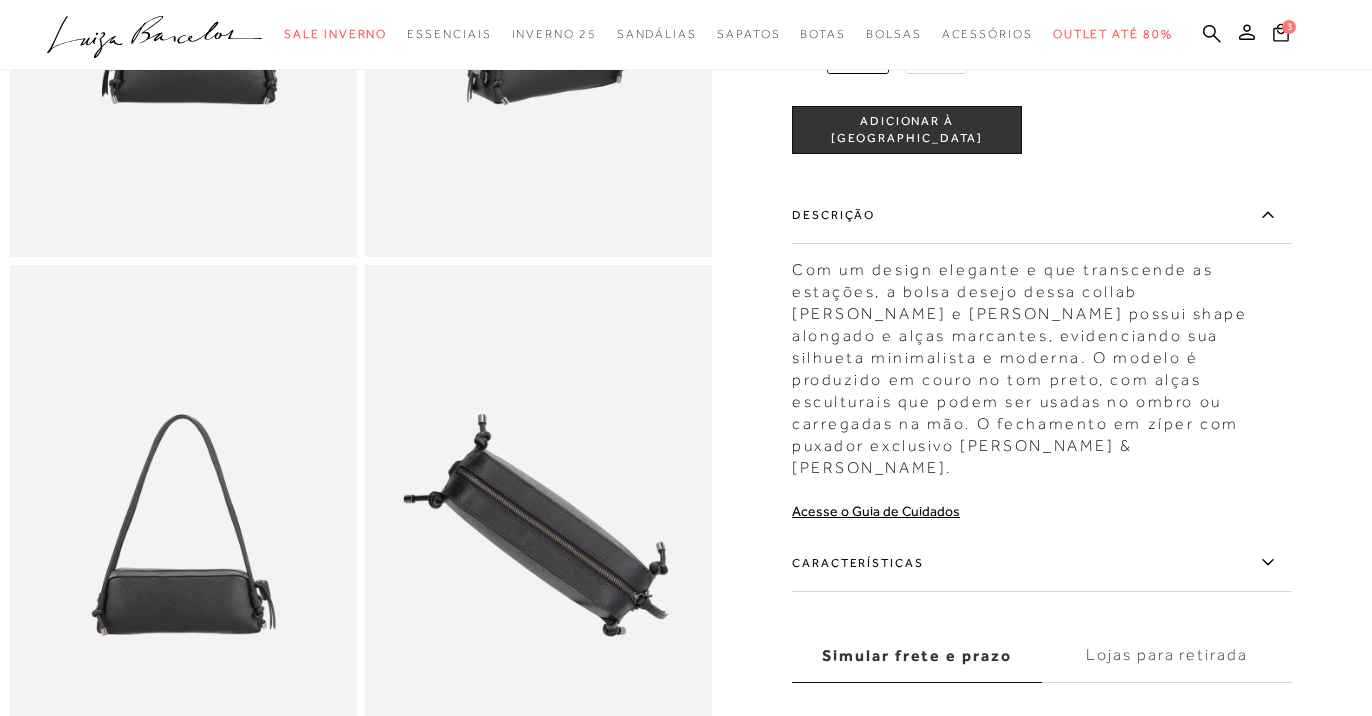 click 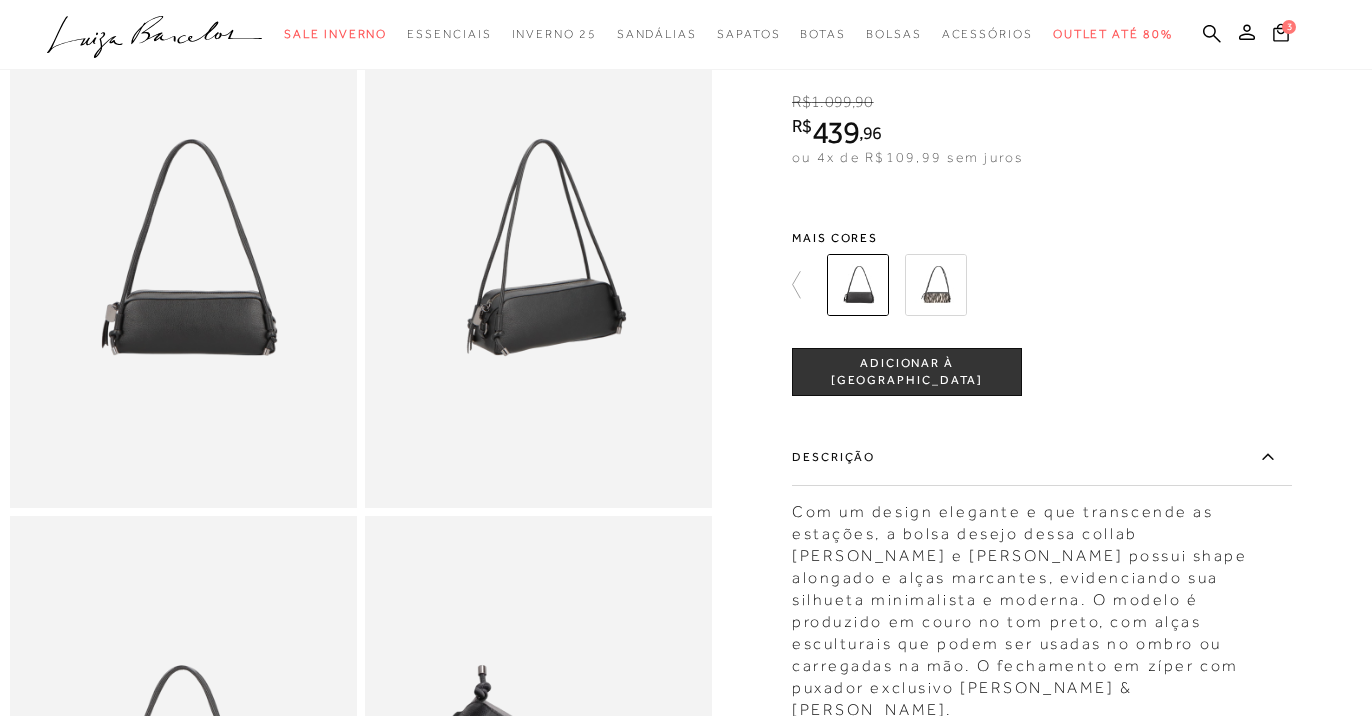 scroll, scrollTop: 152, scrollLeft: 0, axis: vertical 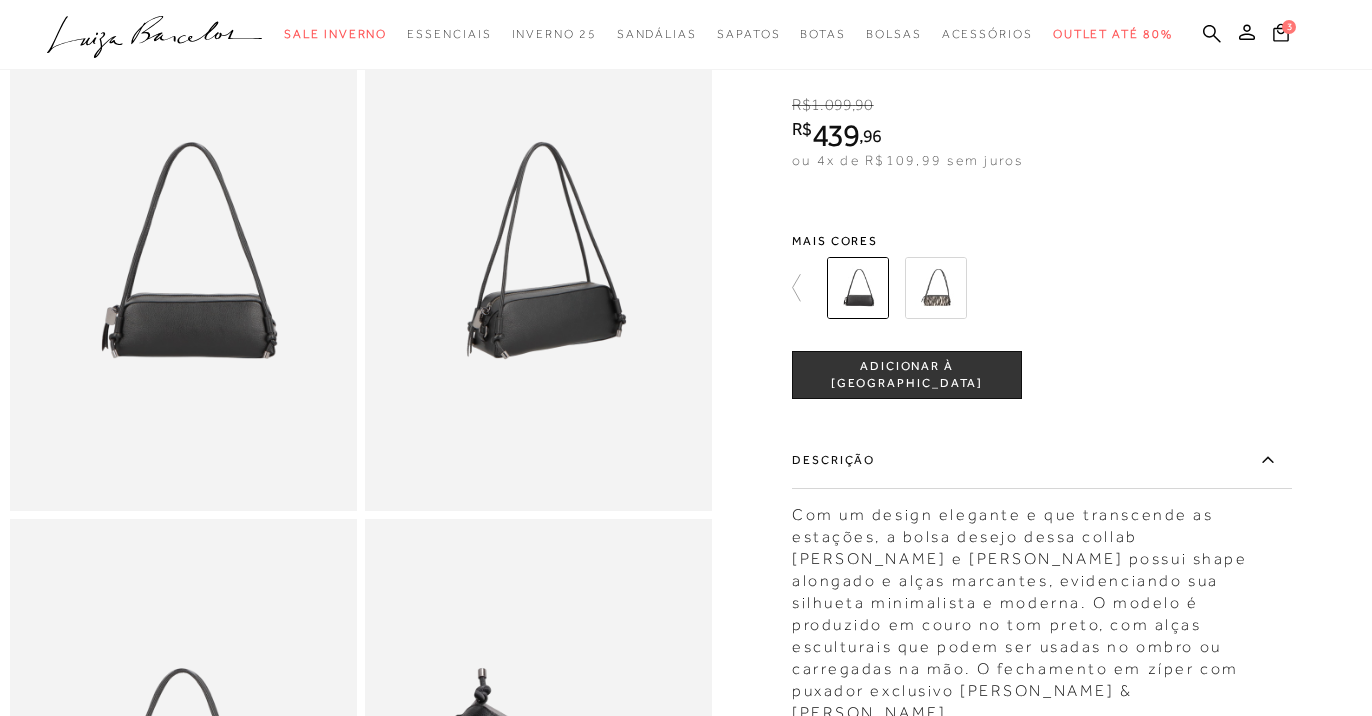 click at bounding box center [936, 288] 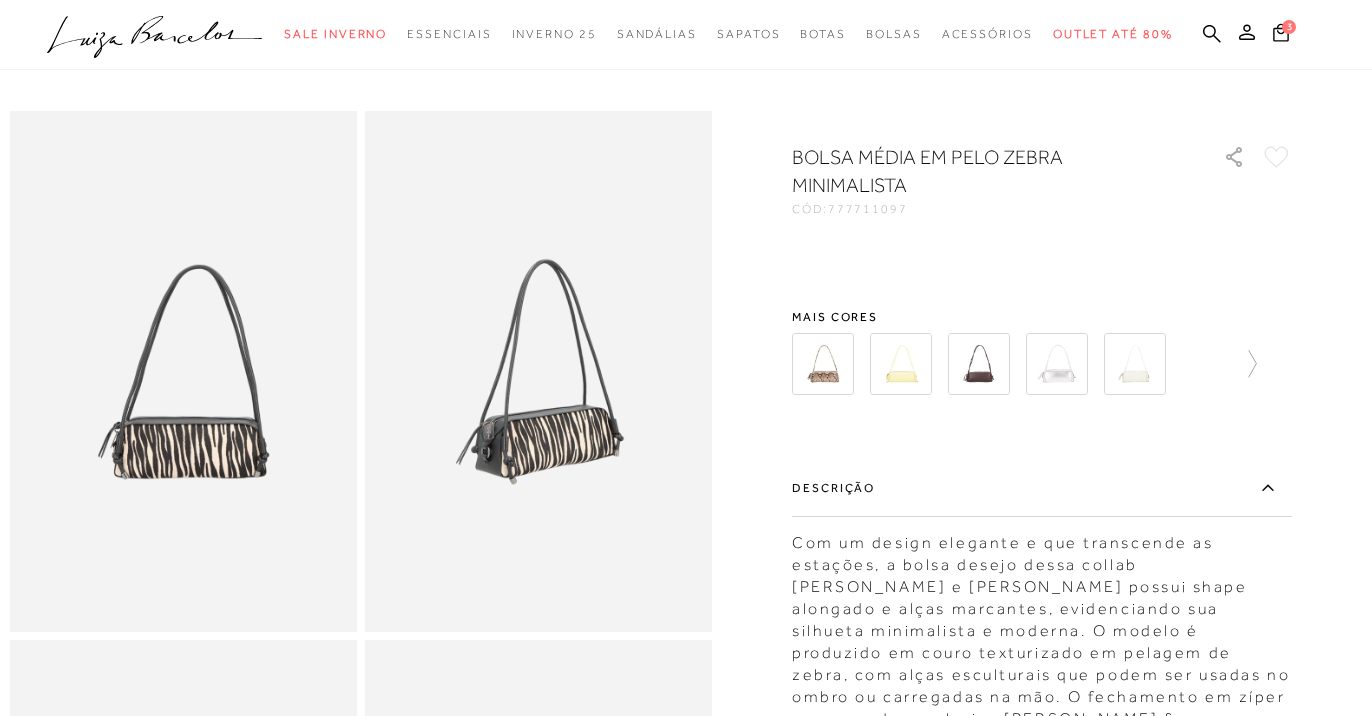 scroll, scrollTop: 0, scrollLeft: 0, axis: both 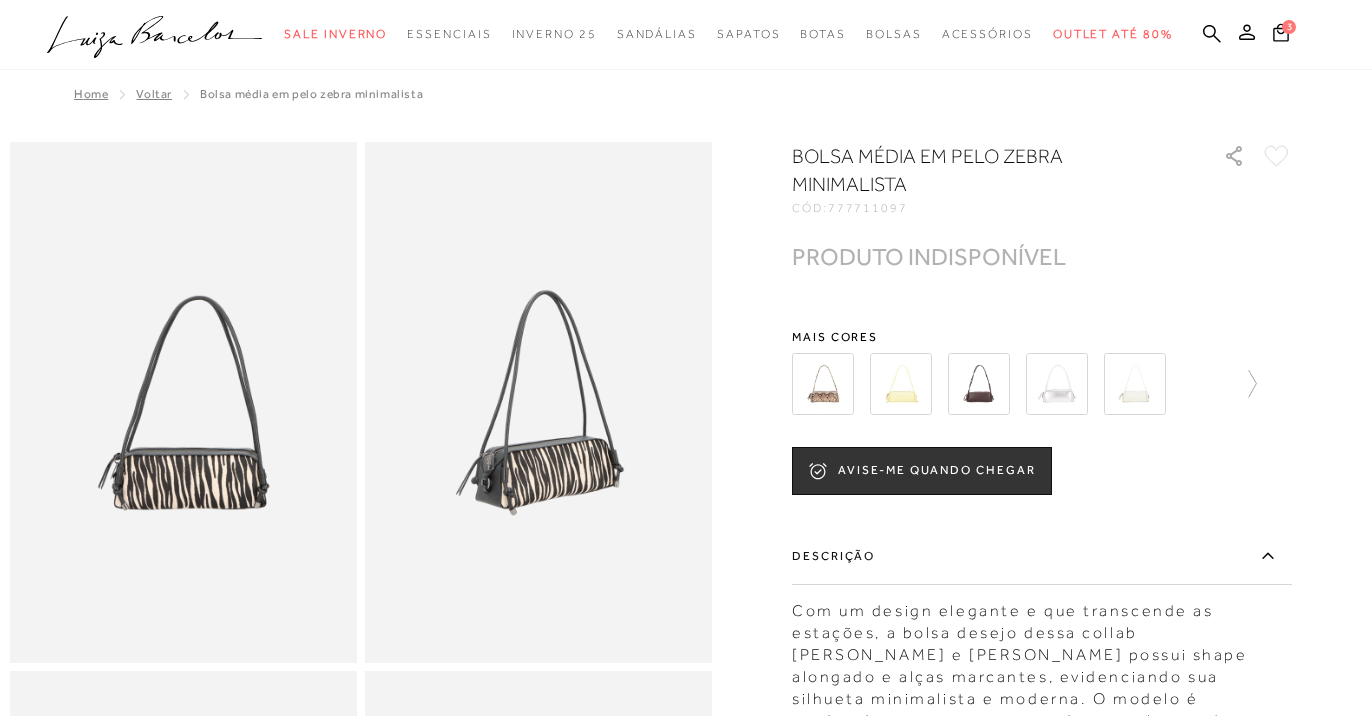 click at bounding box center (979, 384) 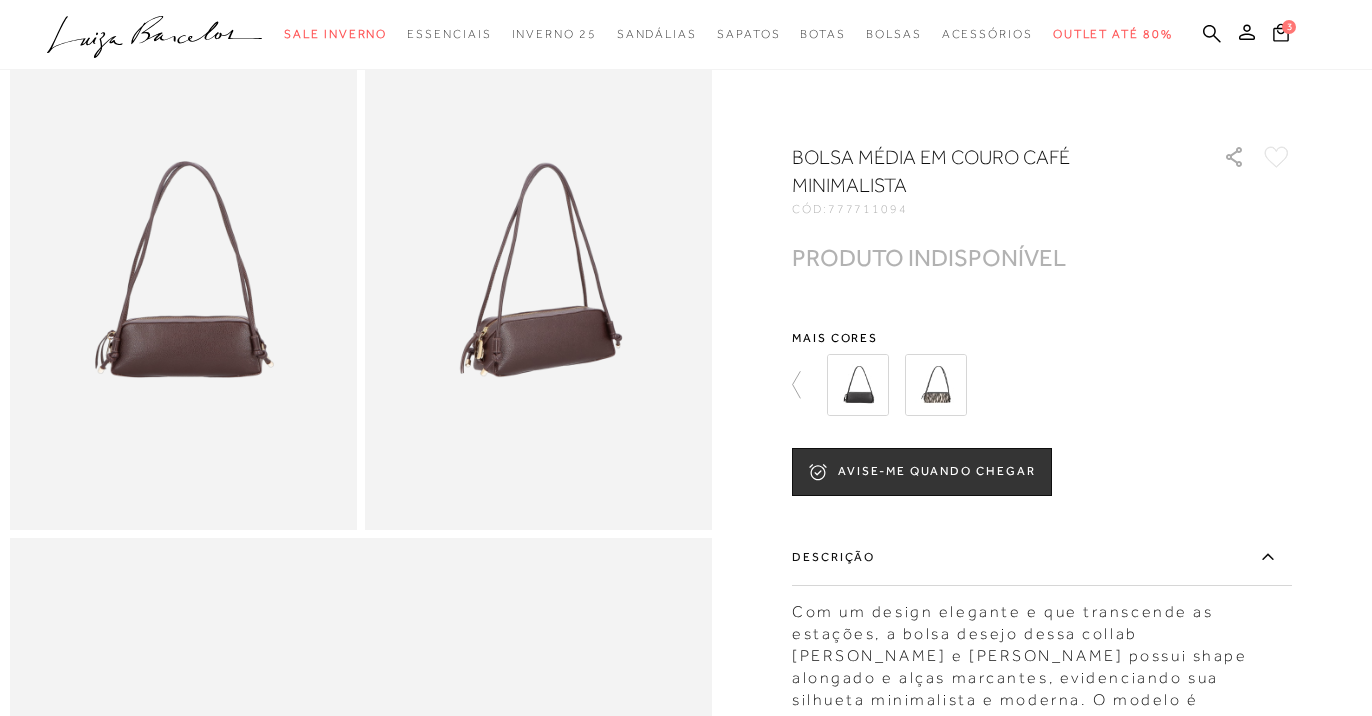 scroll, scrollTop: 0, scrollLeft: 0, axis: both 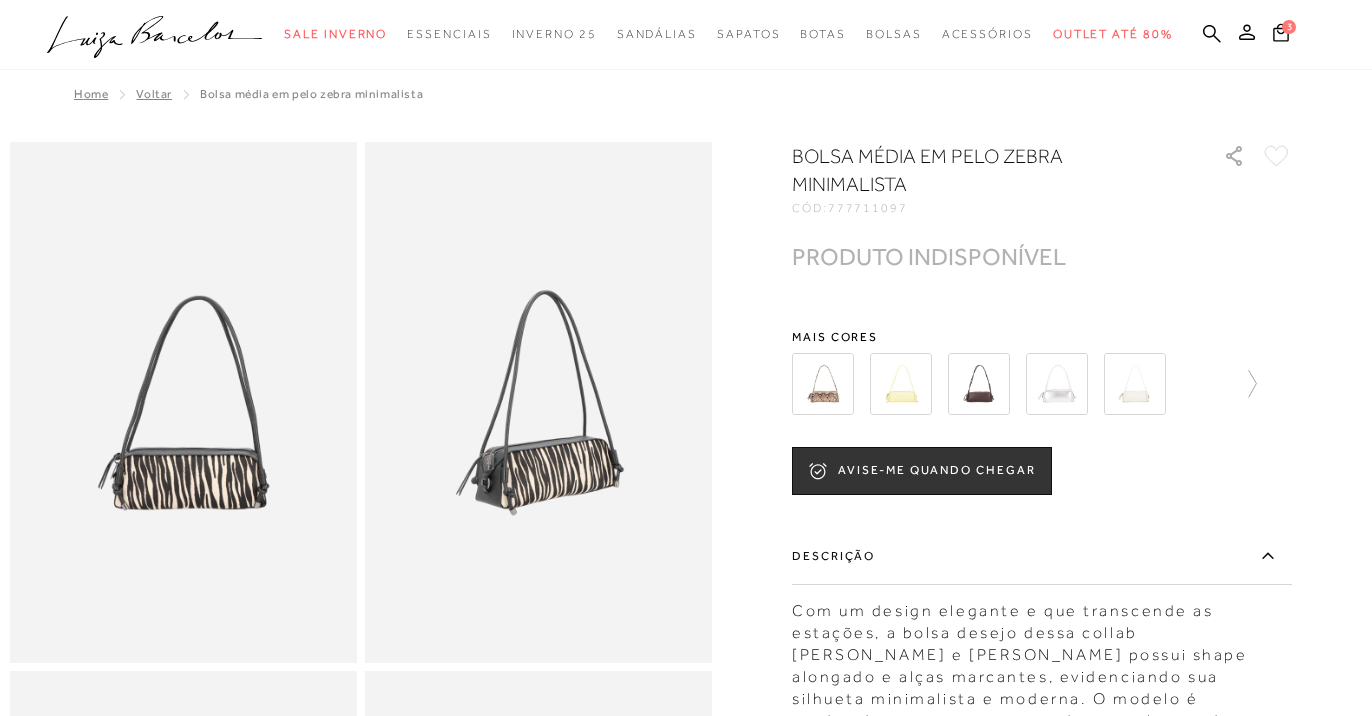 click on "Voltar" at bounding box center [154, 94] 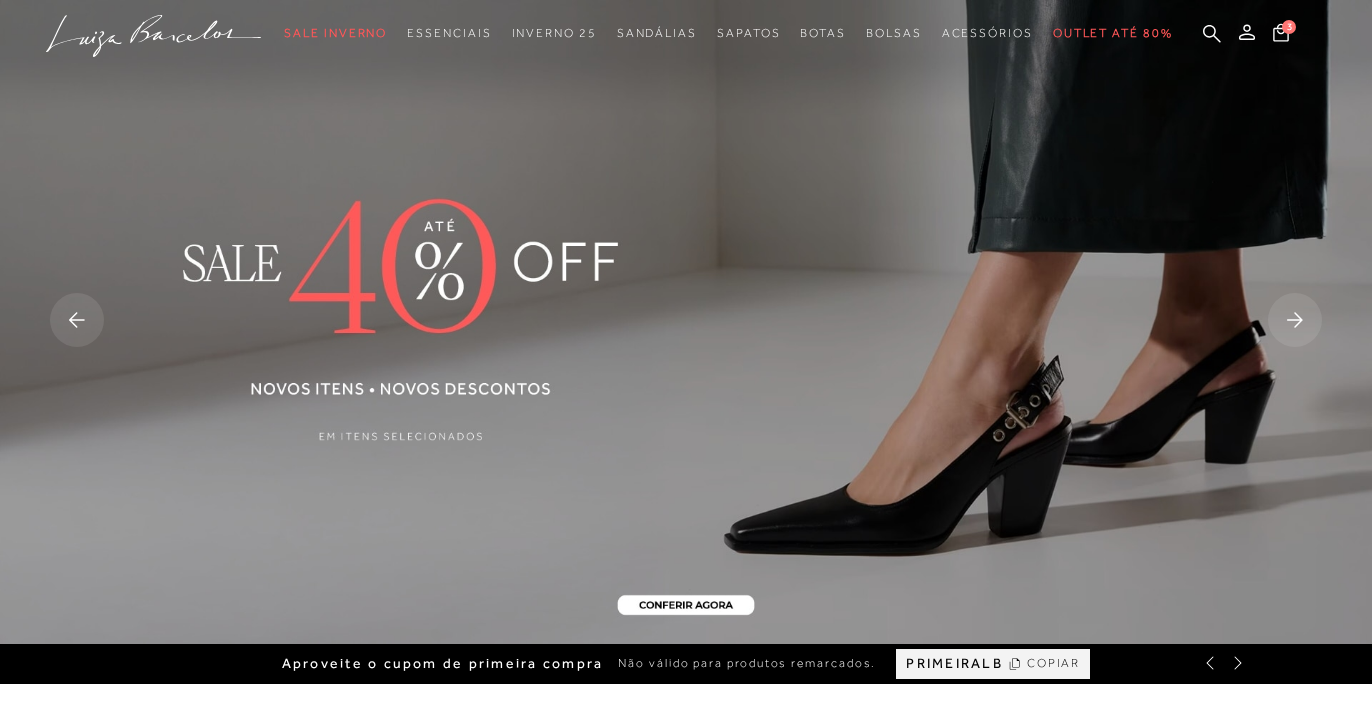 scroll, scrollTop: 0, scrollLeft: 0, axis: both 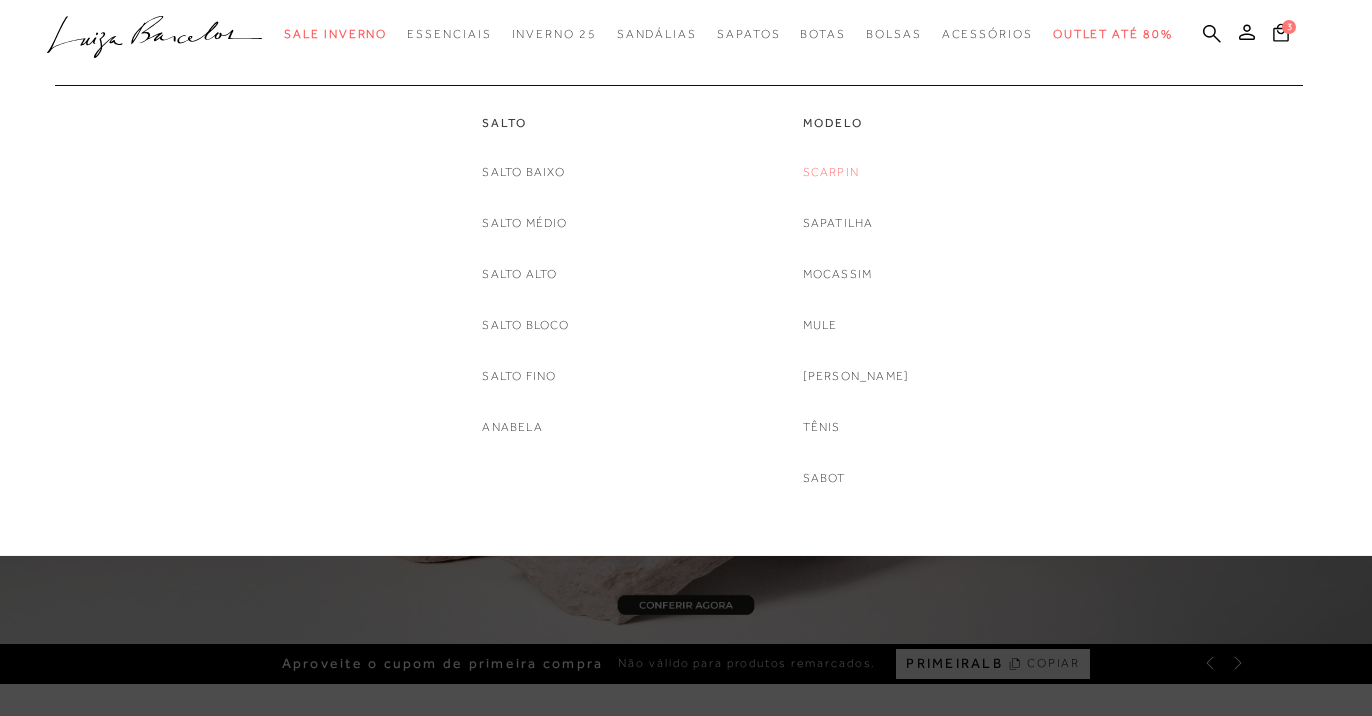 click on "Scarpin" at bounding box center [831, 172] 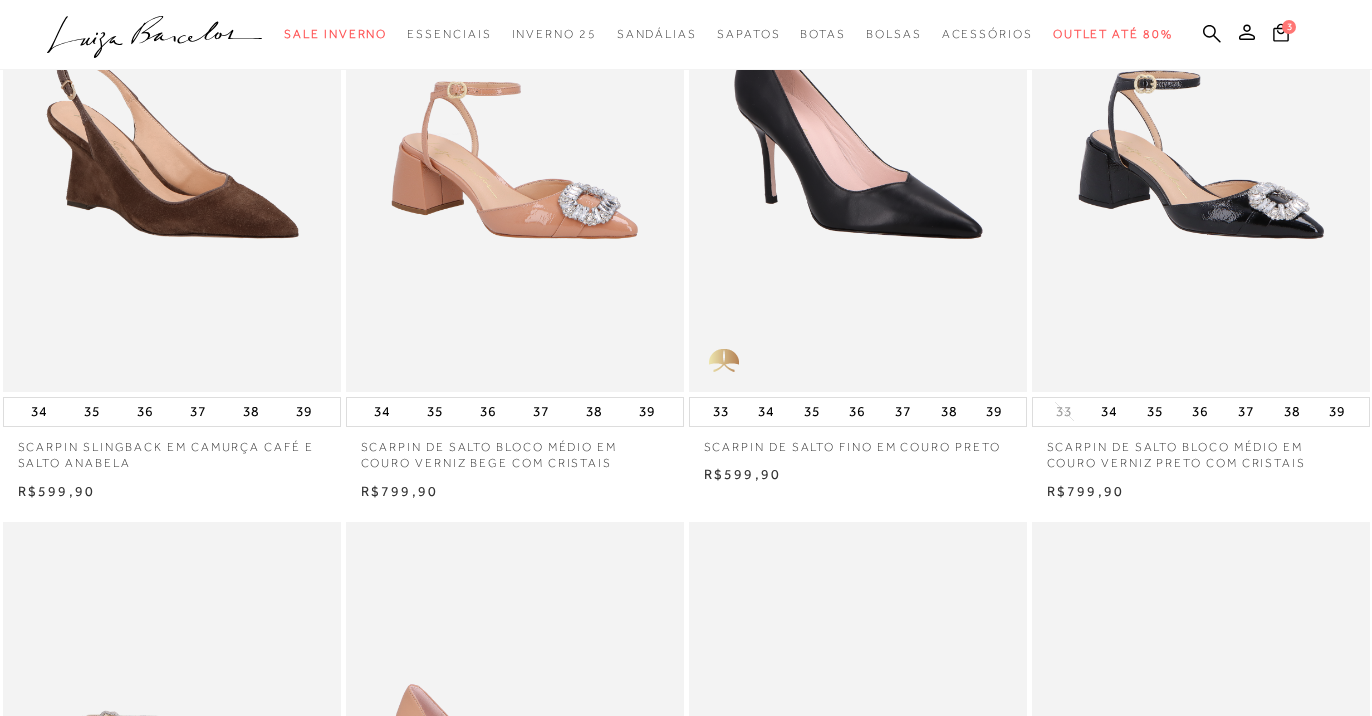 scroll, scrollTop: 0, scrollLeft: 0, axis: both 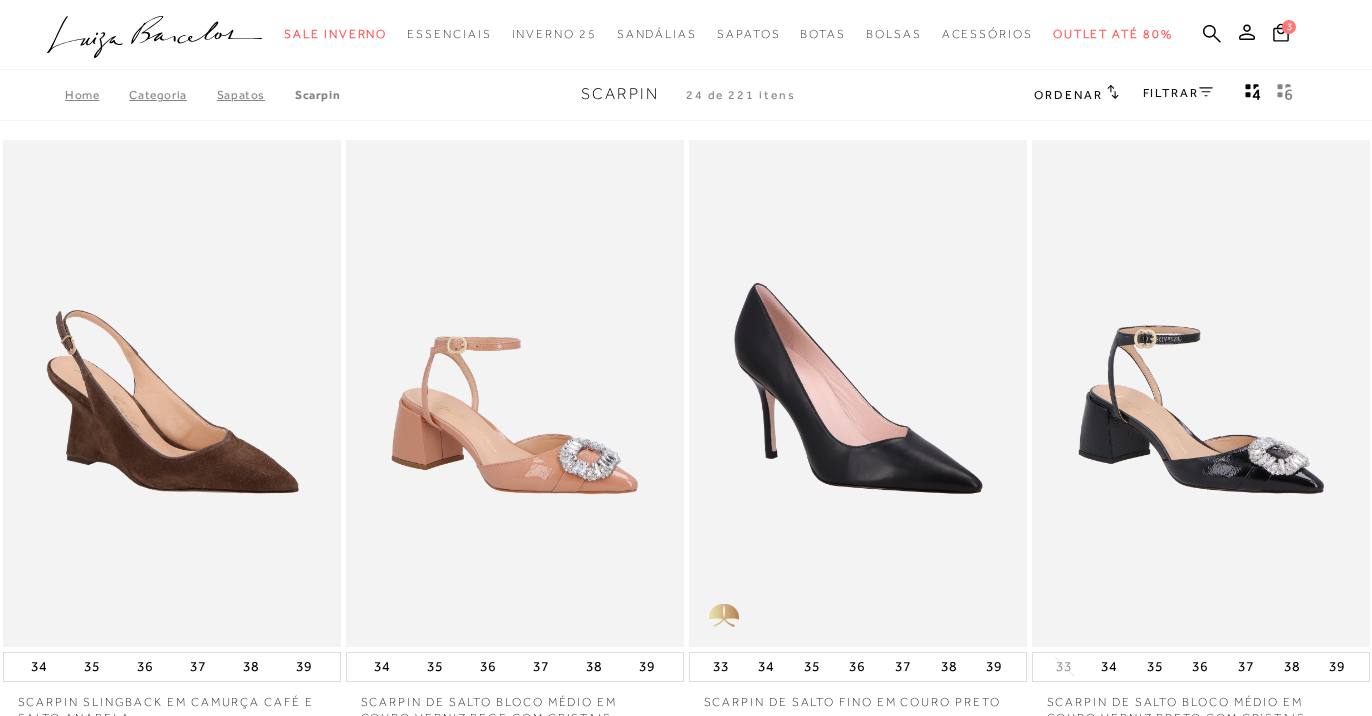 click on "Ordenar" at bounding box center (1068, 95) 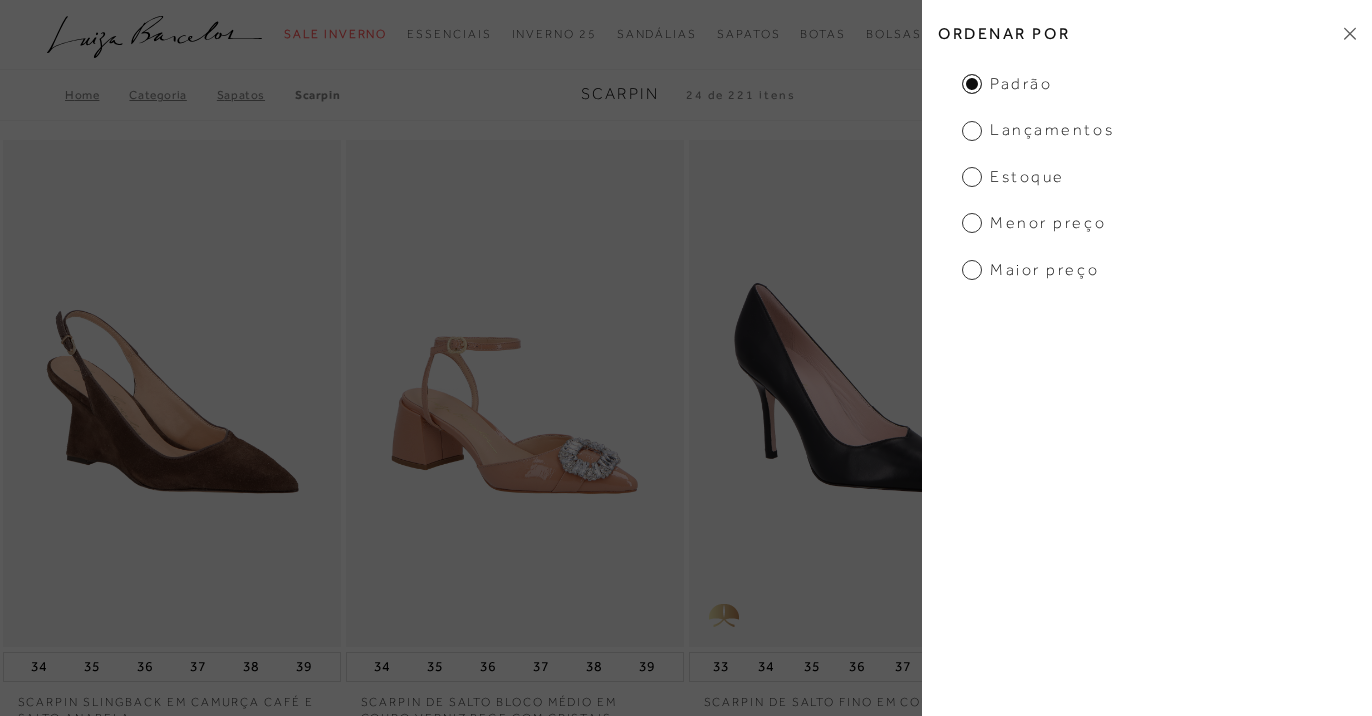 click on "Menor preço" at bounding box center [1034, 223] 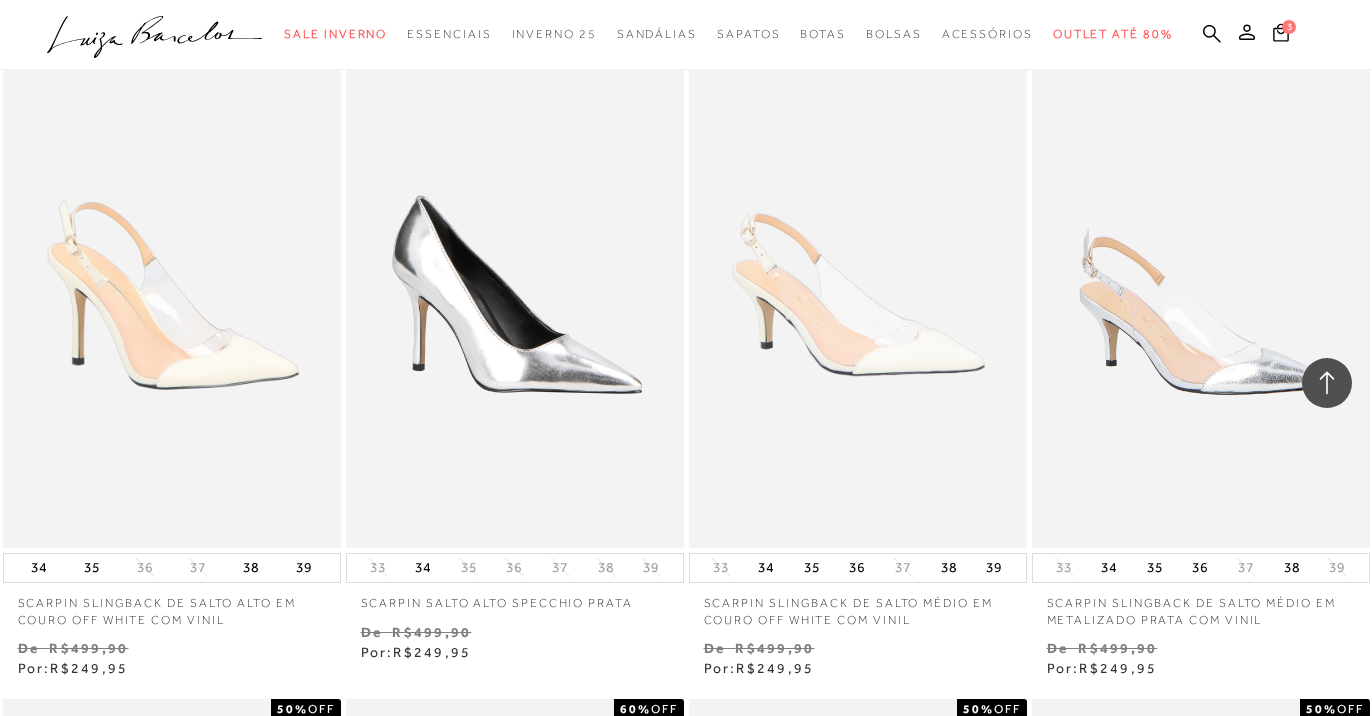 scroll, scrollTop: 5253, scrollLeft: 0, axis: vertical 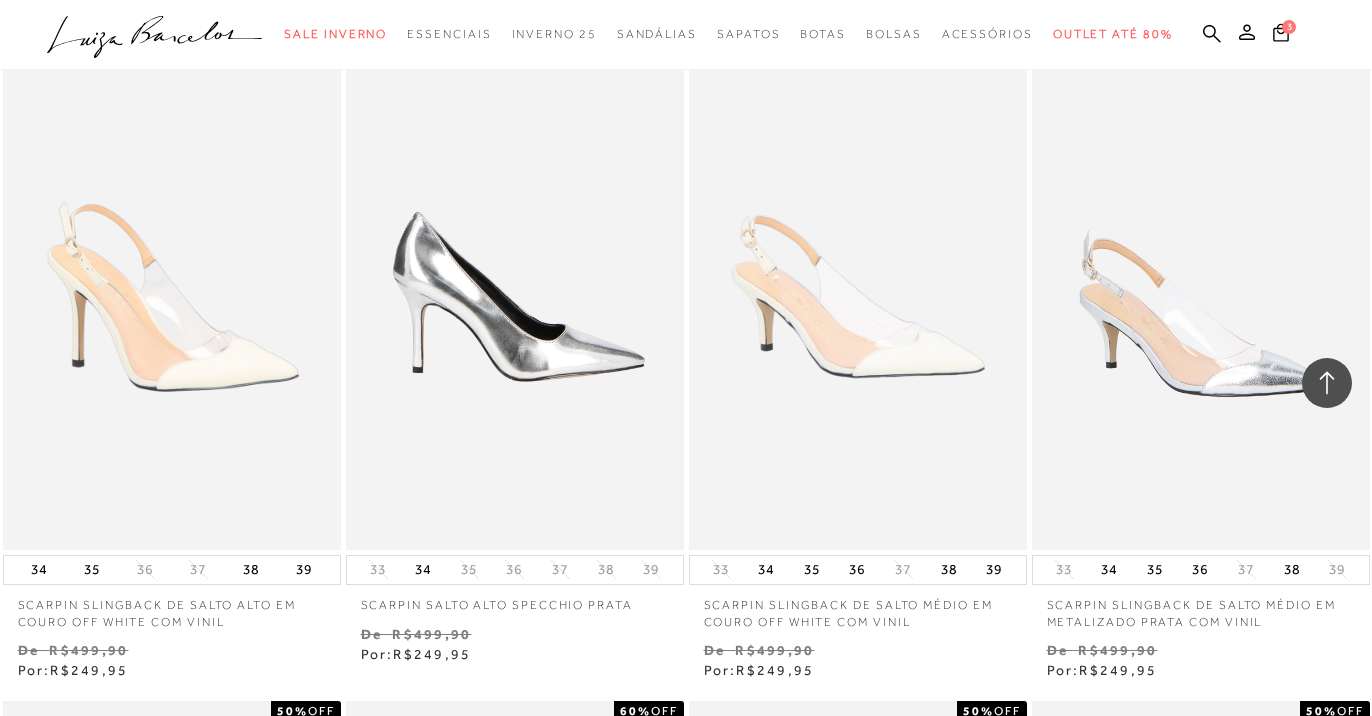 click at bounding box center (516, 296) 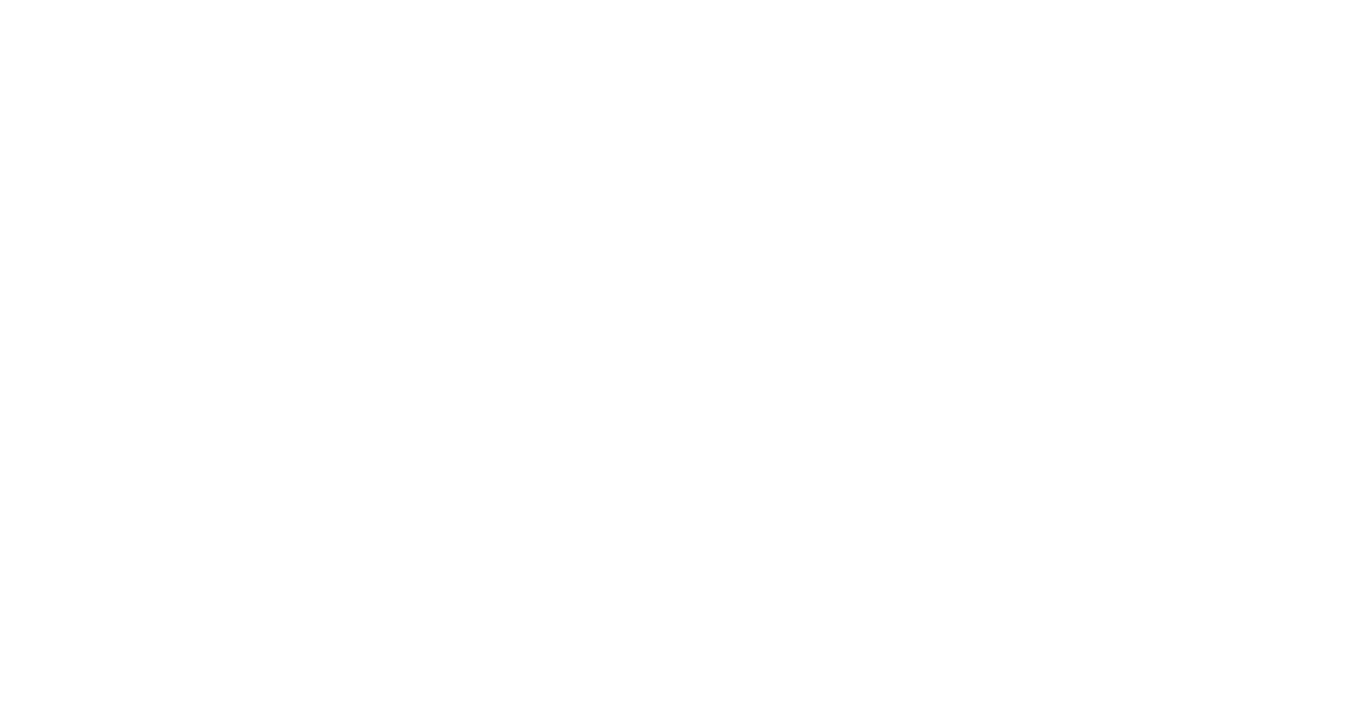 scroll, scrollTop: 0, scrollLeft: 0, axis: both 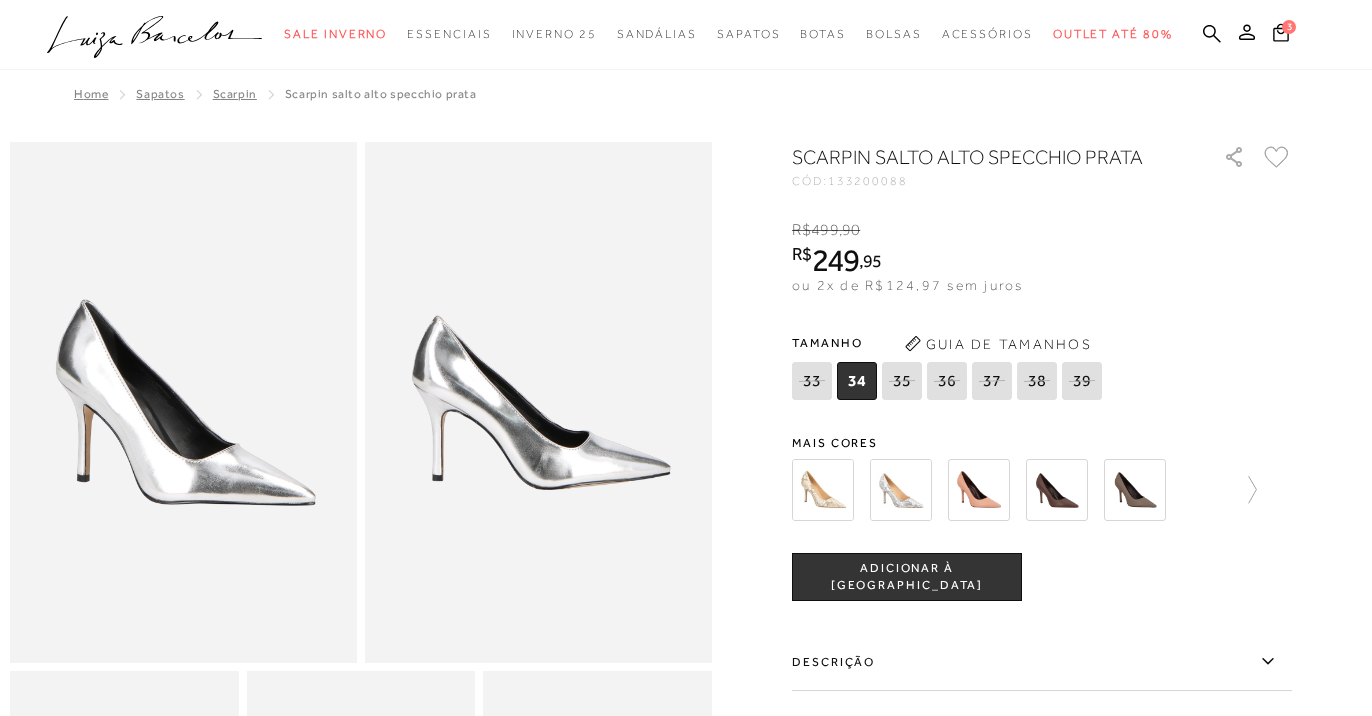 click on "34" at bounding box center [857, 381] 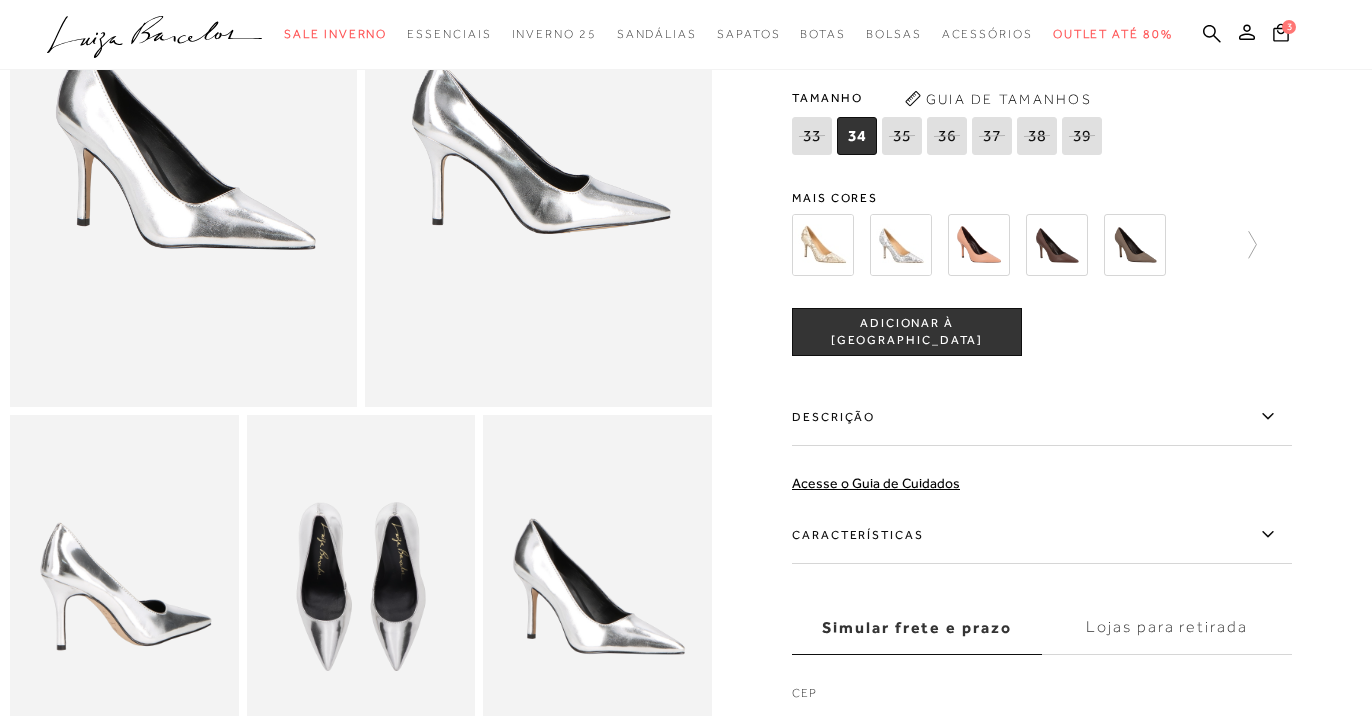 scroll, scrollTop: 262, scrollLeft: 0, axis: vertical 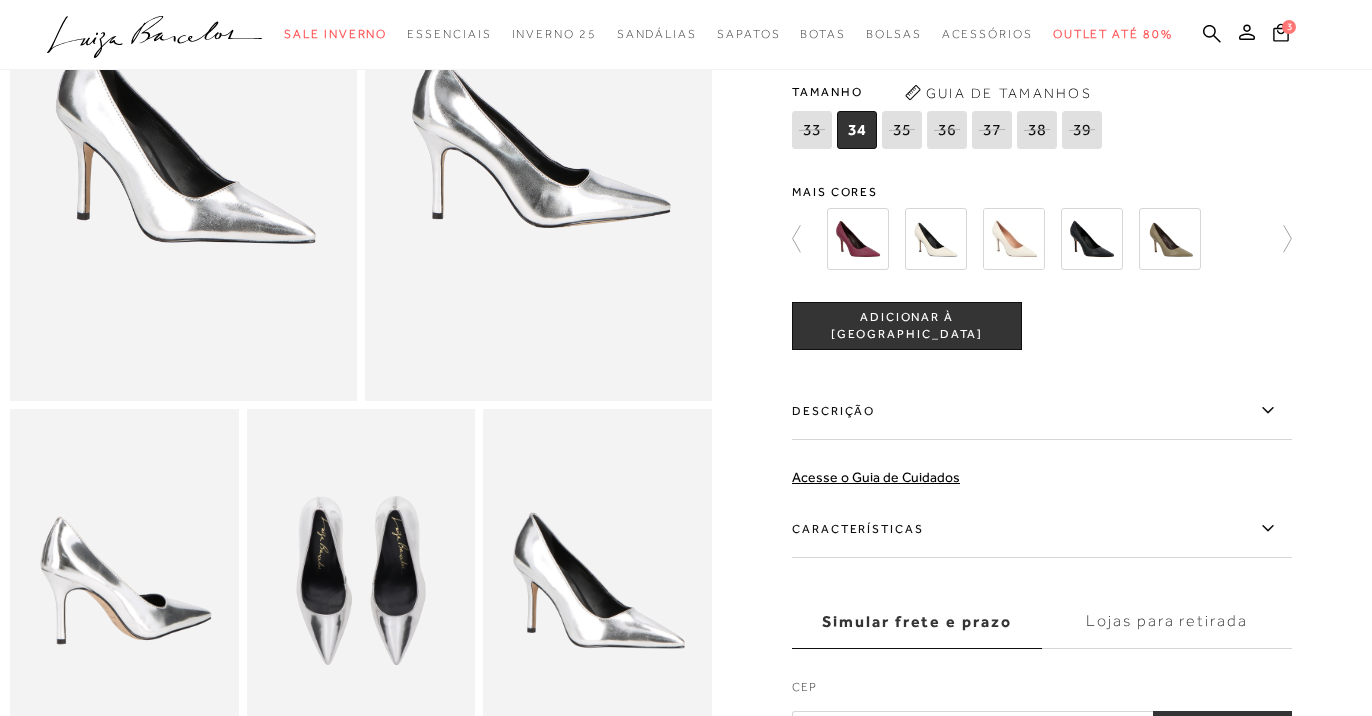 click on "Descrição" at bounding box center [1042, 411] 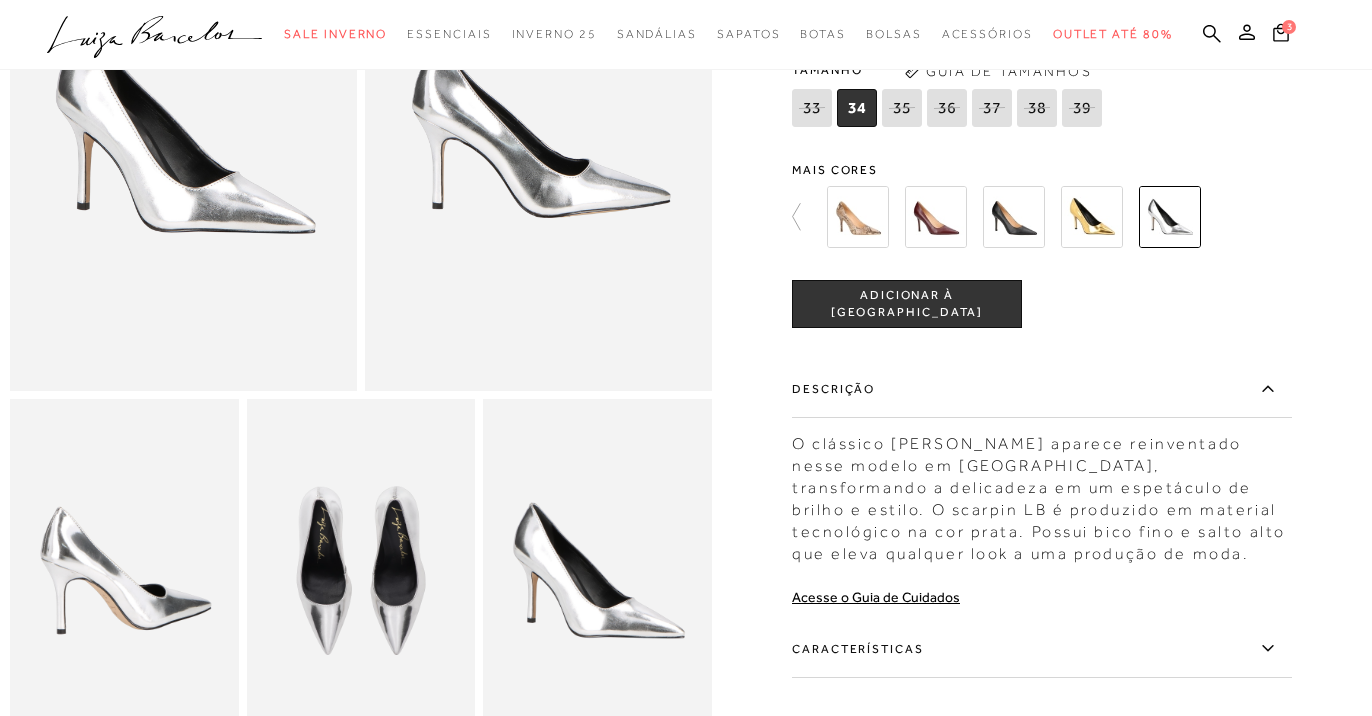 scroll, scrollTop: 273, scrollLeft: 0, axis: vertical 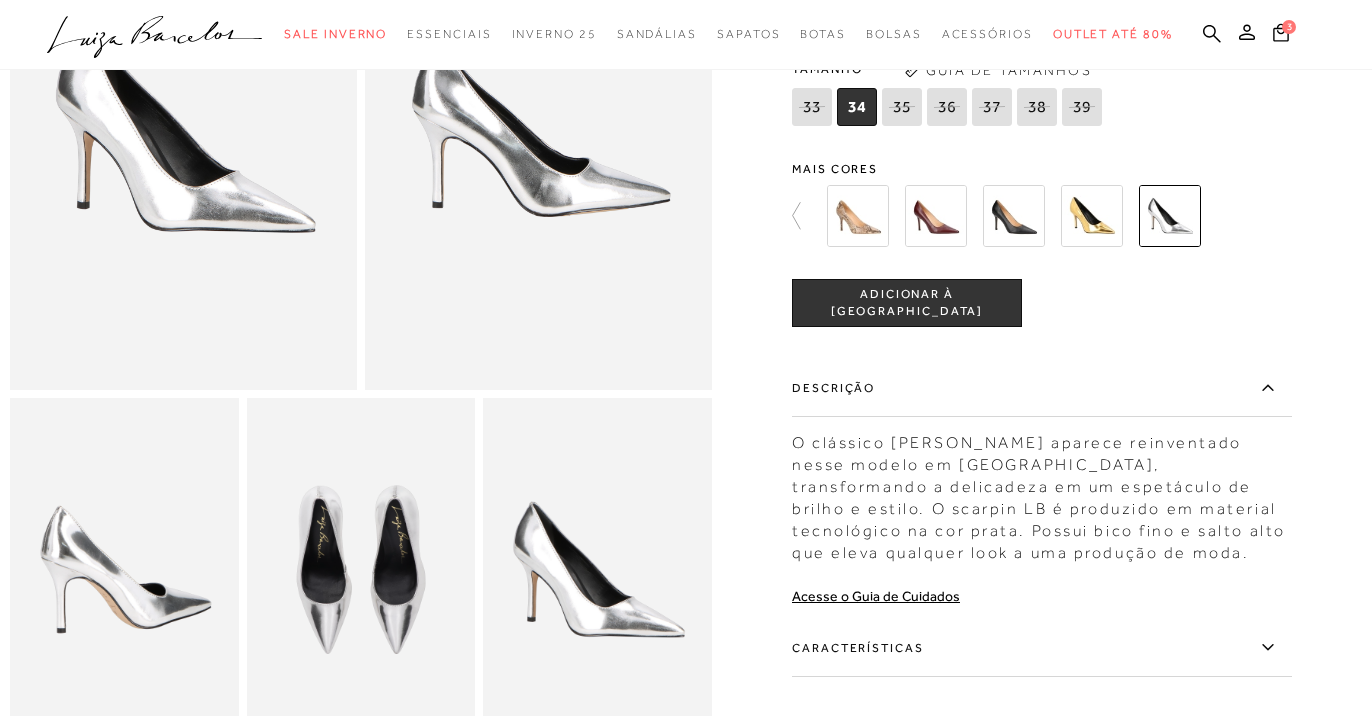click on "ADICIONAR À [GEOGRAPHIC_DATA]" at bounding box center [907, 303] 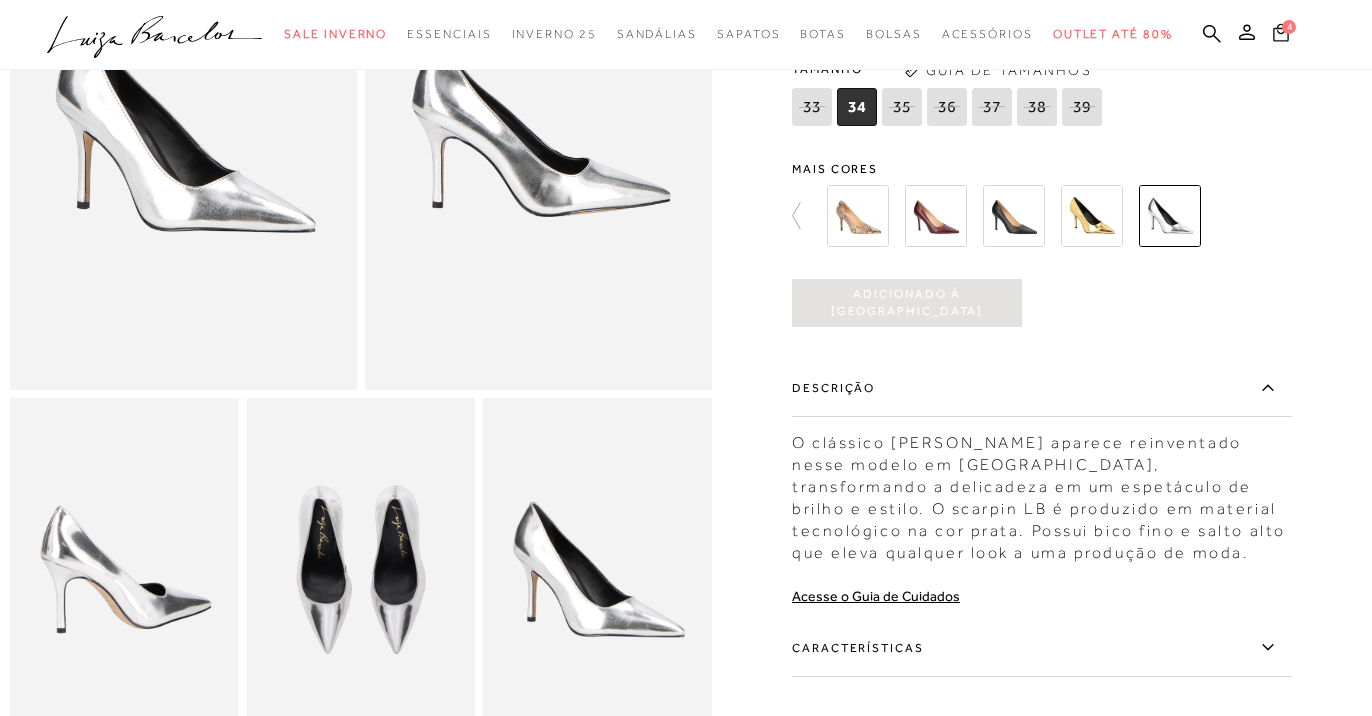 click 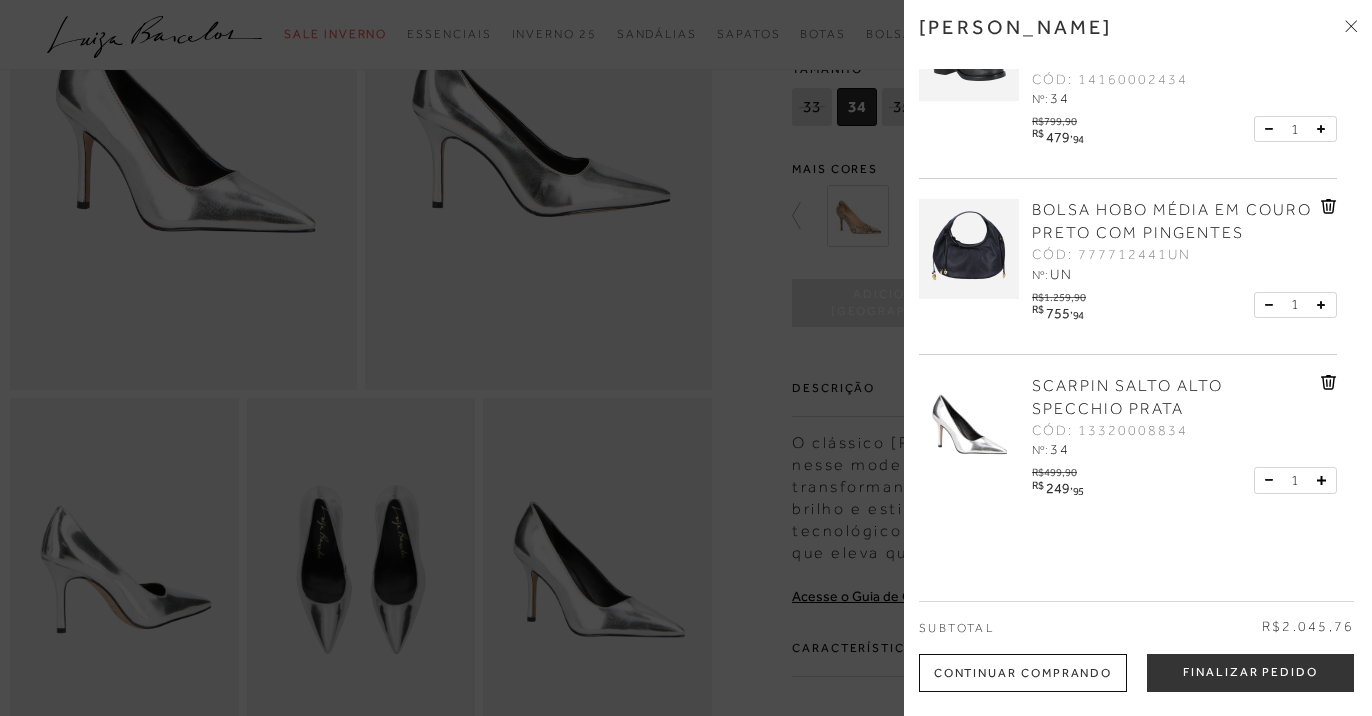 scroll, scrollTop: 277, scrollLeft: 0, axis: vertical 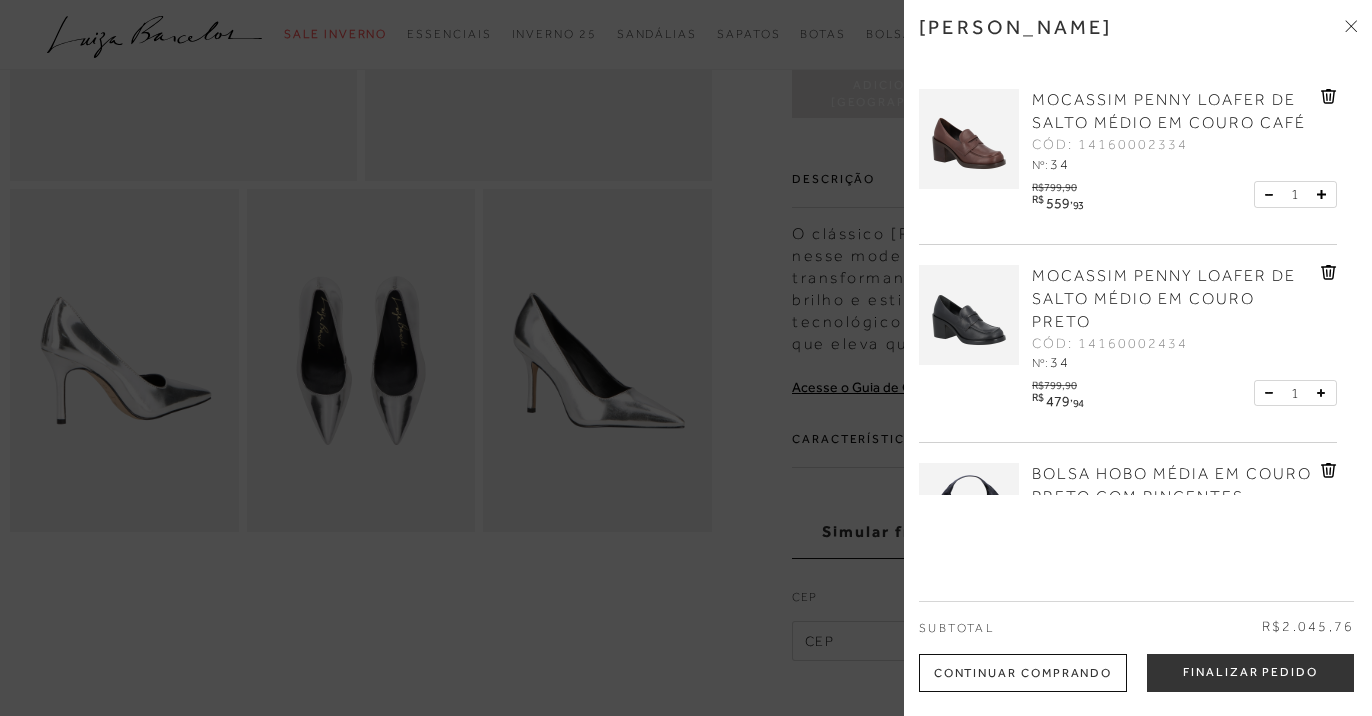 click at bounding box center (686, 358) 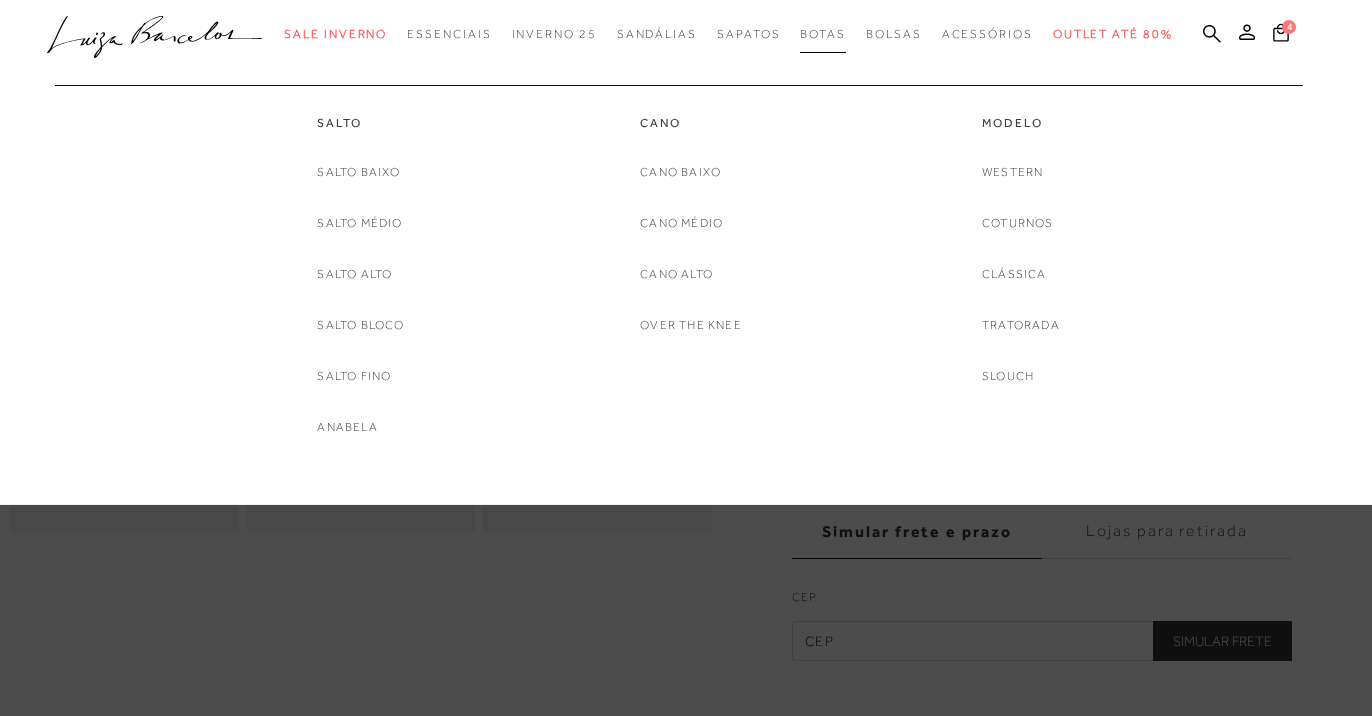 click on "Botas" at bounding box center (823, 34) 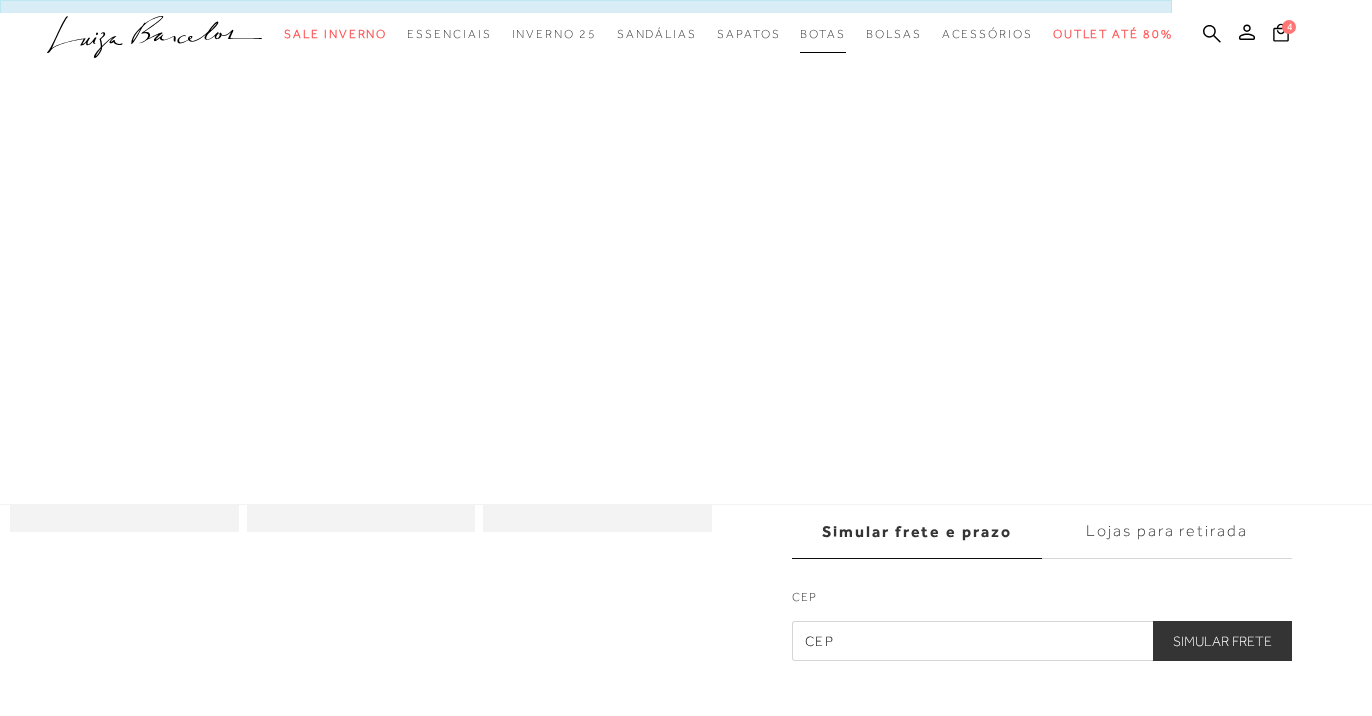 scroll, scrollTop: 0, scrollLeft: 0, axis: both 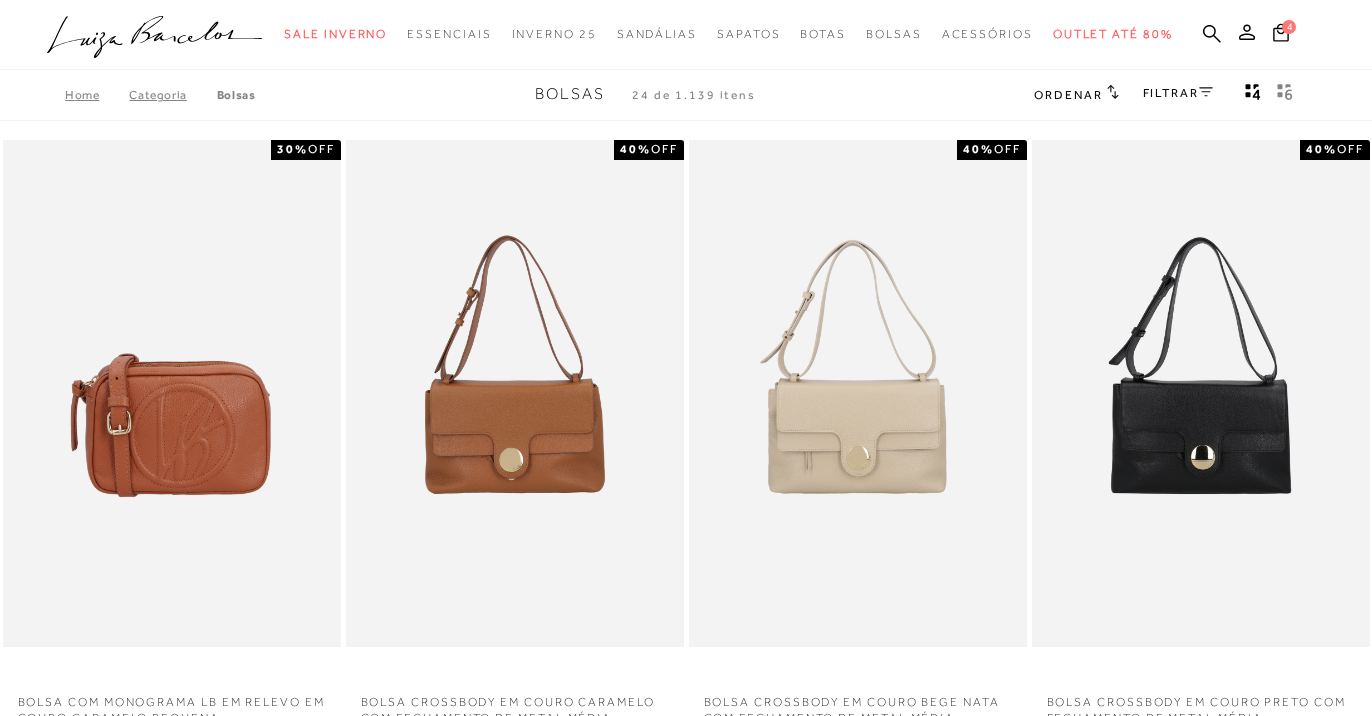 click on "FILTRAR" at bounding box center [1178, 95] 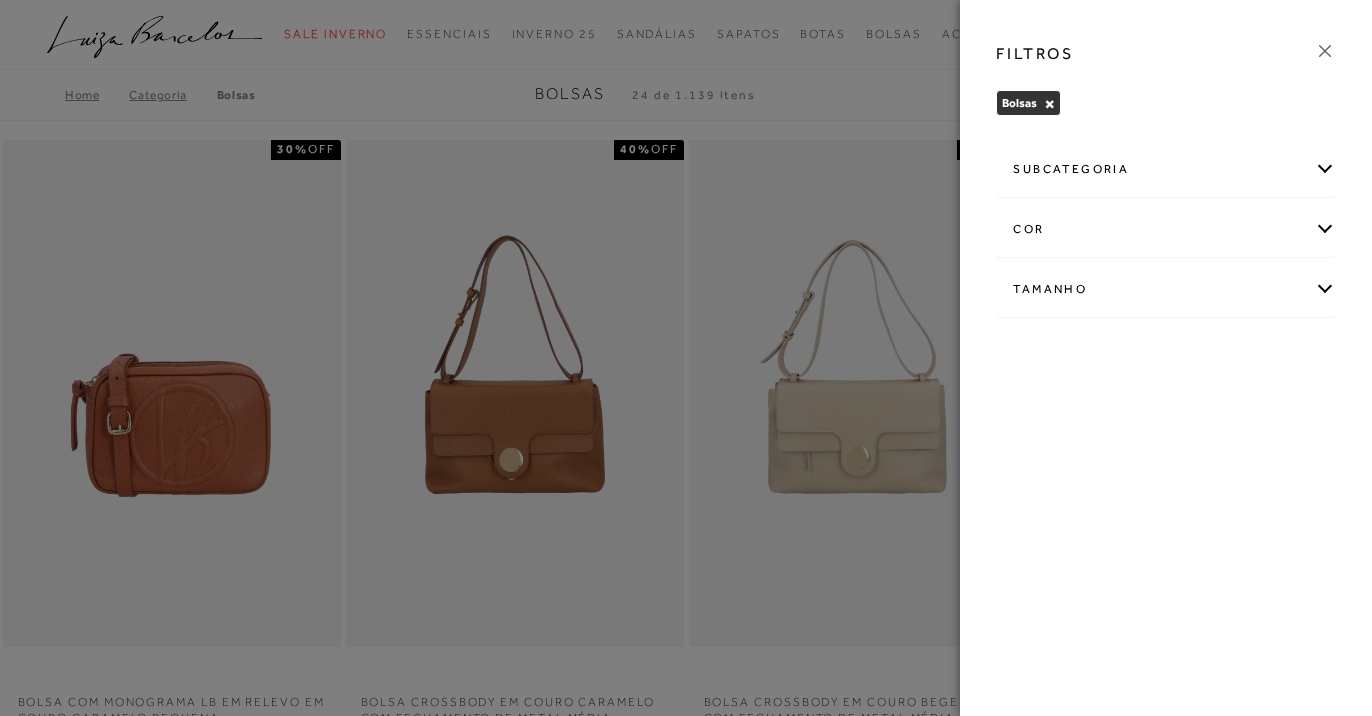 click on "cor" at bounding box center (1166, 229) 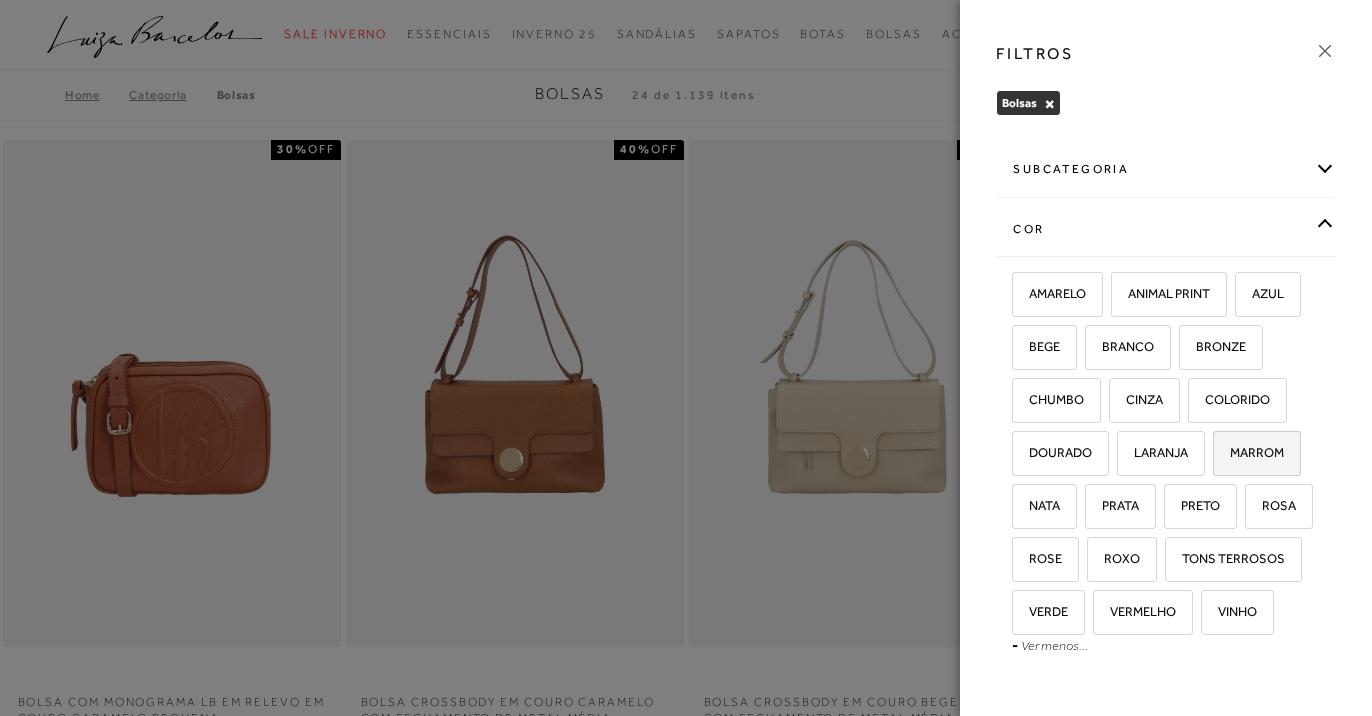 click on "MARROM" at bounding box center (1249, 452) 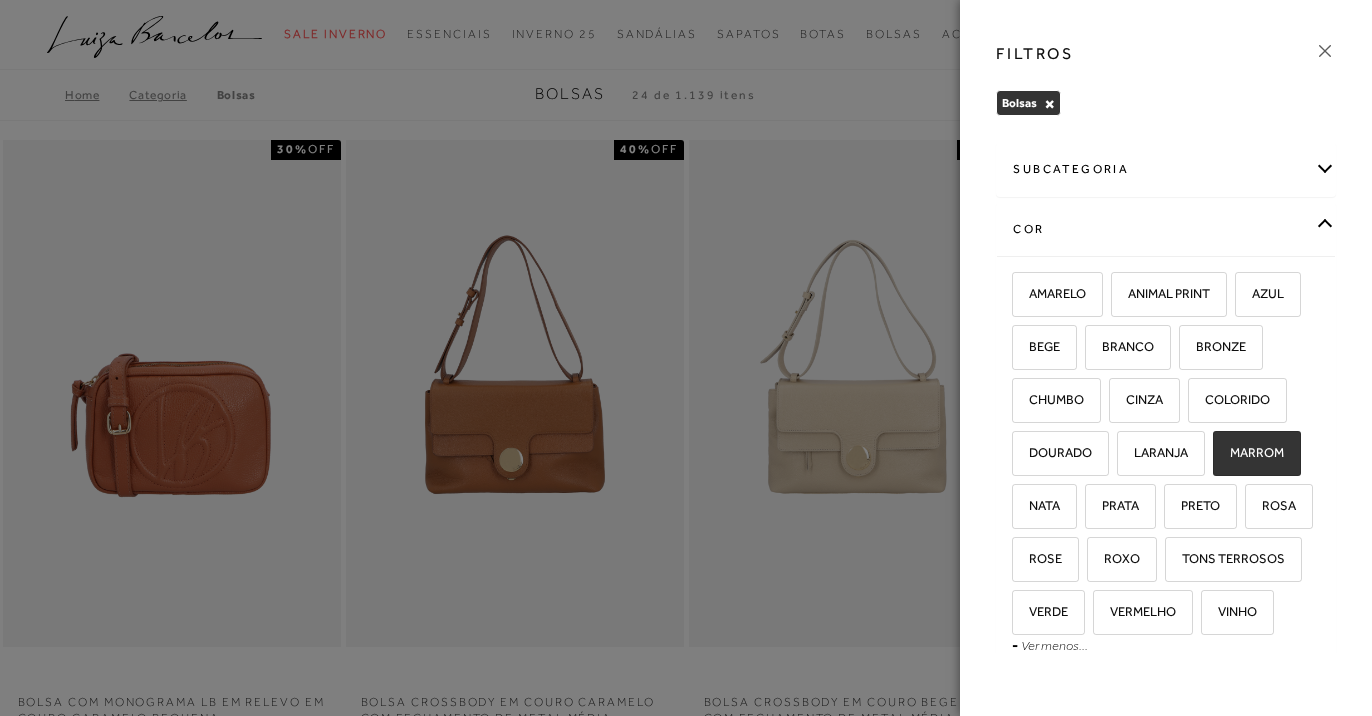 checkbox on "true" 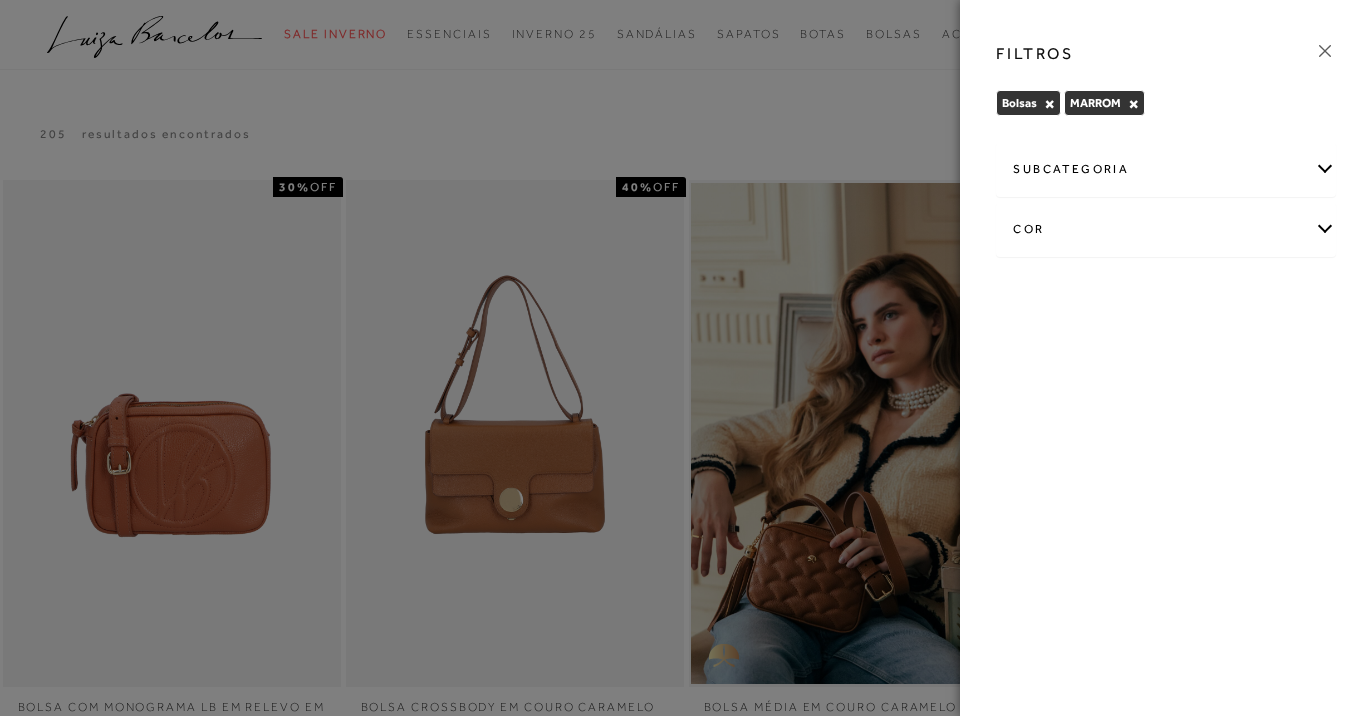 click on "cor" at bounding box center [1166, 229] 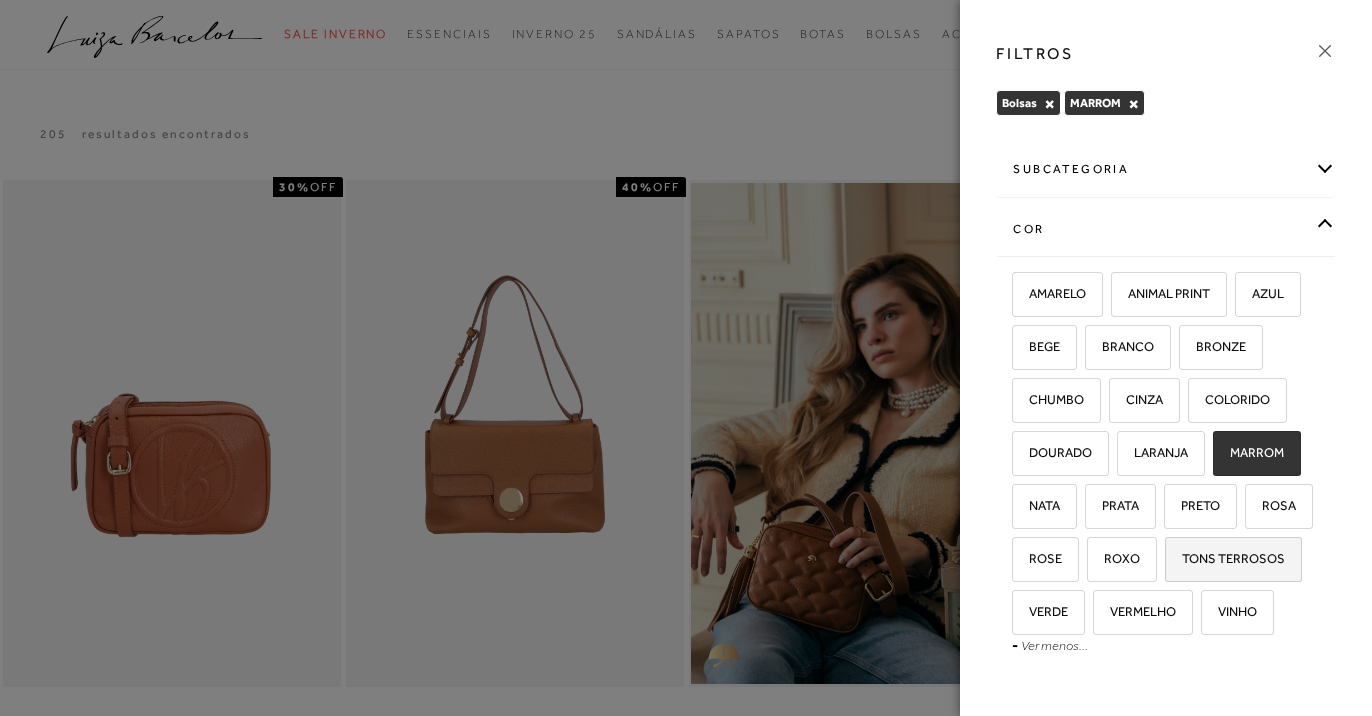 click on "TONS TERROSOS" at bounding box center [1226, 558] 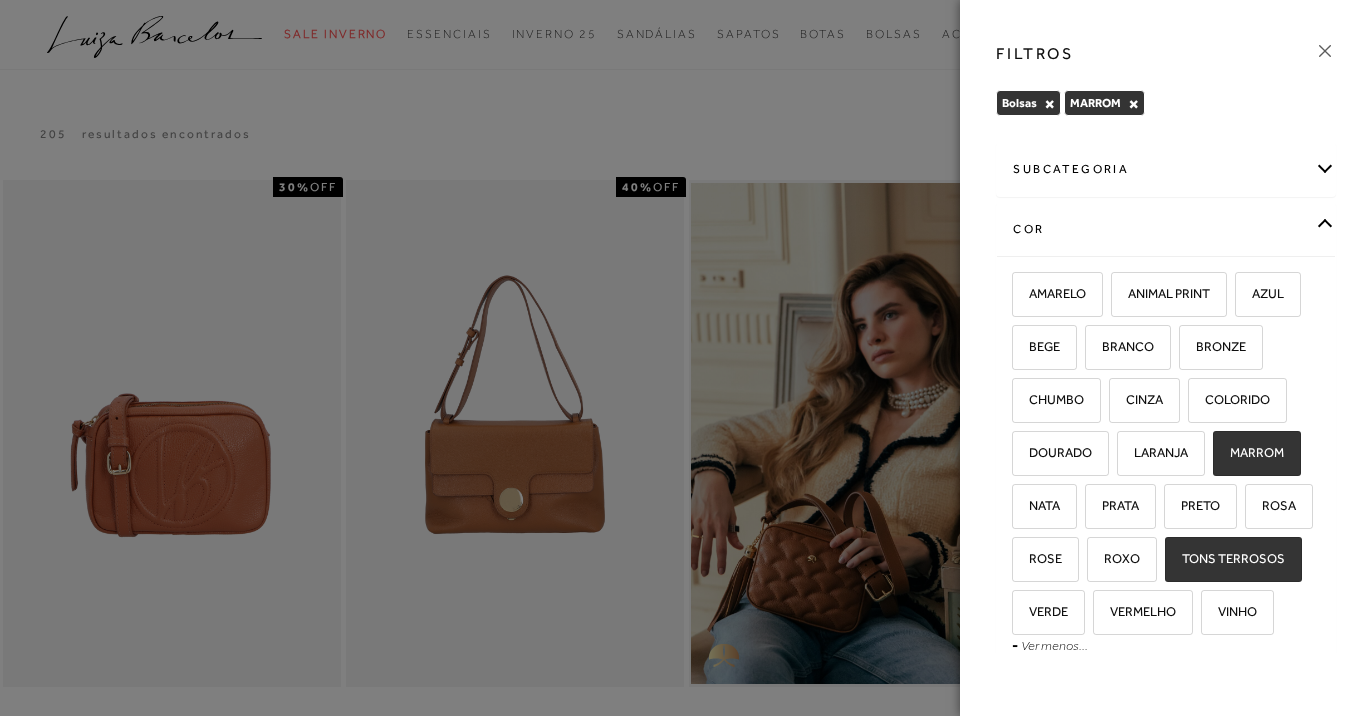 checkbox on "true" 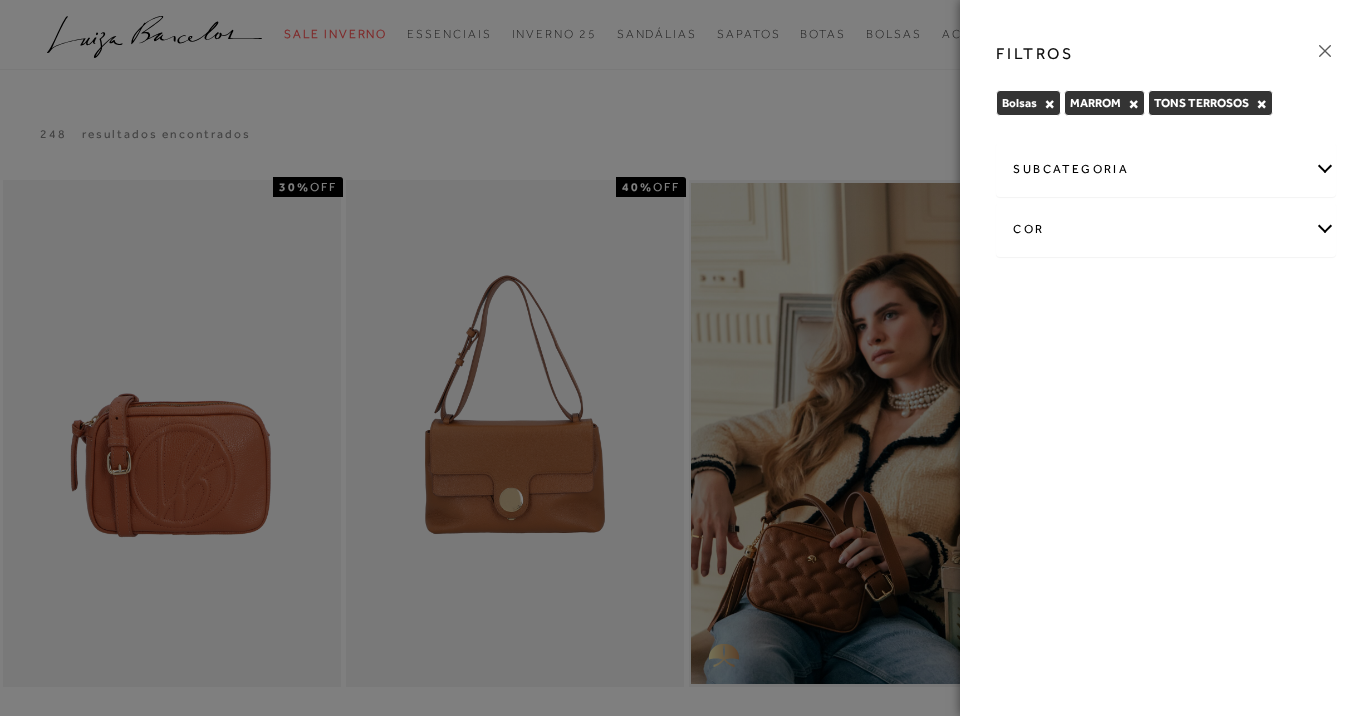 click at bounding box center [686, 358] 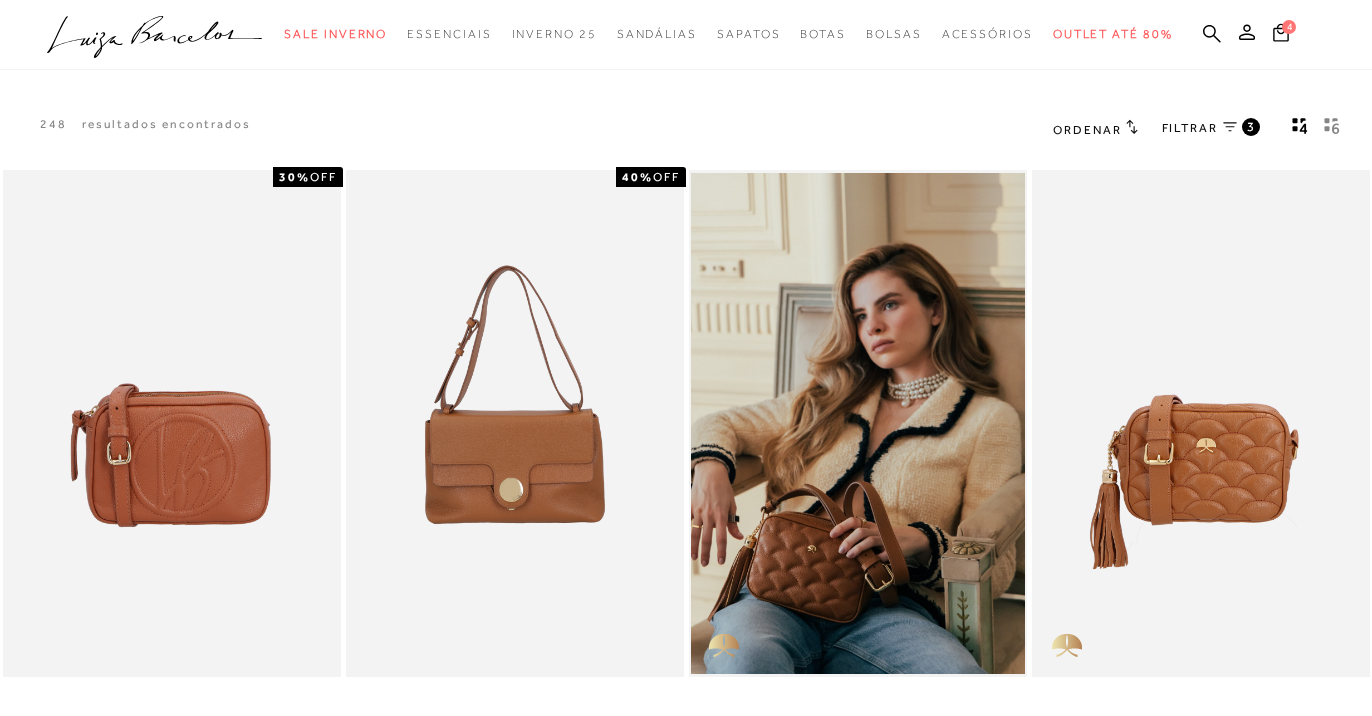 scroll, scrollTop: 0, scrollLeft: 0, axis: both 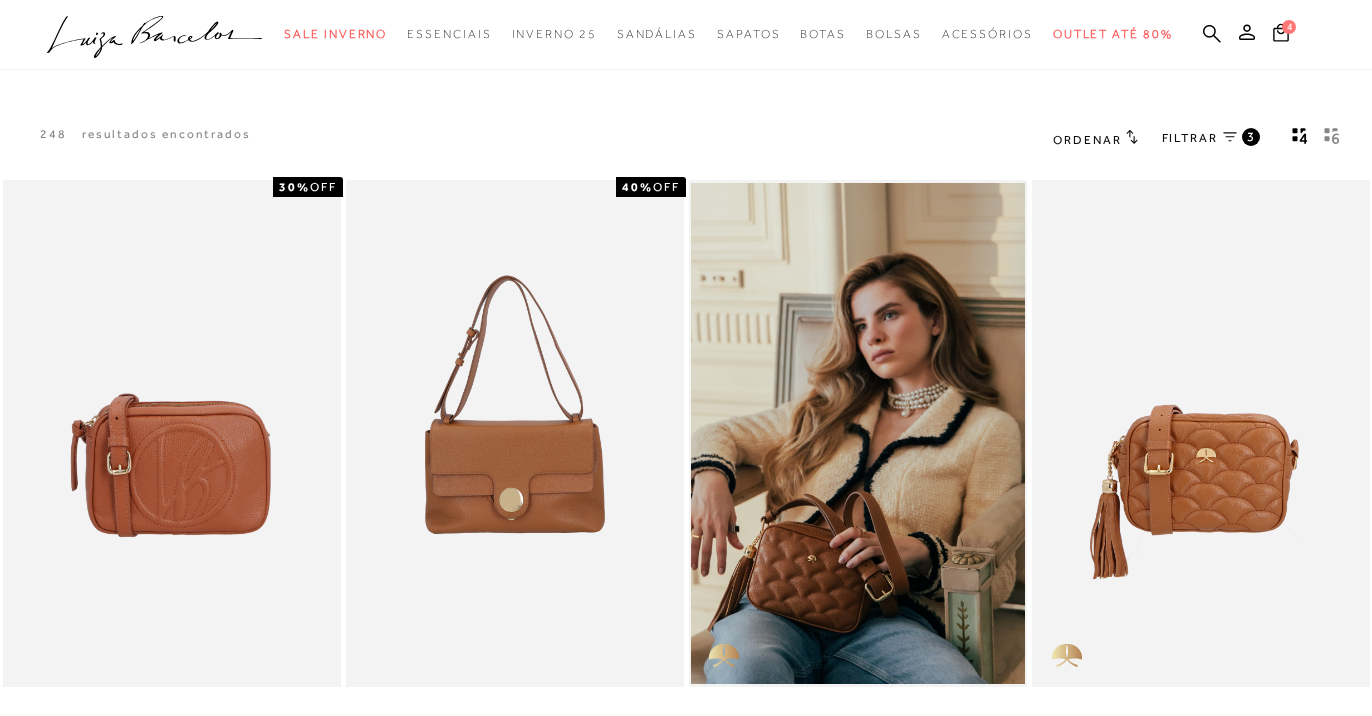 click on "Ordenar" at bounding box center (1087, 140) 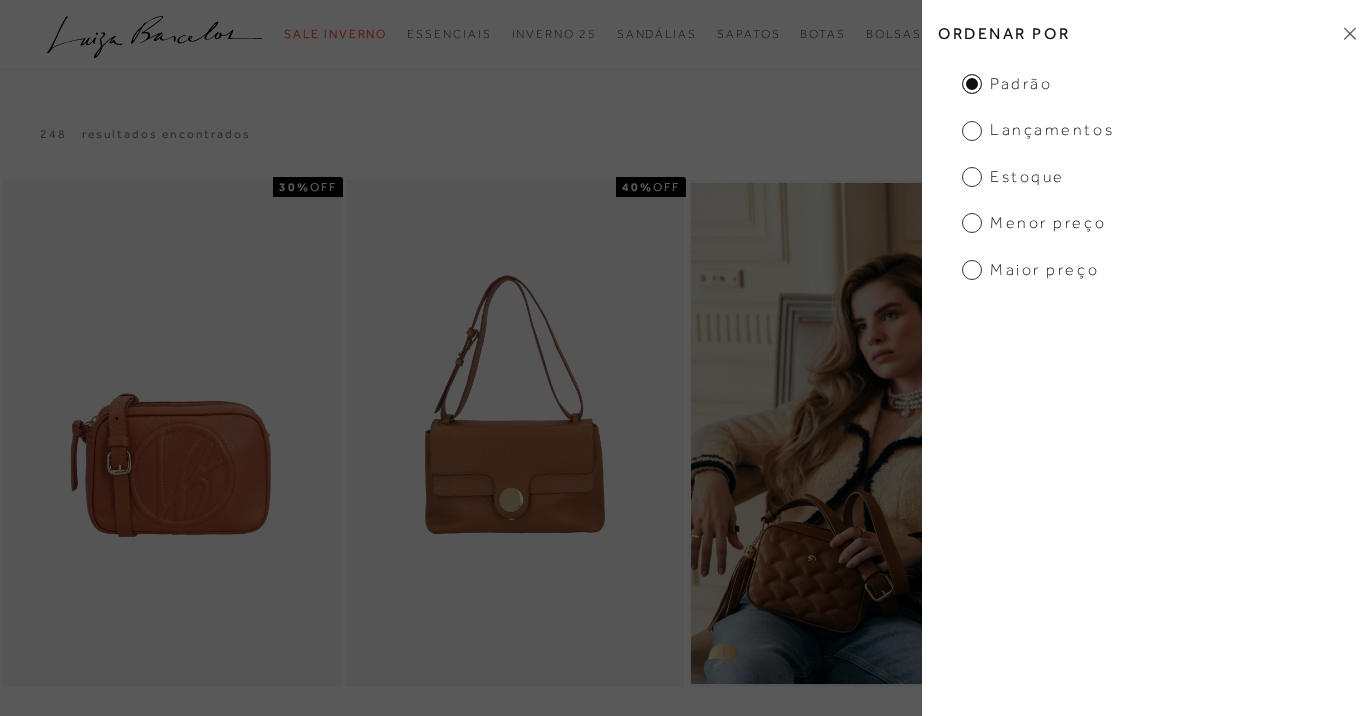 click on "Menor Preço" at bounding box center [1034, 223] 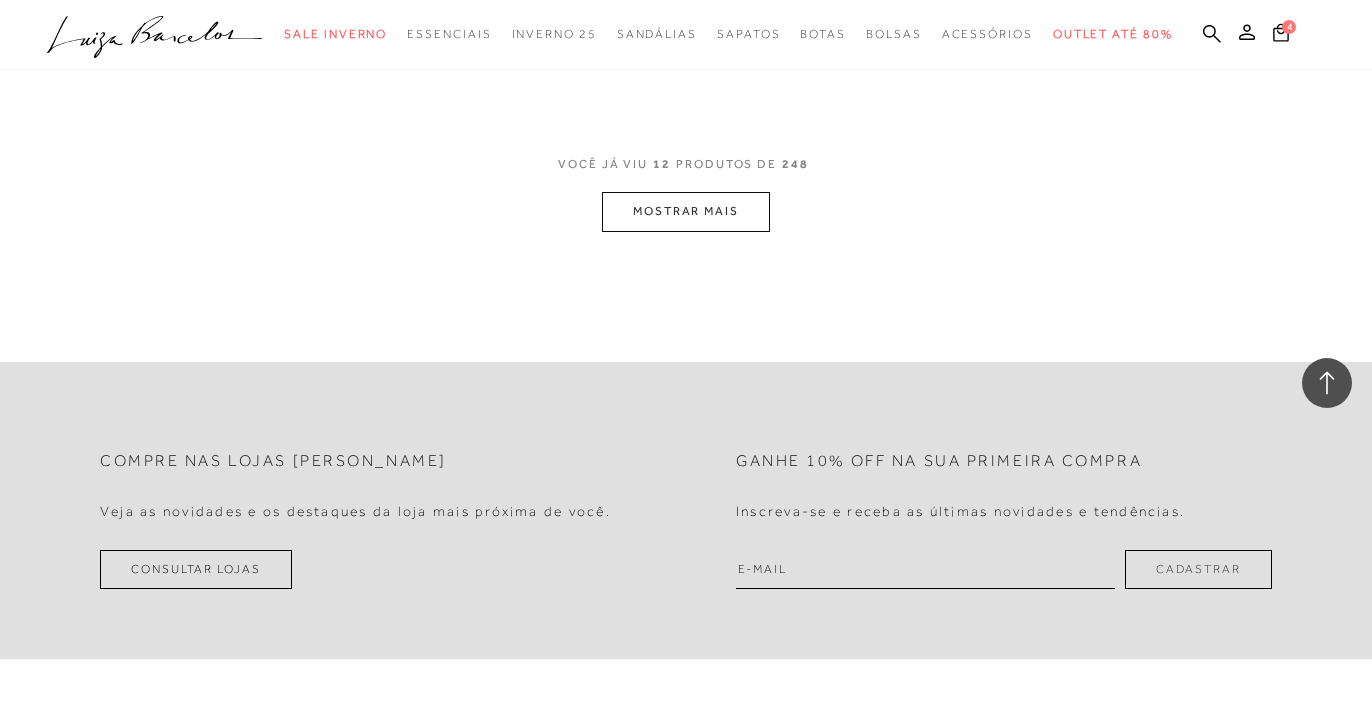 scroll, scrollTop: 2045, scrollLeft: 0, axis: vertical 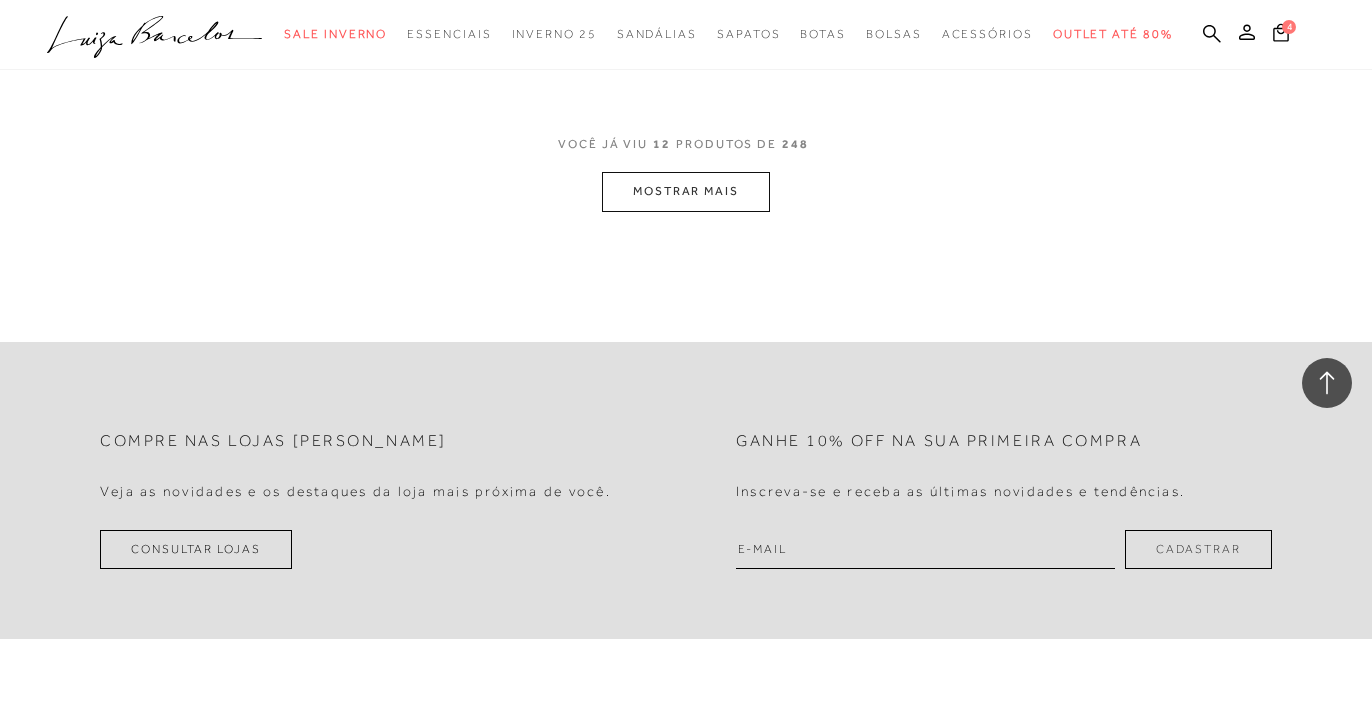 click on "VOCê JÁ VIU
12
PRODUTOS DE
248
MOSTRAR MAIS" at bounding box center [686, 174] 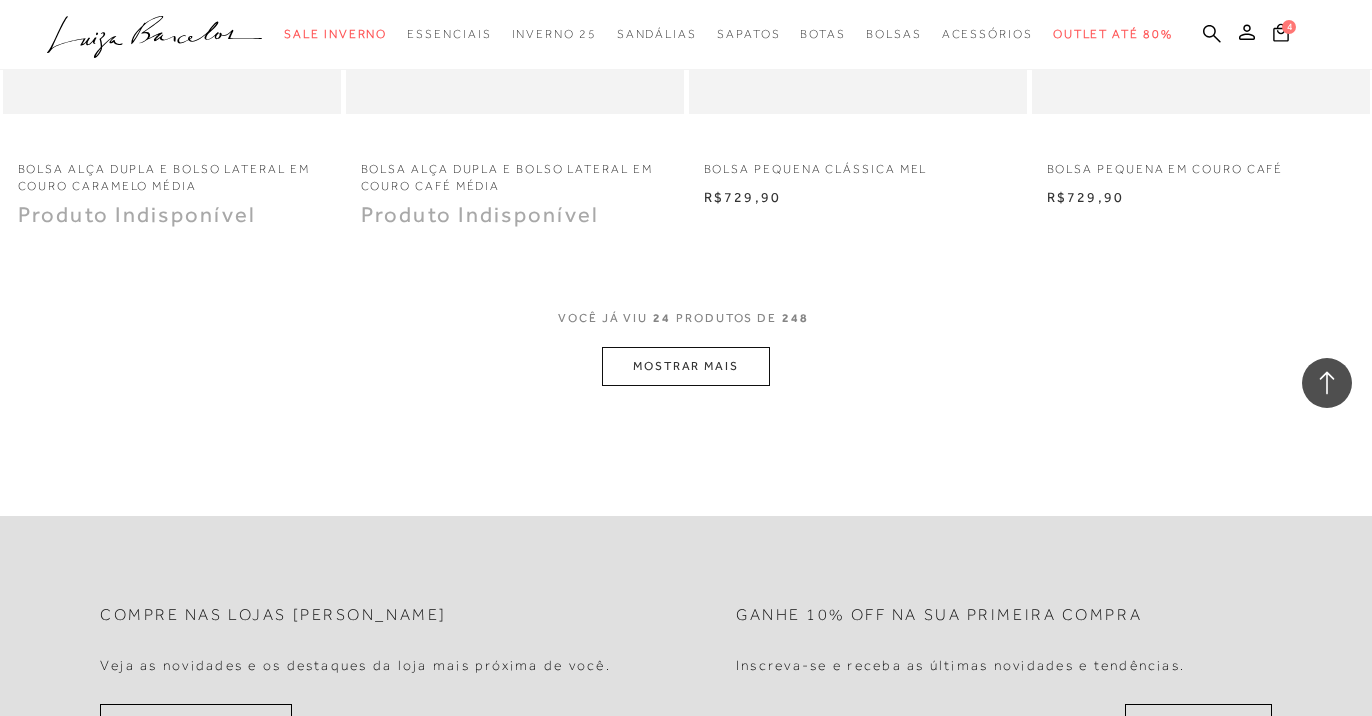 scroll, scrollTop: 3835, scrollLeft: 0, axis: vertical 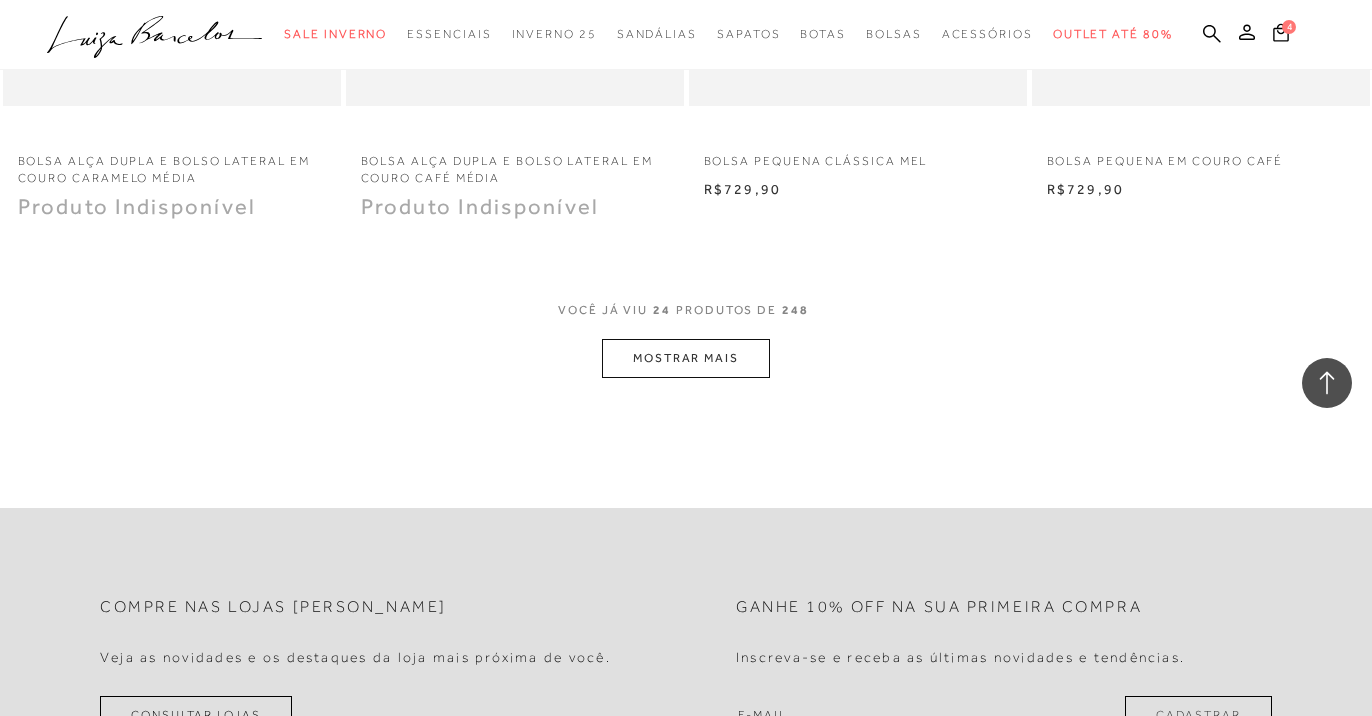click on "MOSTRAR MAIS" at bounding box center [686, 358] 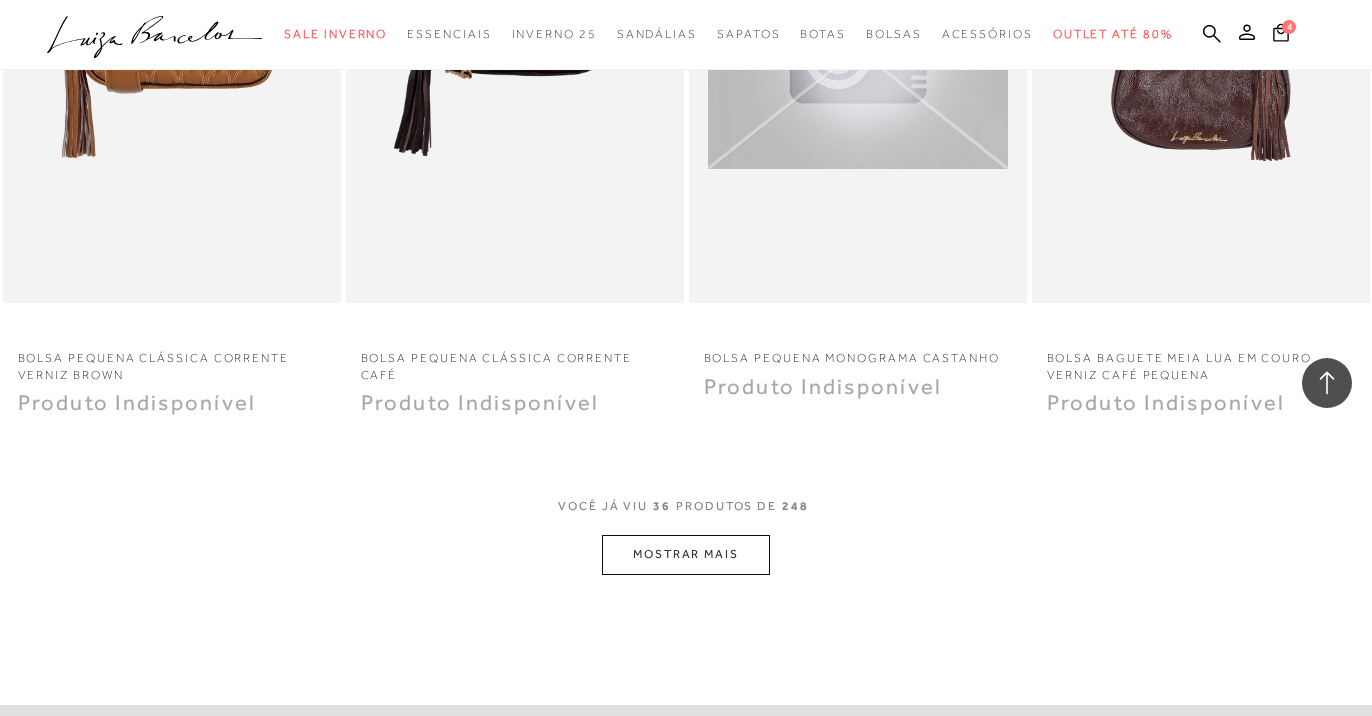 scroll, scrollTop: 5615, scrollLeft: 0, axis: vertical 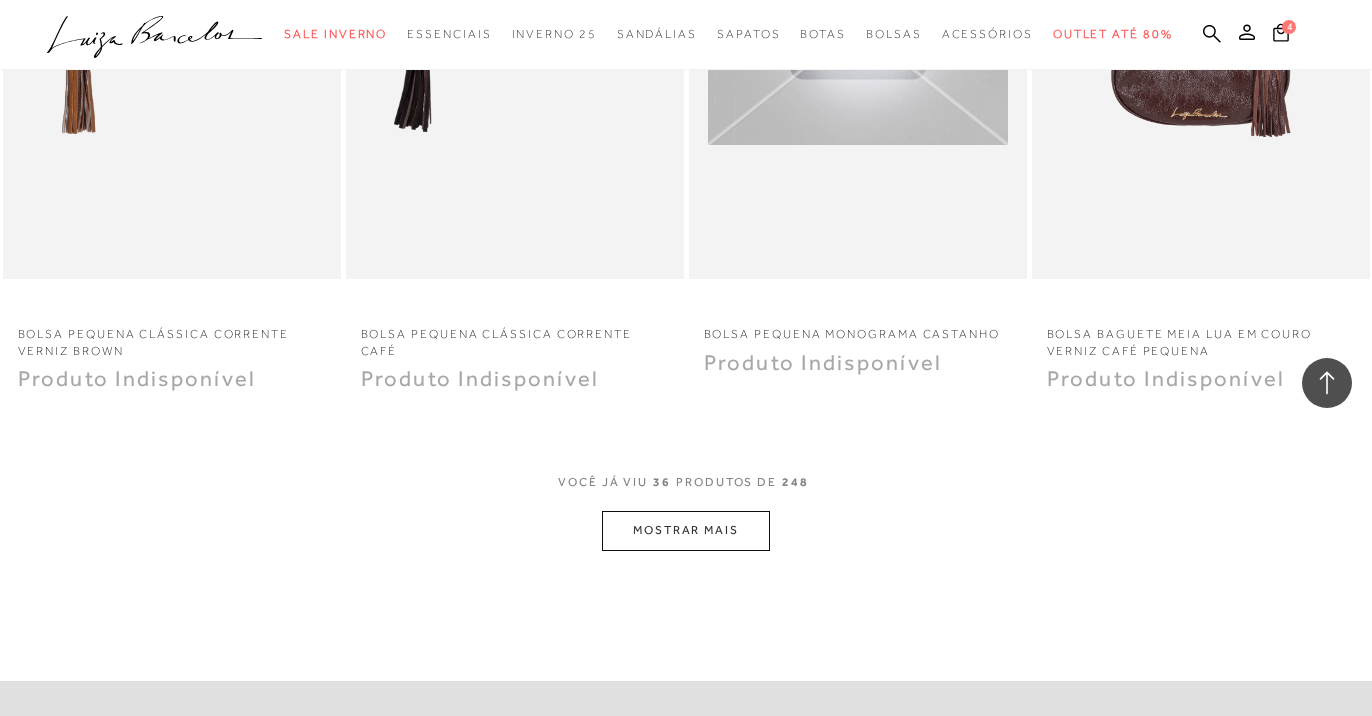 click on "MOSTRAR MAIS" at bounding box center [686, 530] 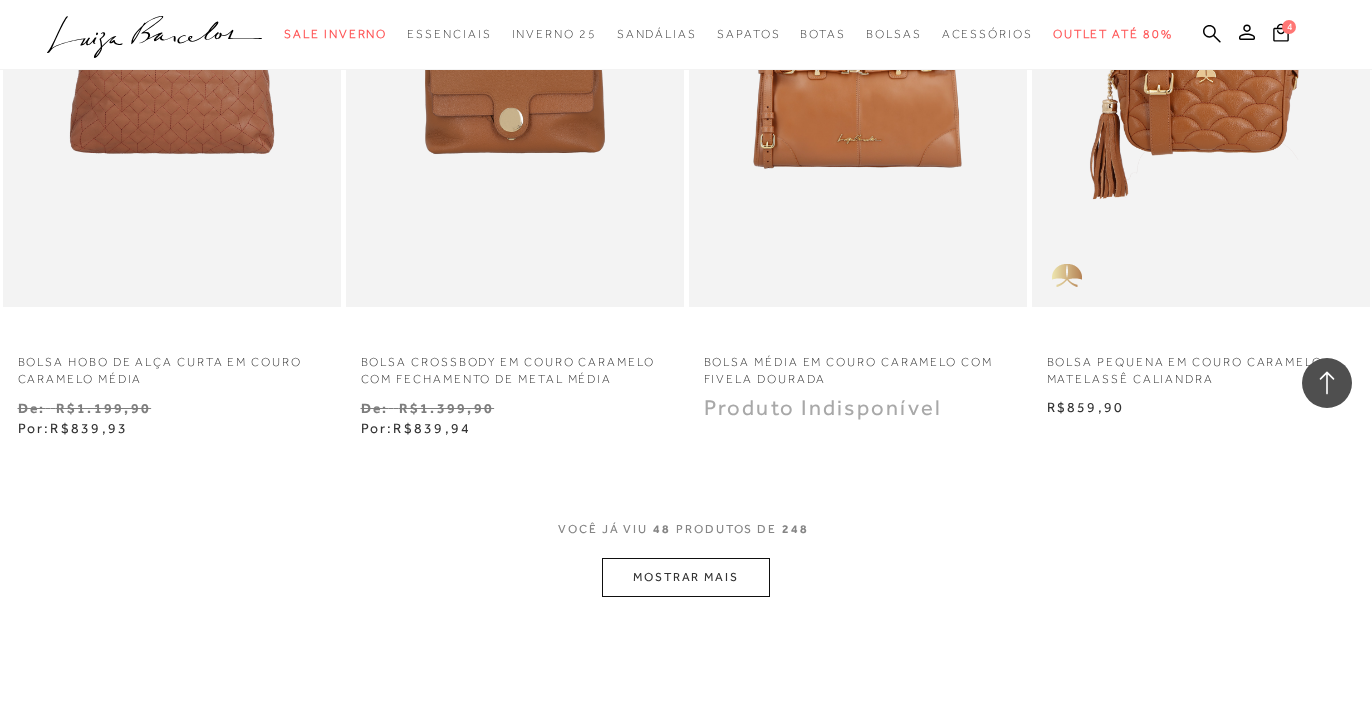 scroll, scrollTop: 7523, scrollLeft: 0, axis: vertical 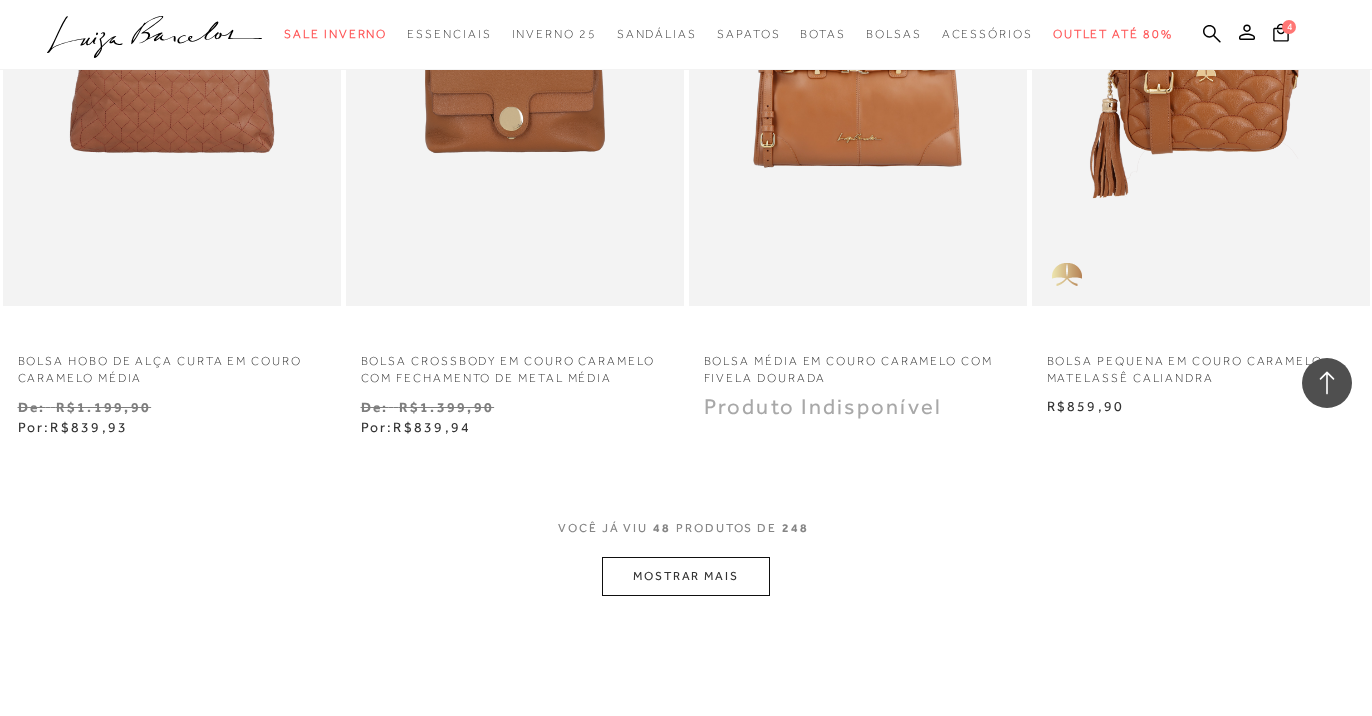 click on "MOSTRAR MAIS" at bounding box center (686, 576) 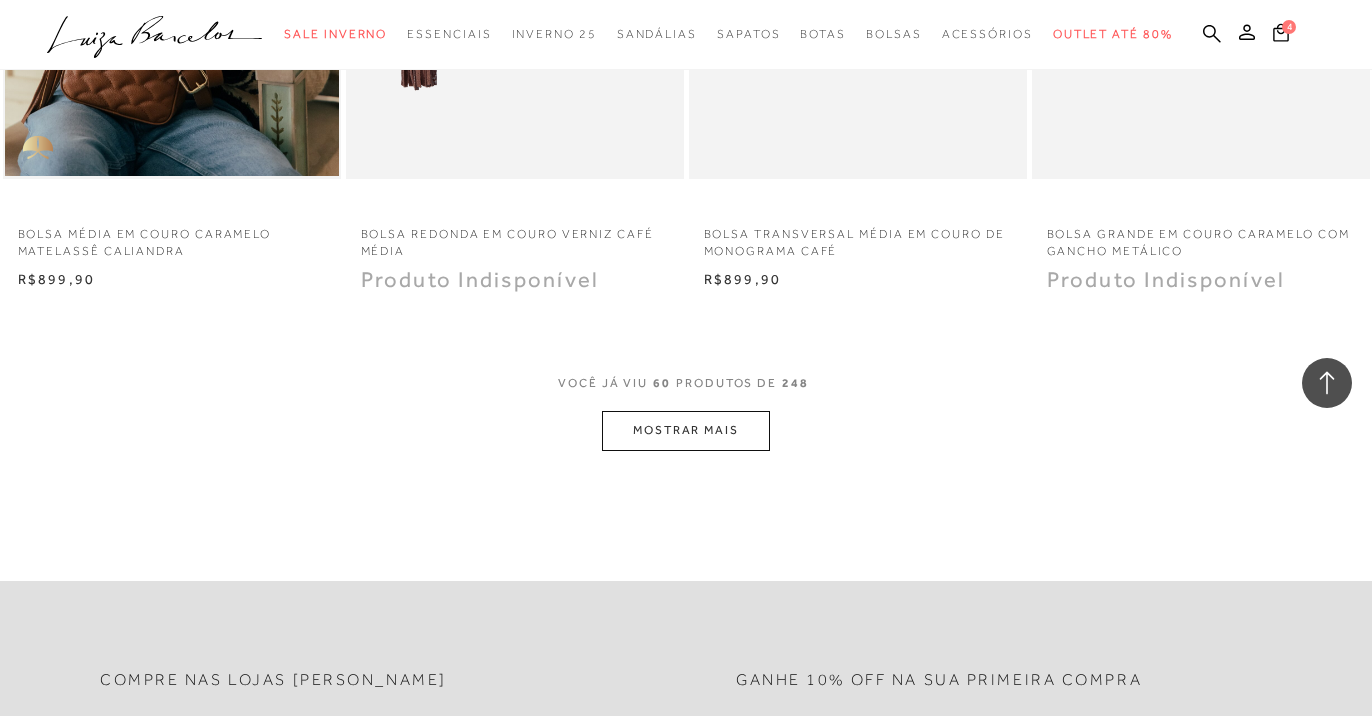 scroll, scrollTop: 9587, scrollLeft: 0, axis: vertical 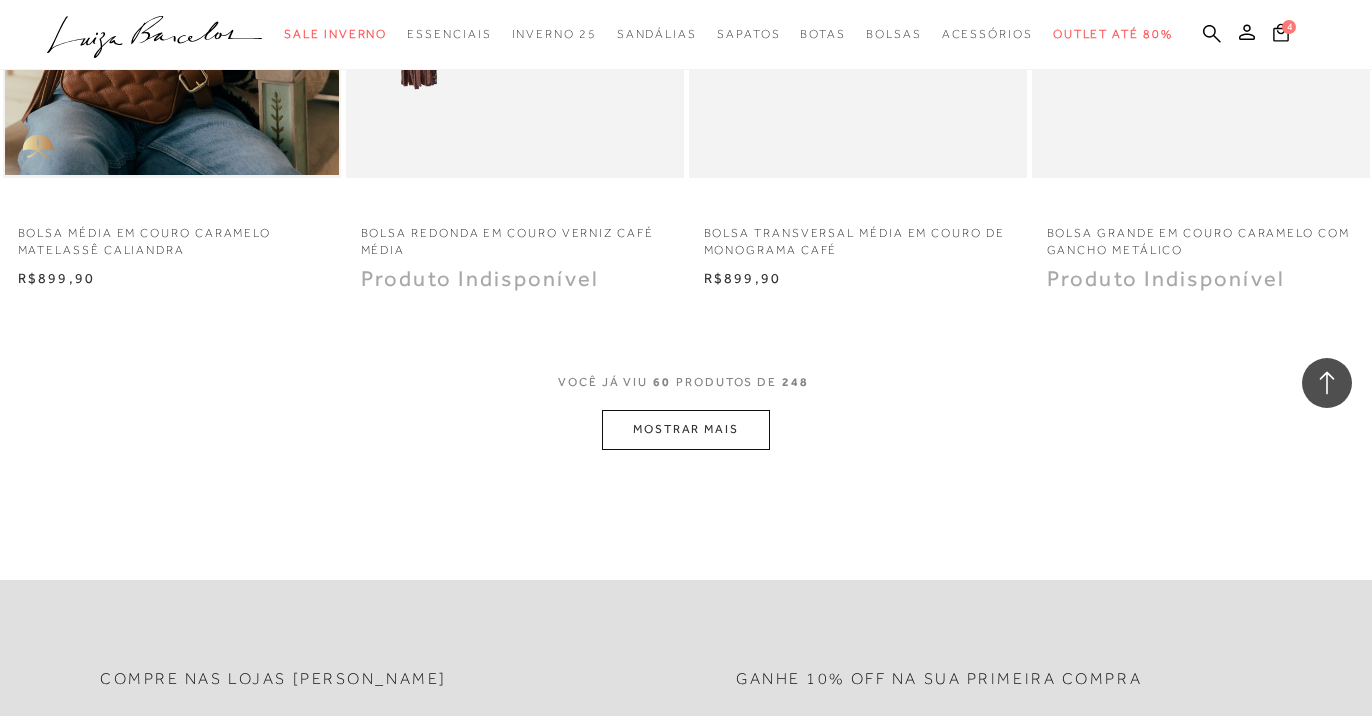 click on "MOSTRAR MAIS" at bounding box center (686, 429) 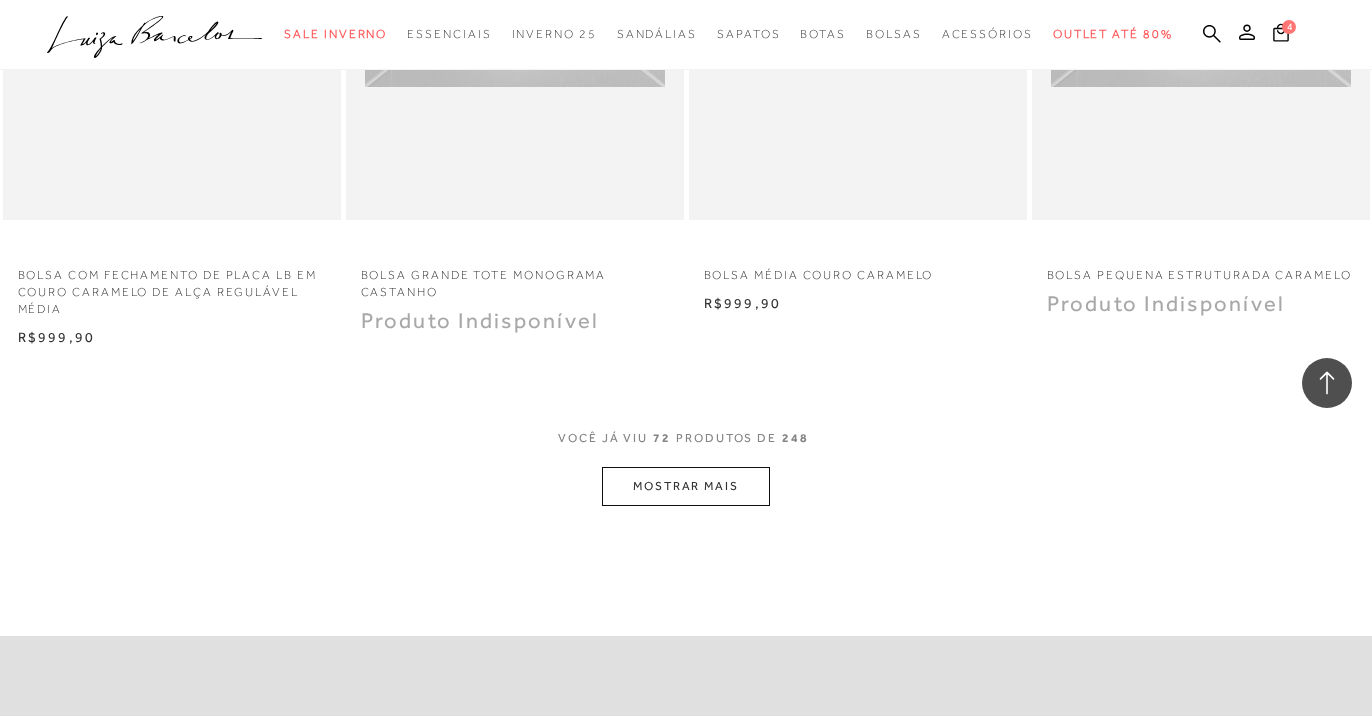 scroll, scrollTop: 11447, scrollLeft: 0, axis: vertical 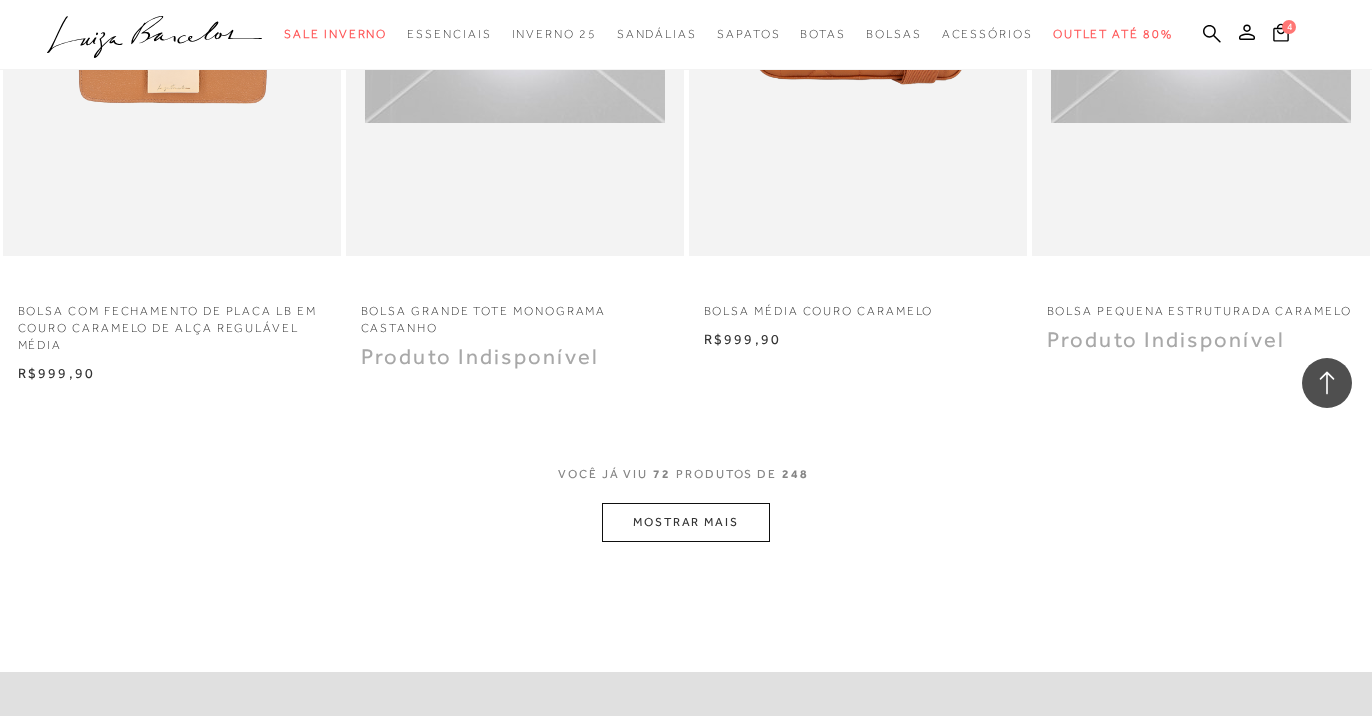 click on "MOSTRAR MAIS" at bounding box center (686, 522) 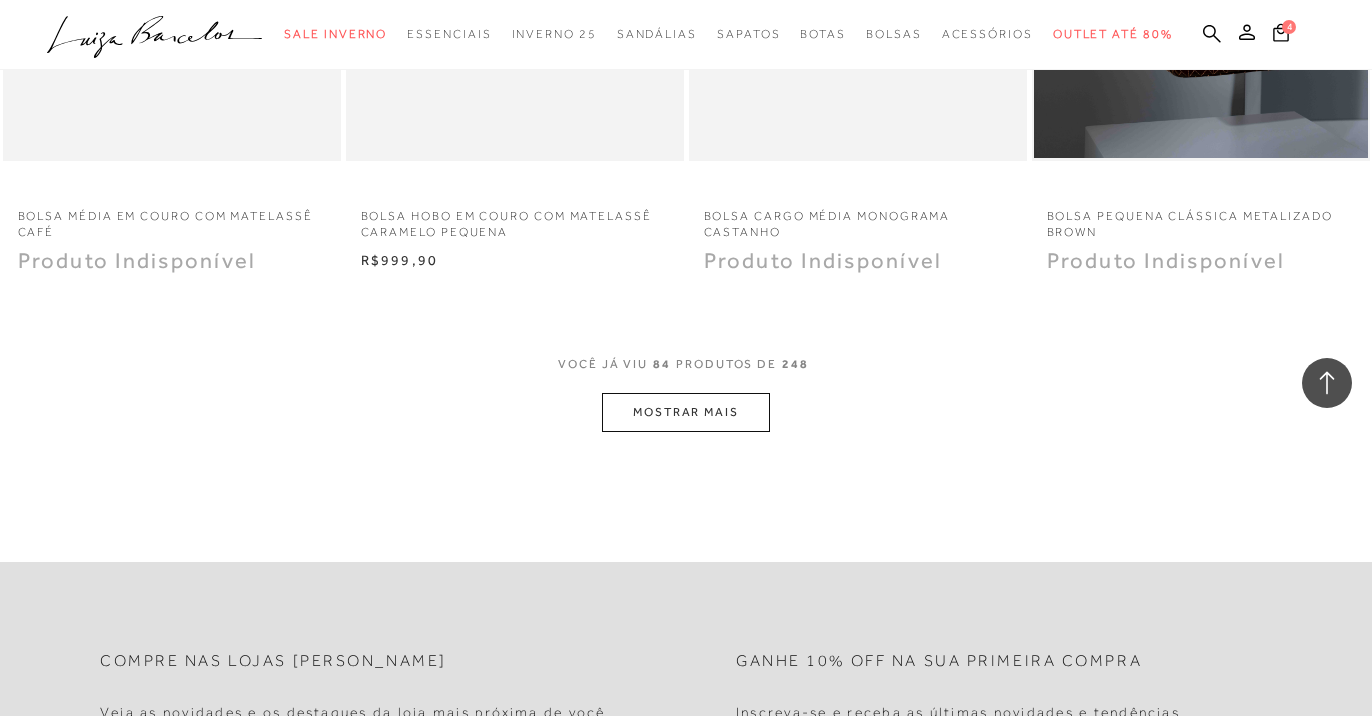 scroll, scrollTop: 13496, scrollLeft: 0, axis: vertical 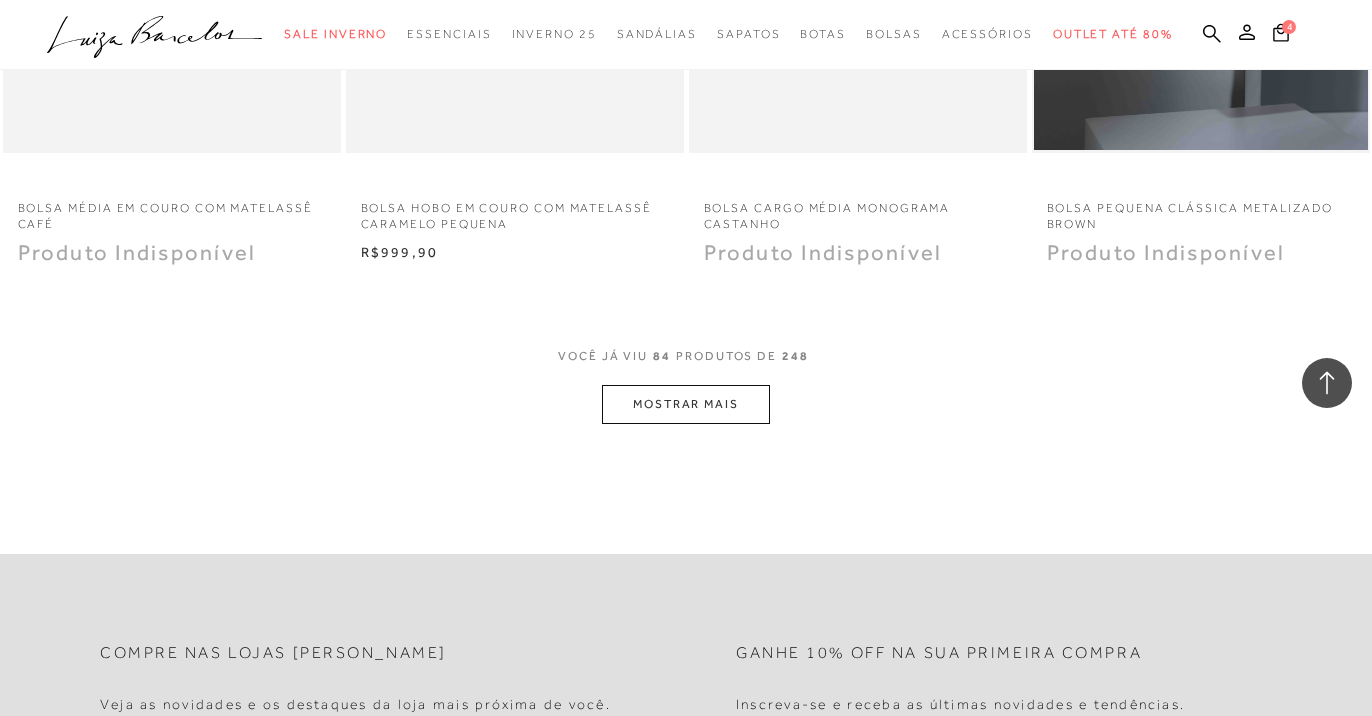 click on "MOSTRAR MAIS" at bounding box center (686, 404) 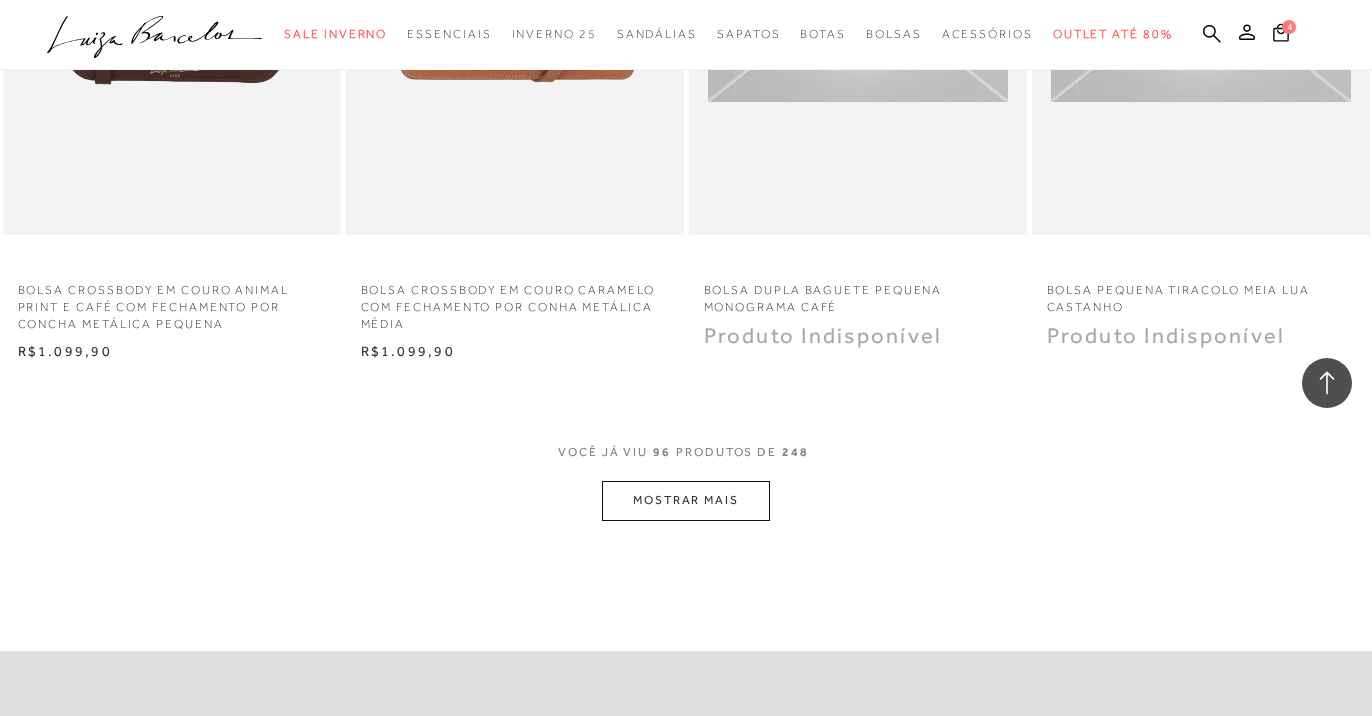 scroll, scrollTop: 15224, scrollLeft: 0, axis: vertical 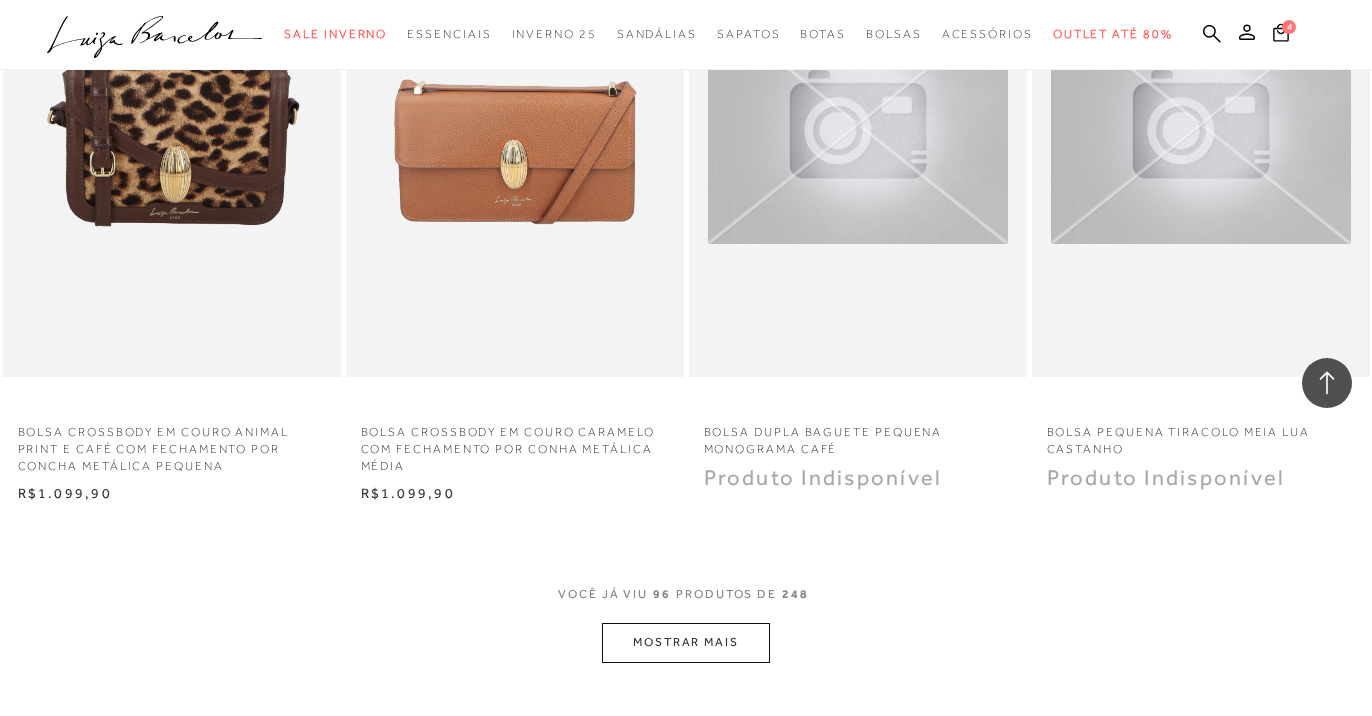 click on "MOSTRAR MAIS" at bounding box center (686, 642) 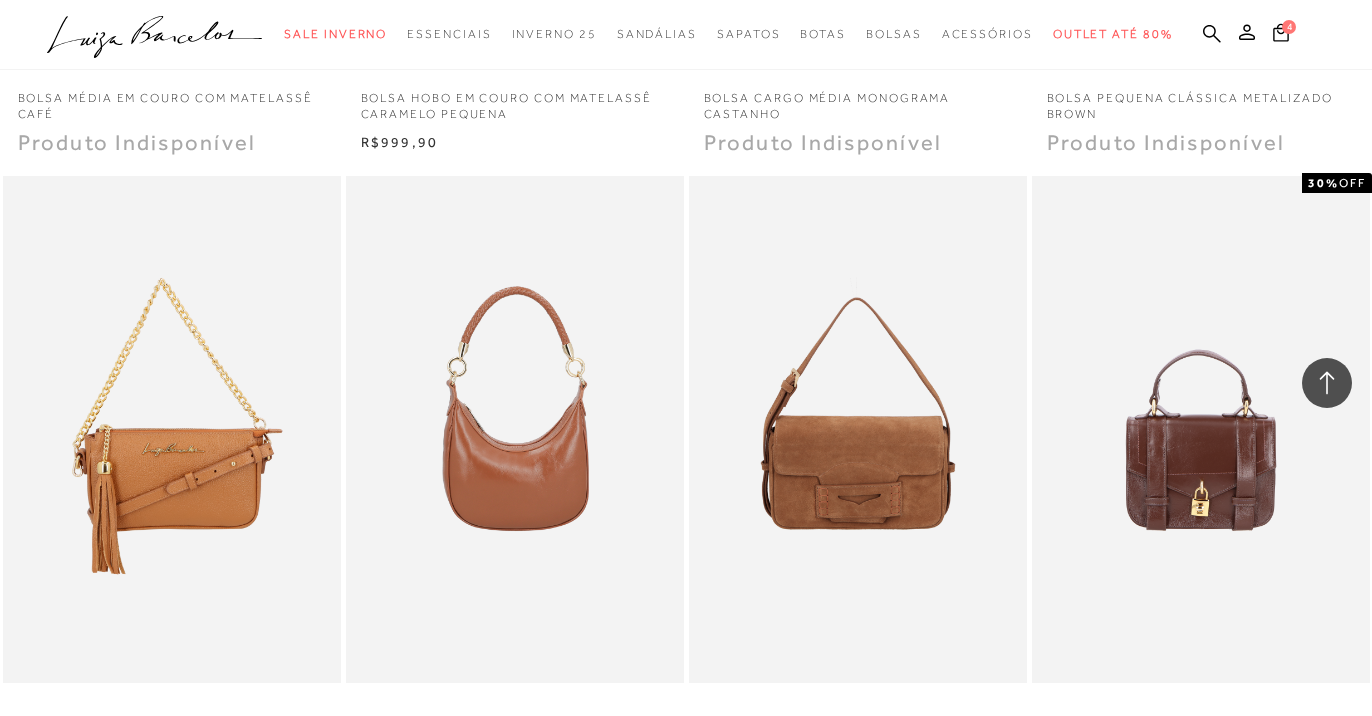 scroll, scrollTop: 13602, scrollLeft: 0, axis: vertical 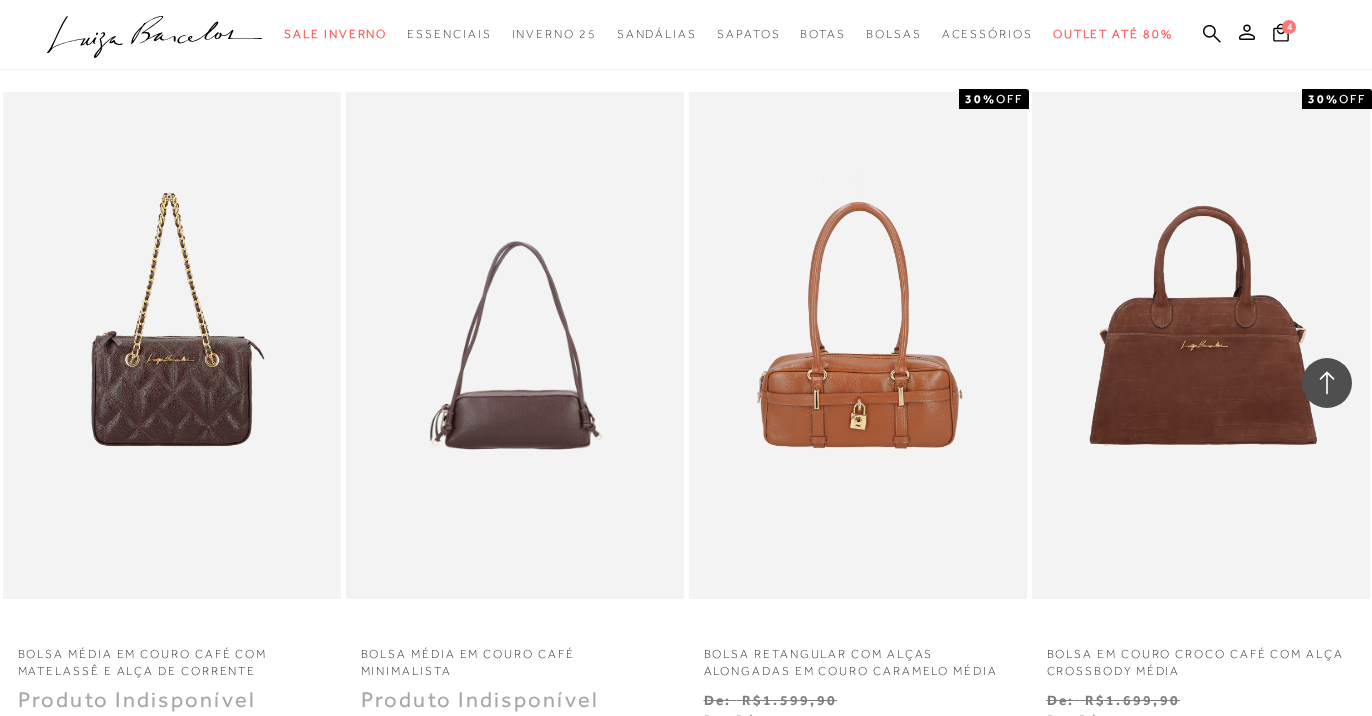 click at bounding box center (515, 345) 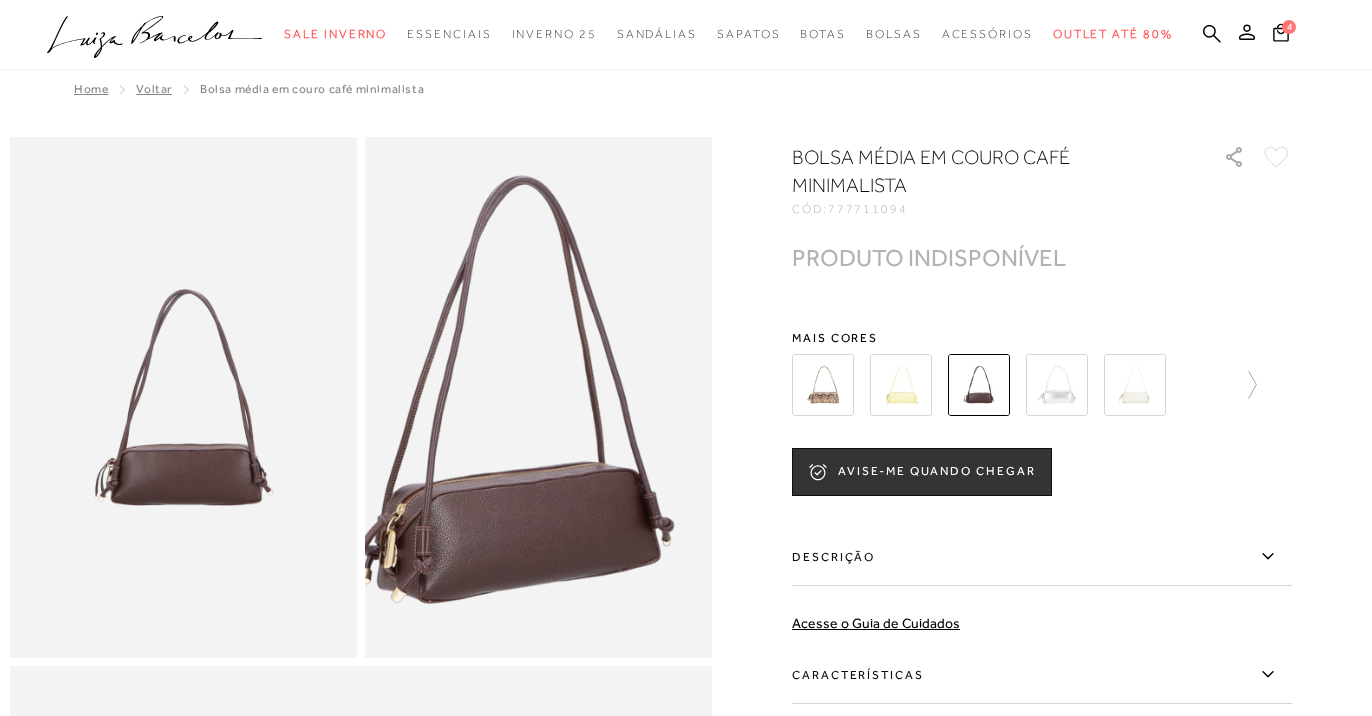 scroll, scrollTop: 23, scrollLeft: 0, axis: vertical 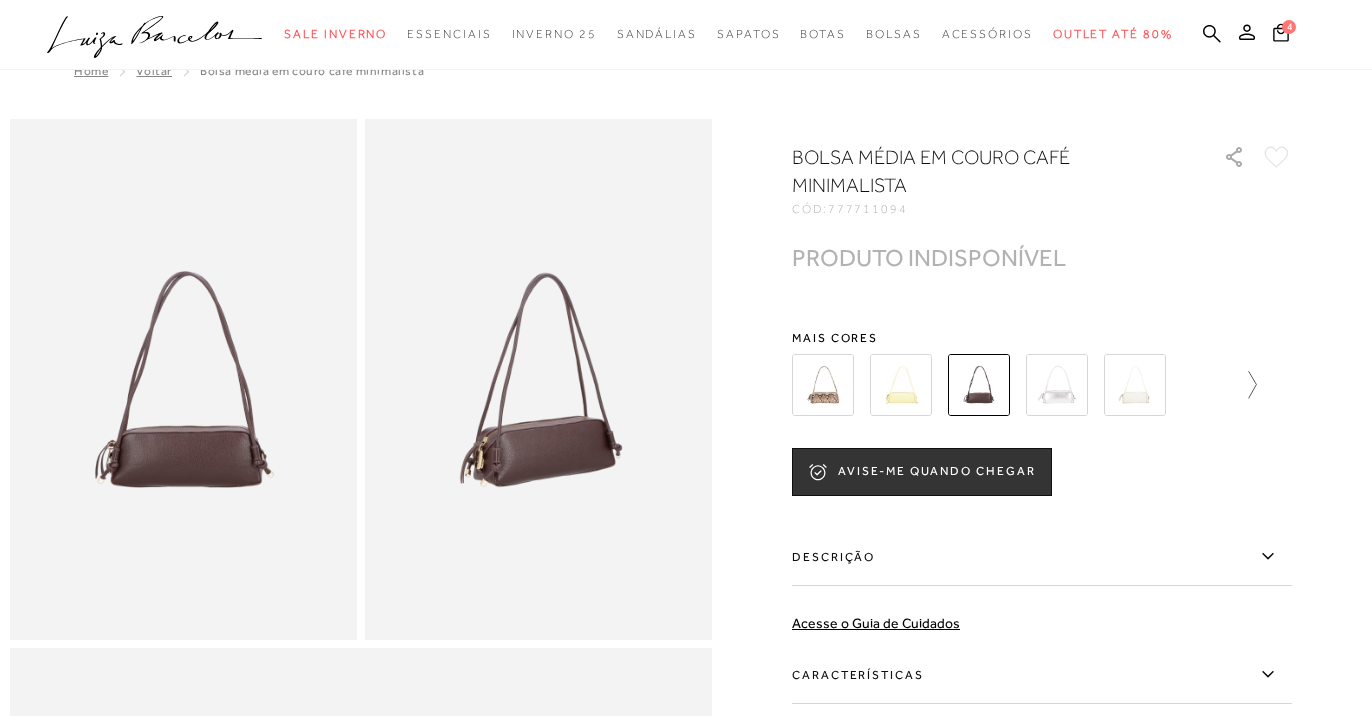 click 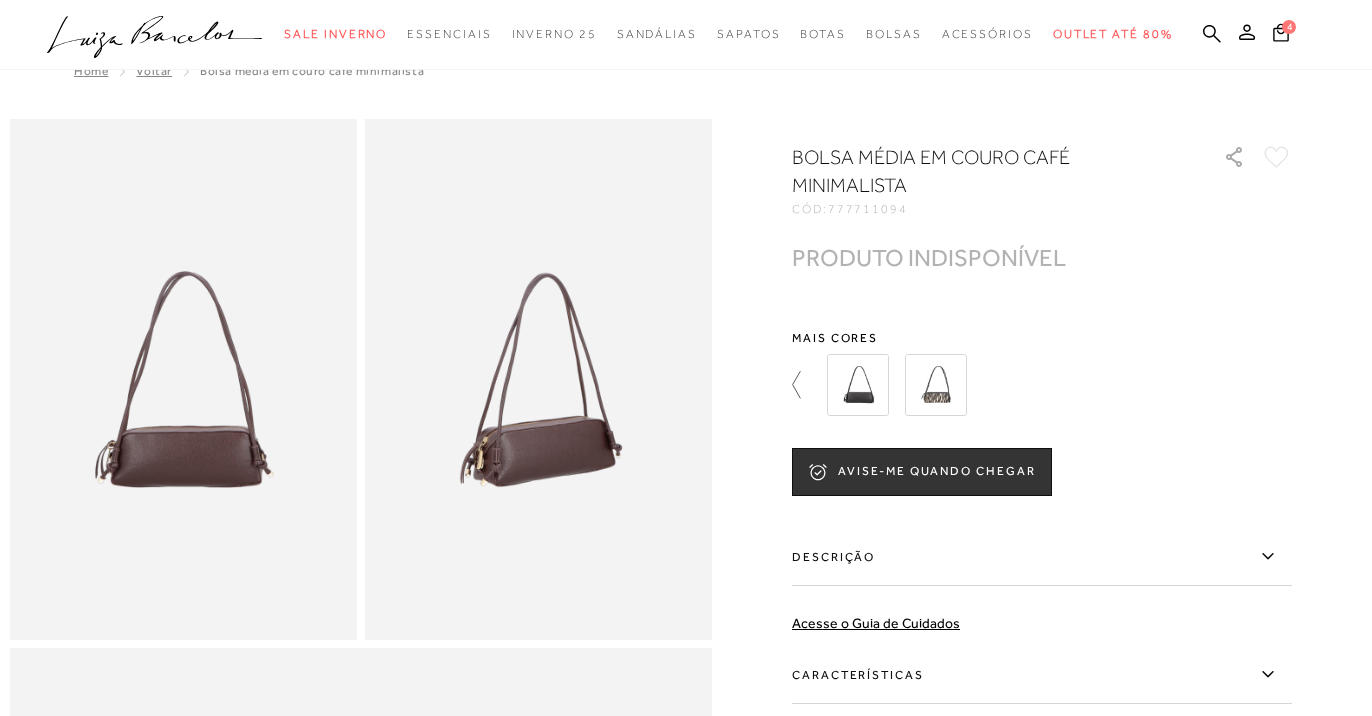 click 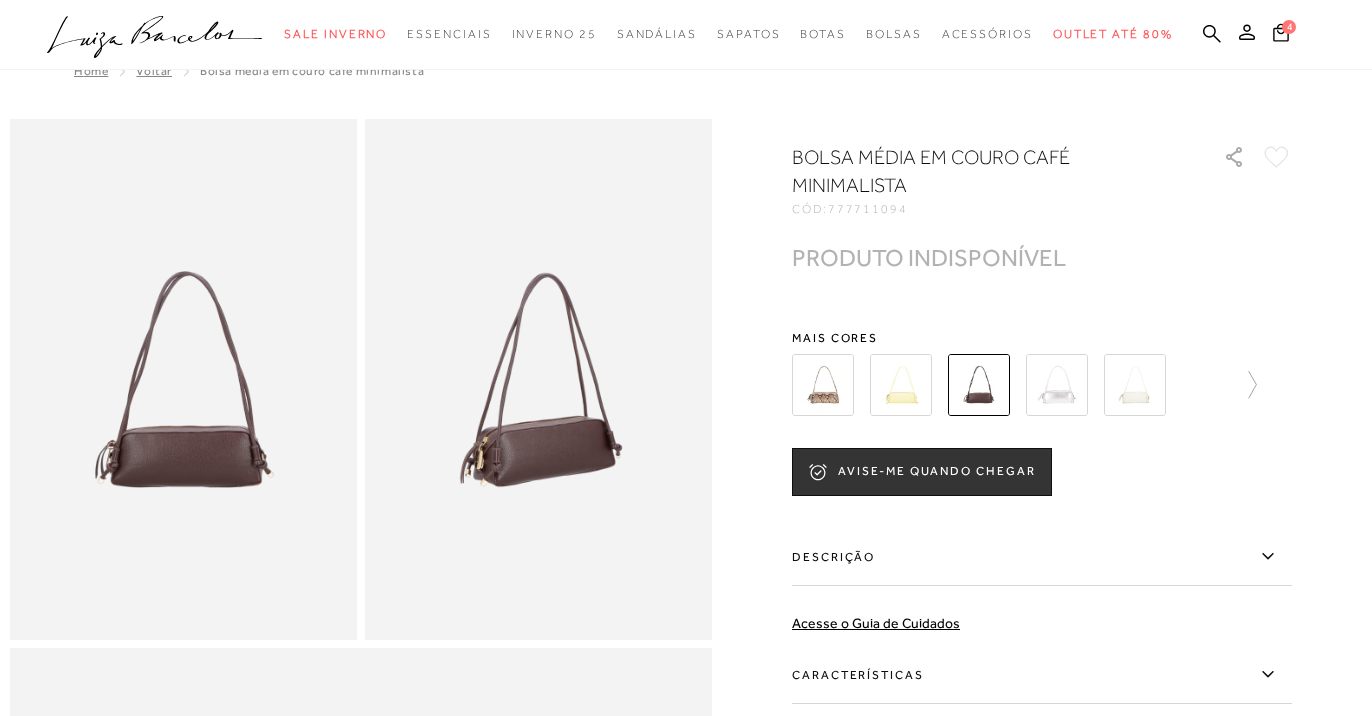 click at bounding box center [1135, 385] 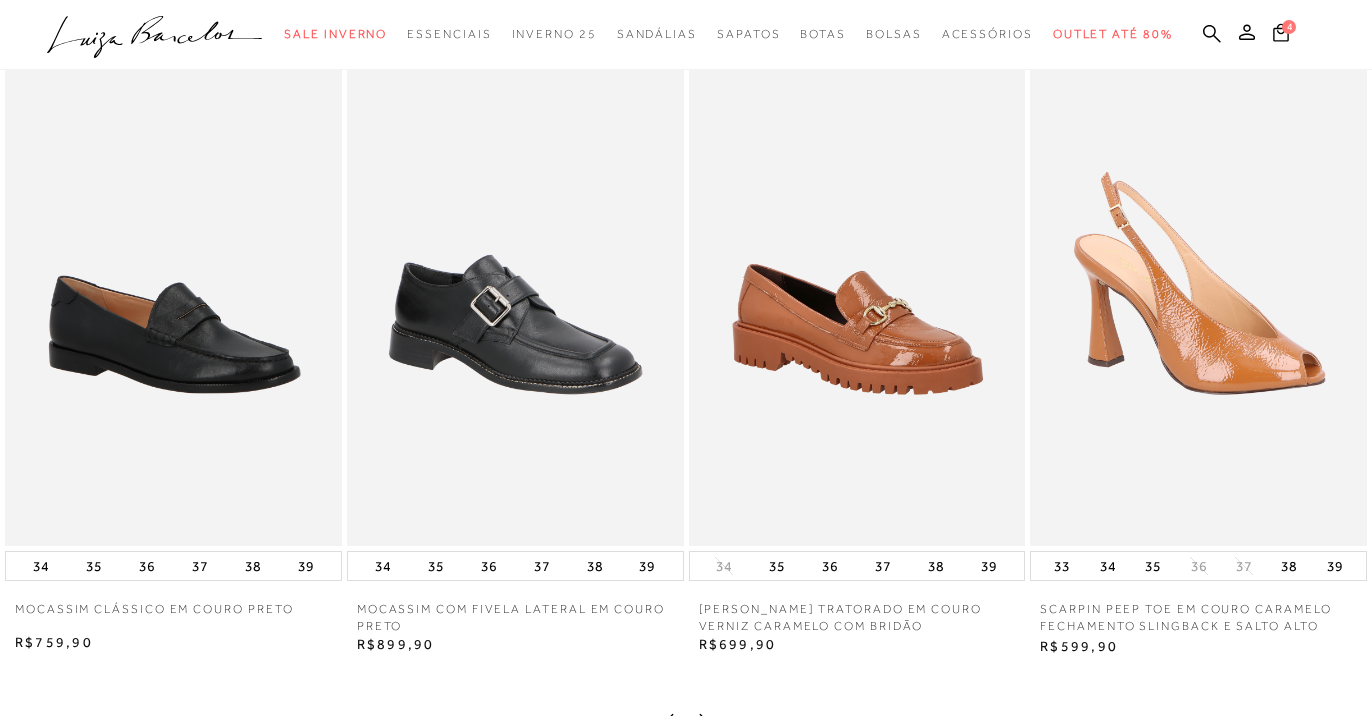 scroll, scrollTop: 1491, scrollLeft: 0, axis: vertical 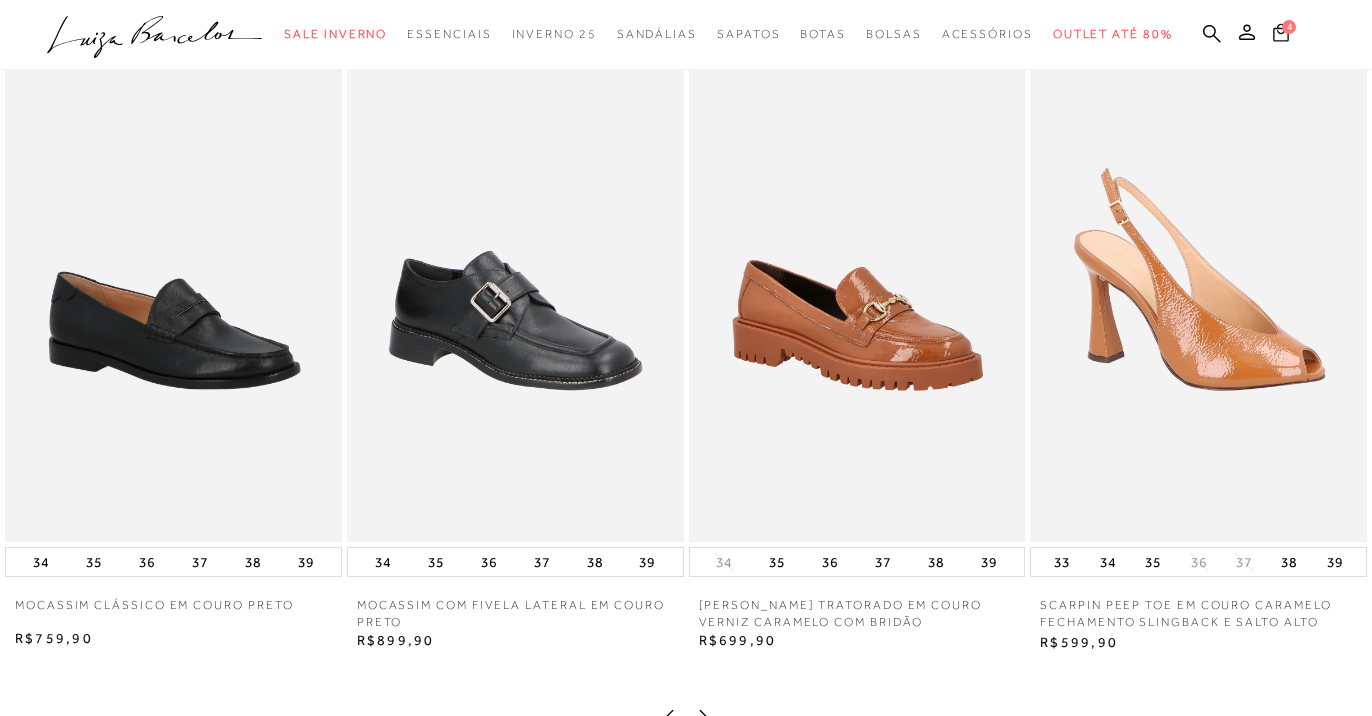 click 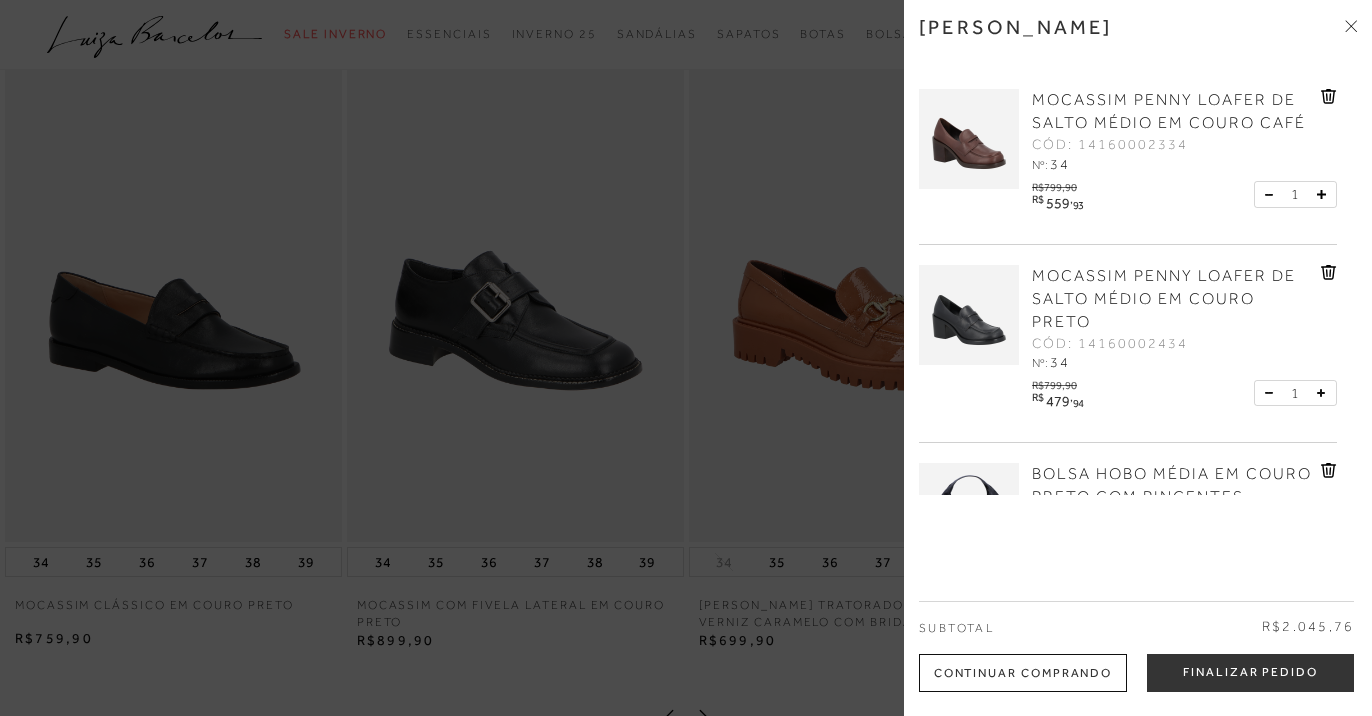 scroll, scrollTop: 1520, scrollLeft: 0, axis: vertical 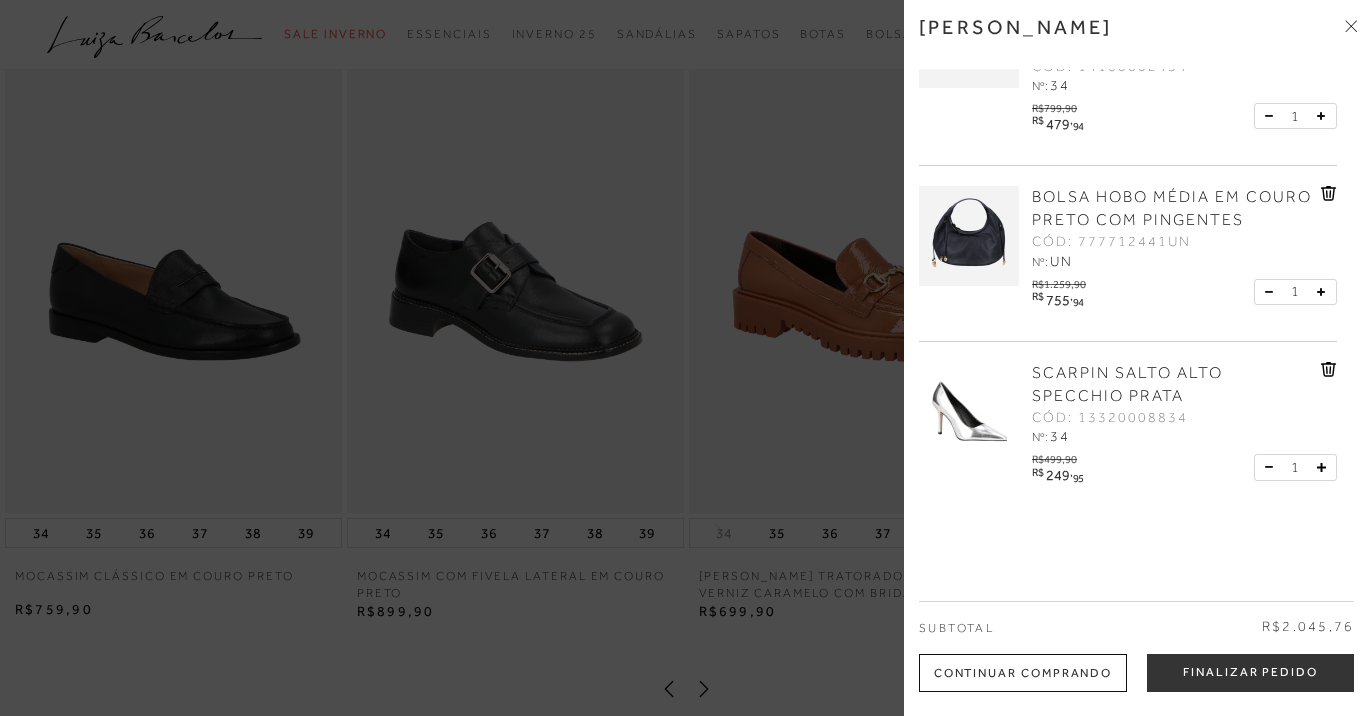 click on "Minha sacola
MOCASSIM PENNY LOAFER DE SALTO MÉDIO EM COURO CAFÉ
CÓD: 14160002334
Nº:
34" at bounding box center (1138, 358) 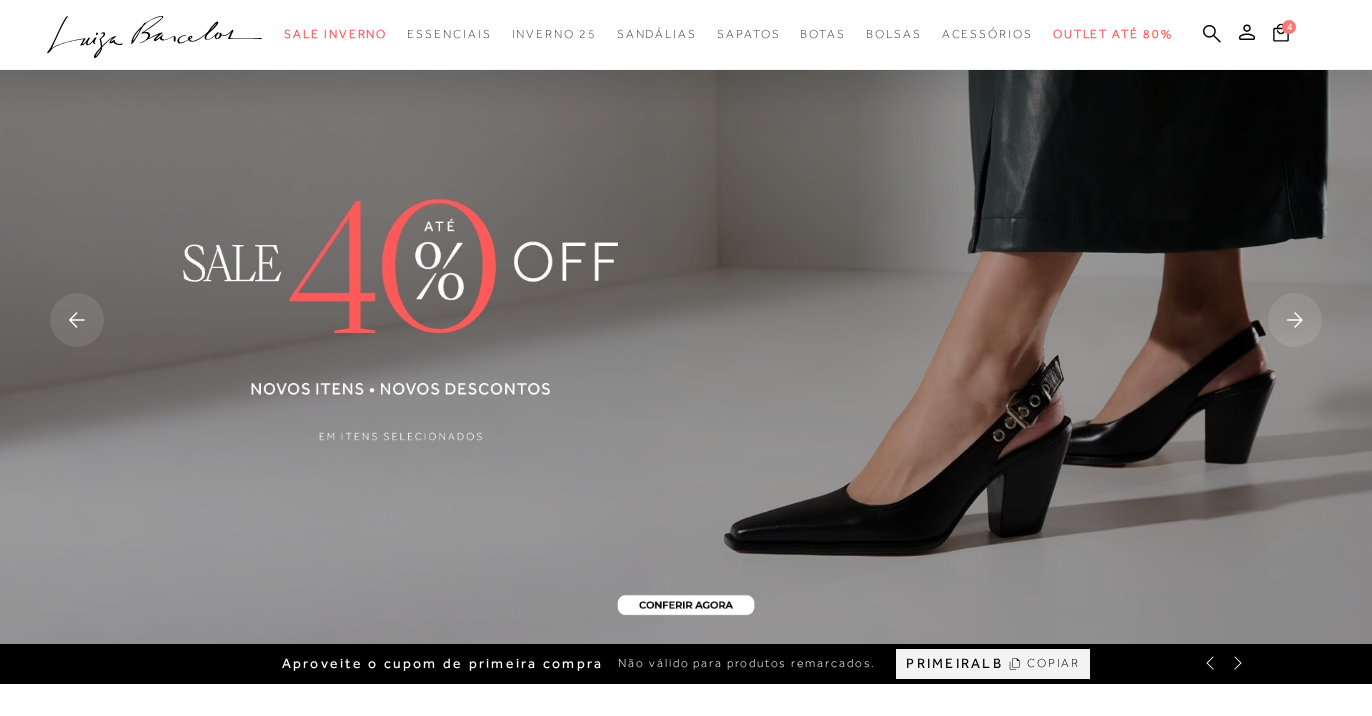 scroll, scrollTop: 0, scrollLeft: 0, axis: both 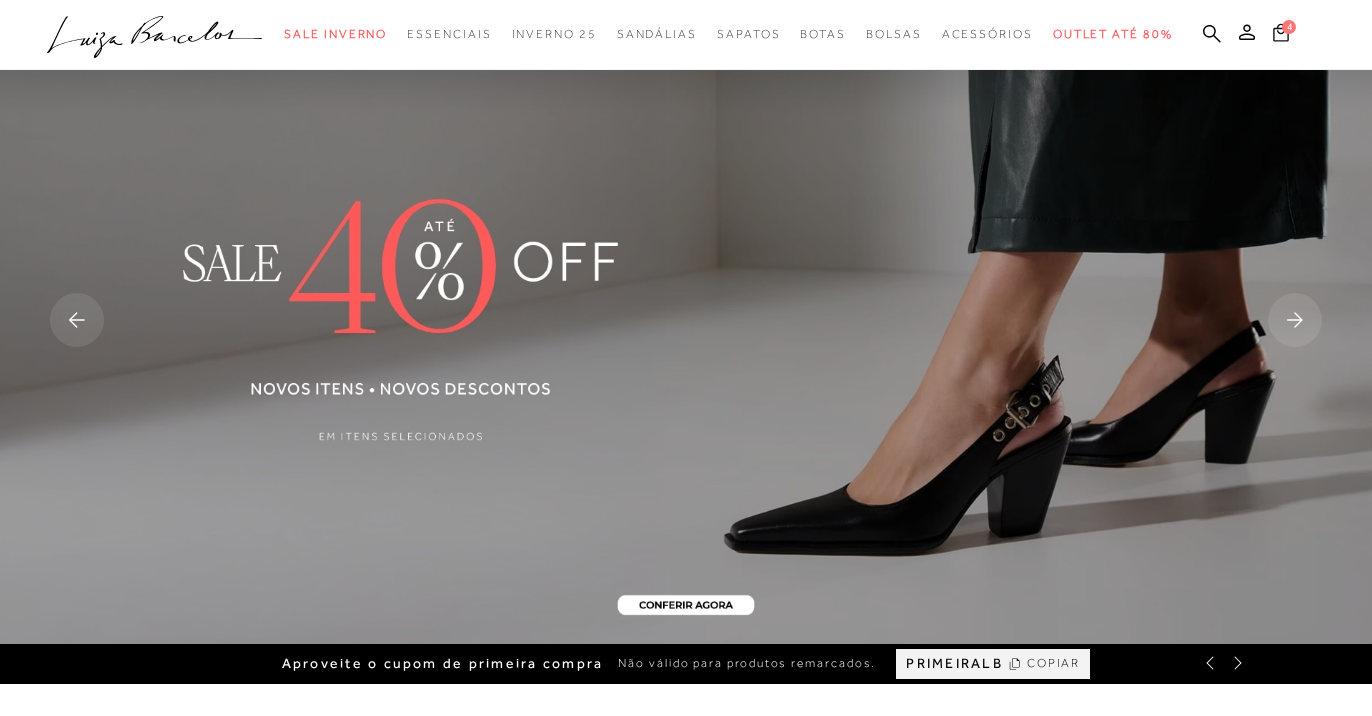 click 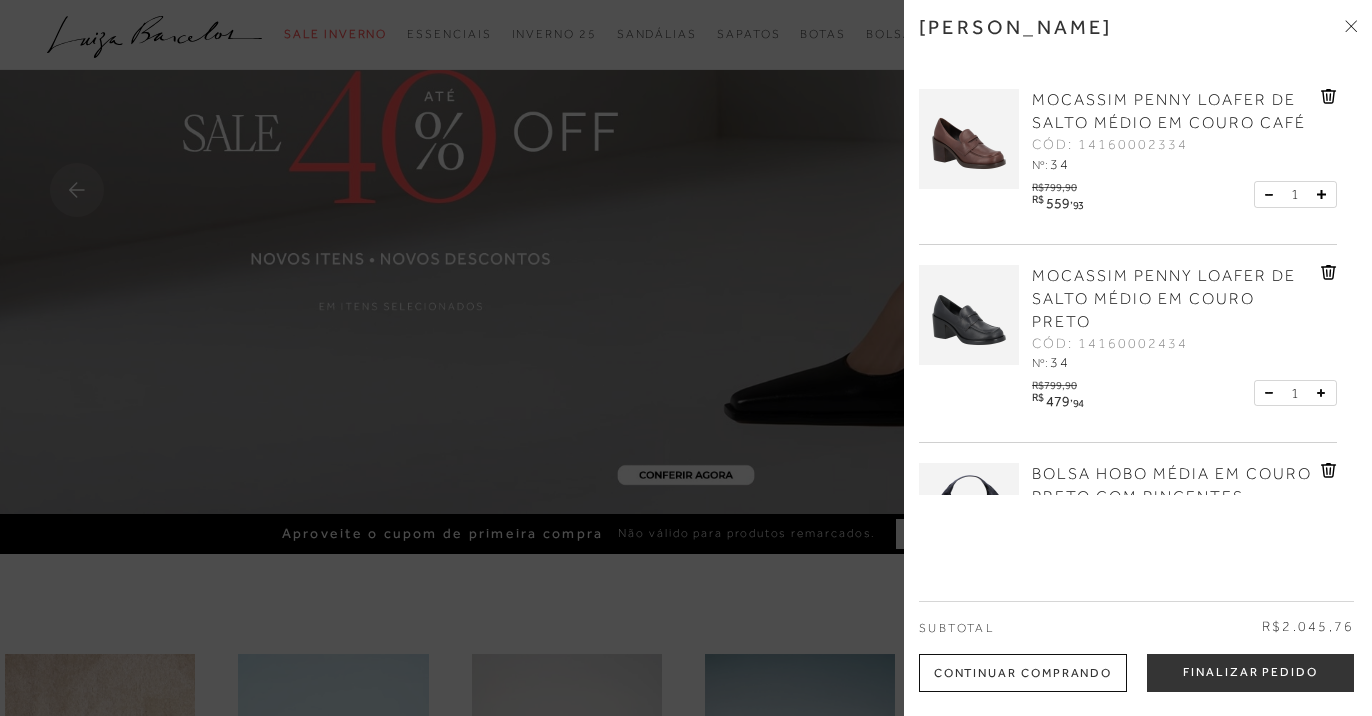 scroll, scrollTop: 219, scrollLeft: 0, axis: vertical 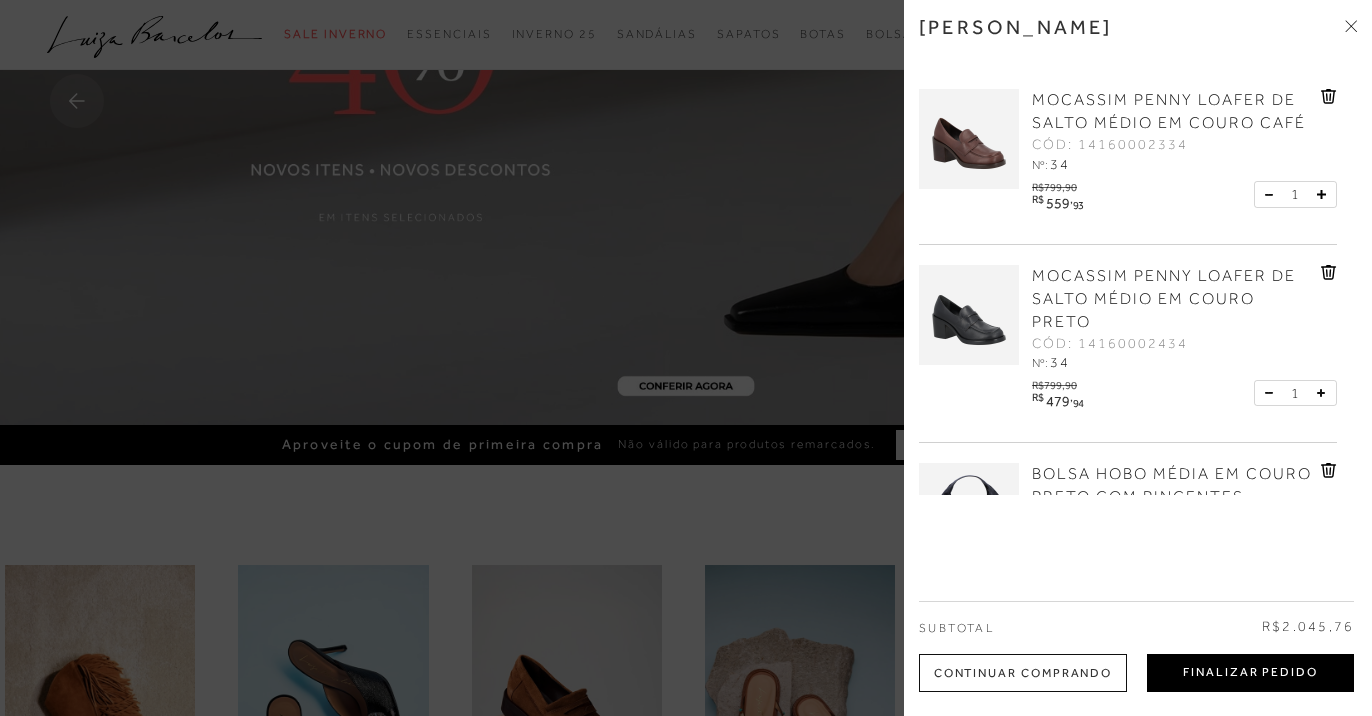 click on "Finalizar Pedido" at bounding box center (1250, 673) 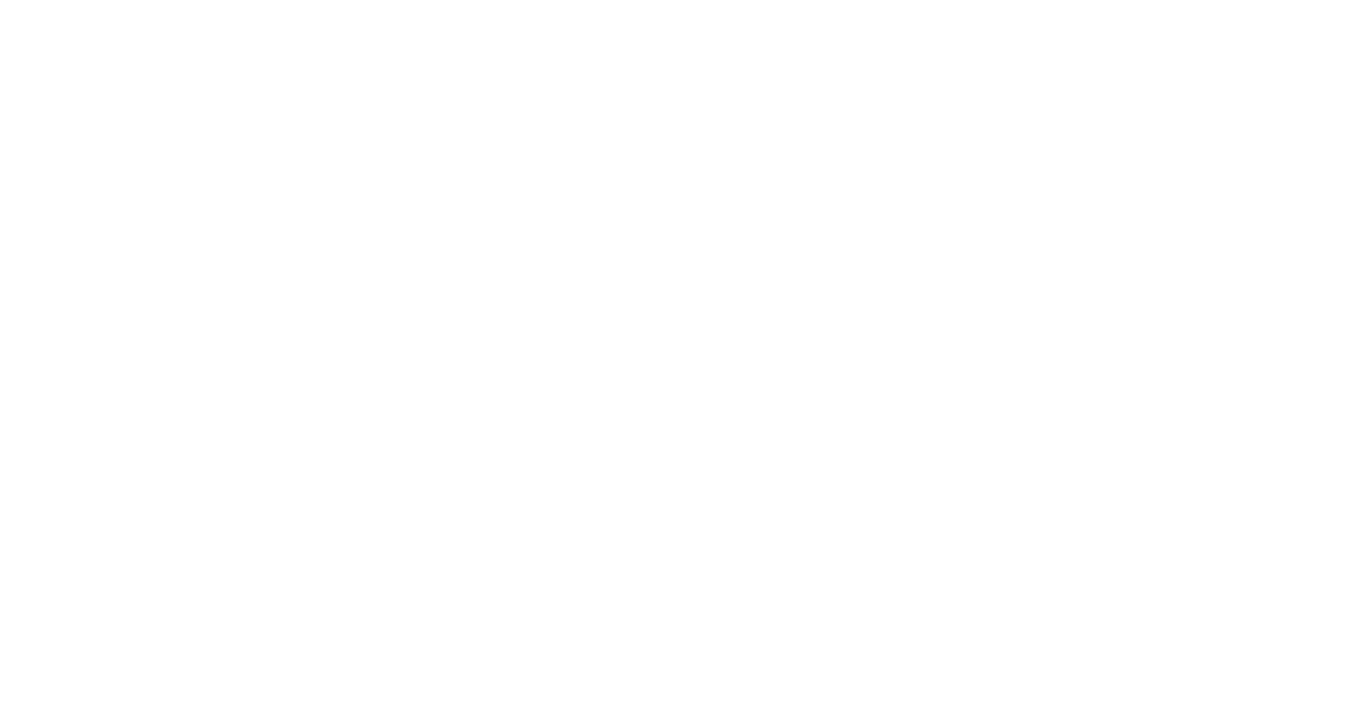 scroll, scrollTop: 0, scrollLeft: 0, axis: both 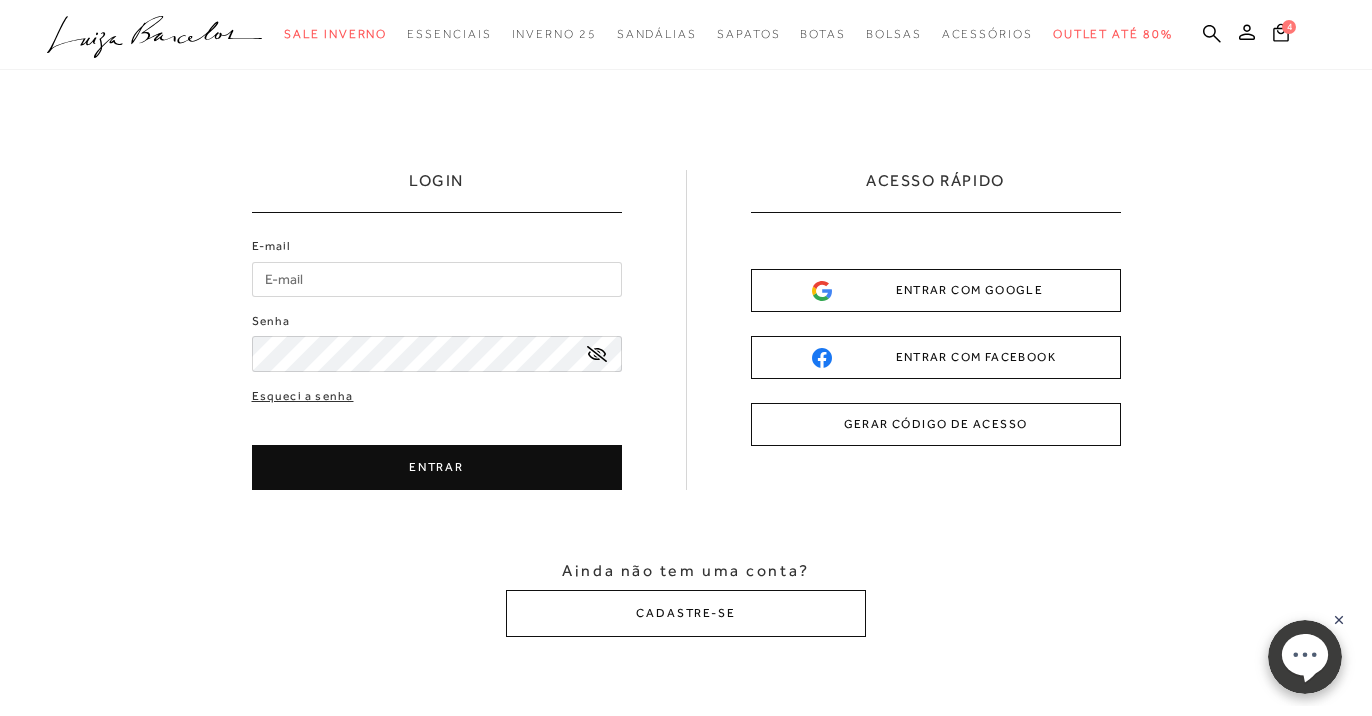 click on "E-mail" at bounding box center [437, 279] 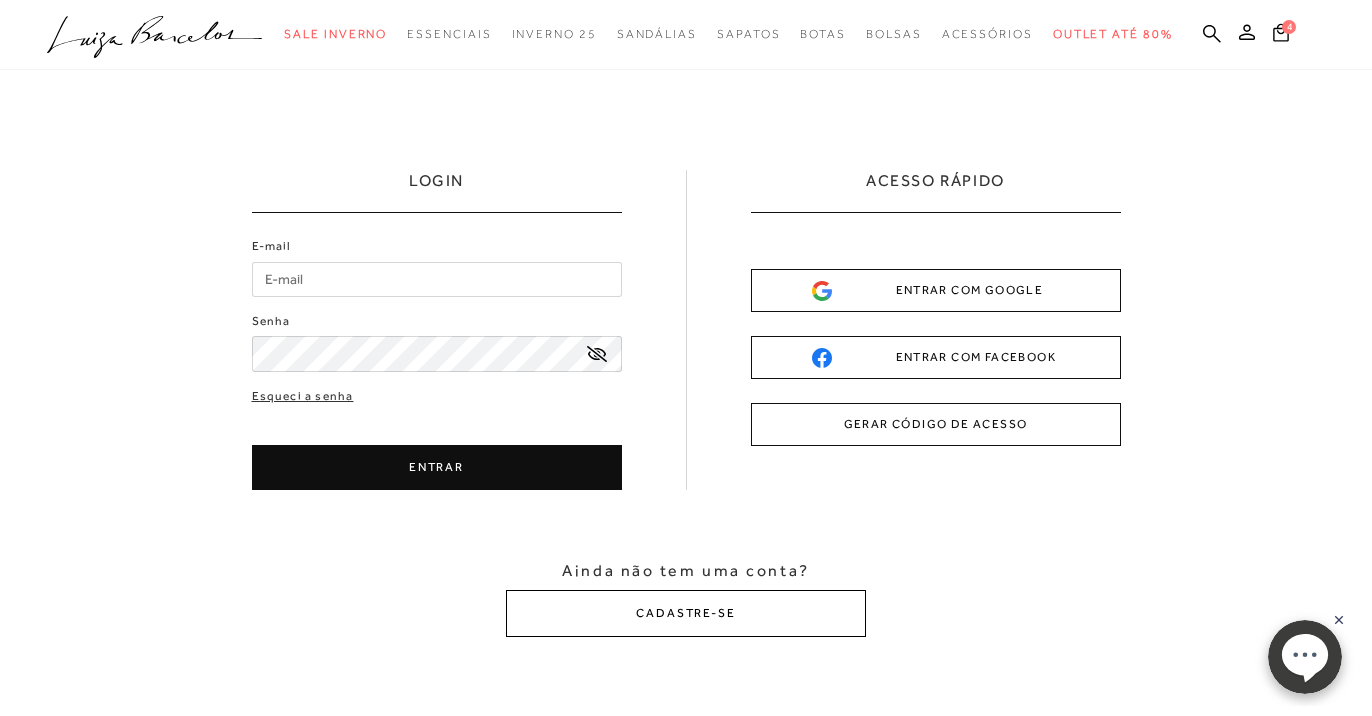 click on "CADASTRE-SE" at bounding box center (686, 613) 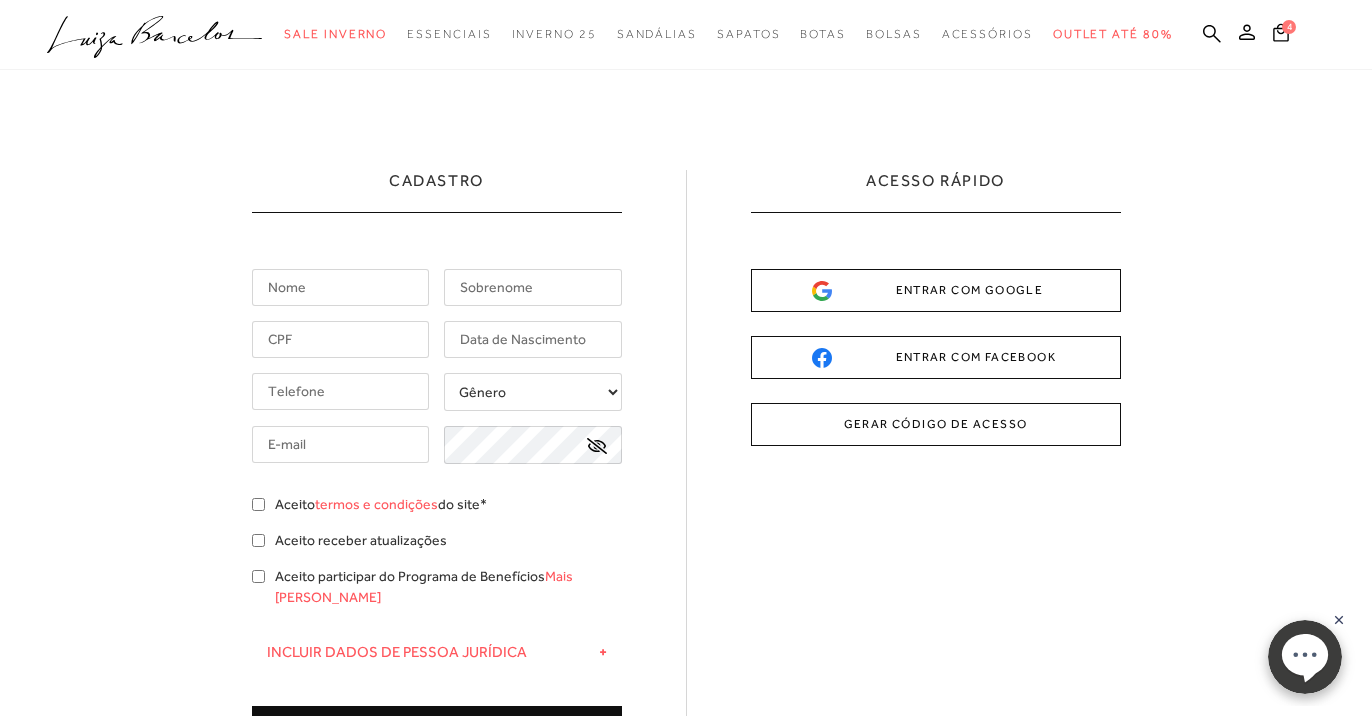click at bounding box center (341, 287) 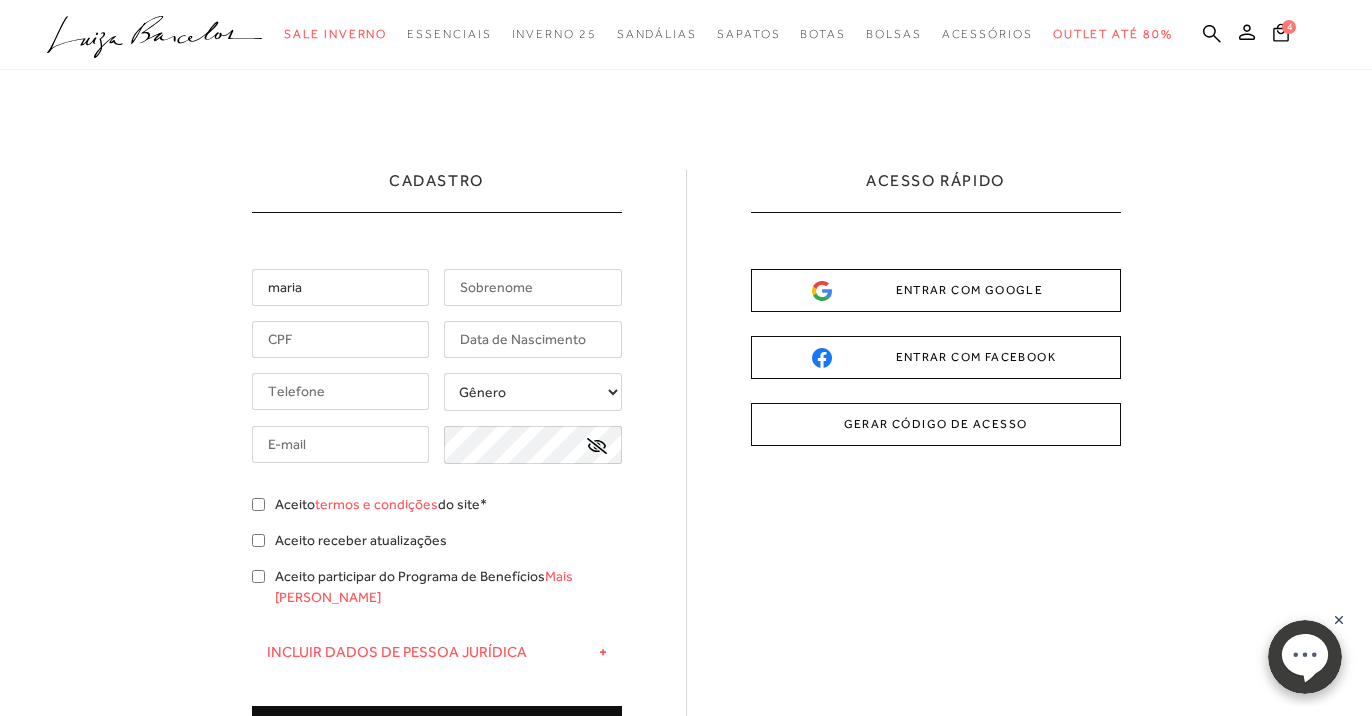 type on "maria" 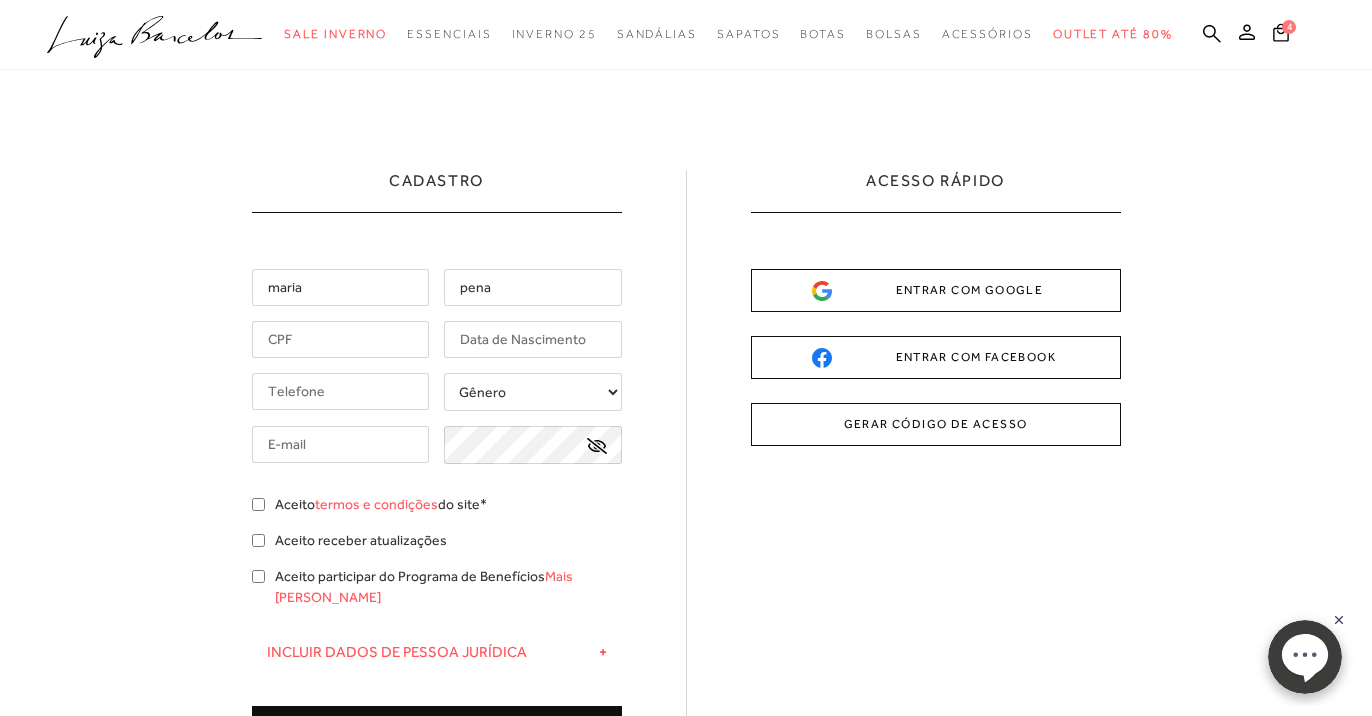 type on "pena" 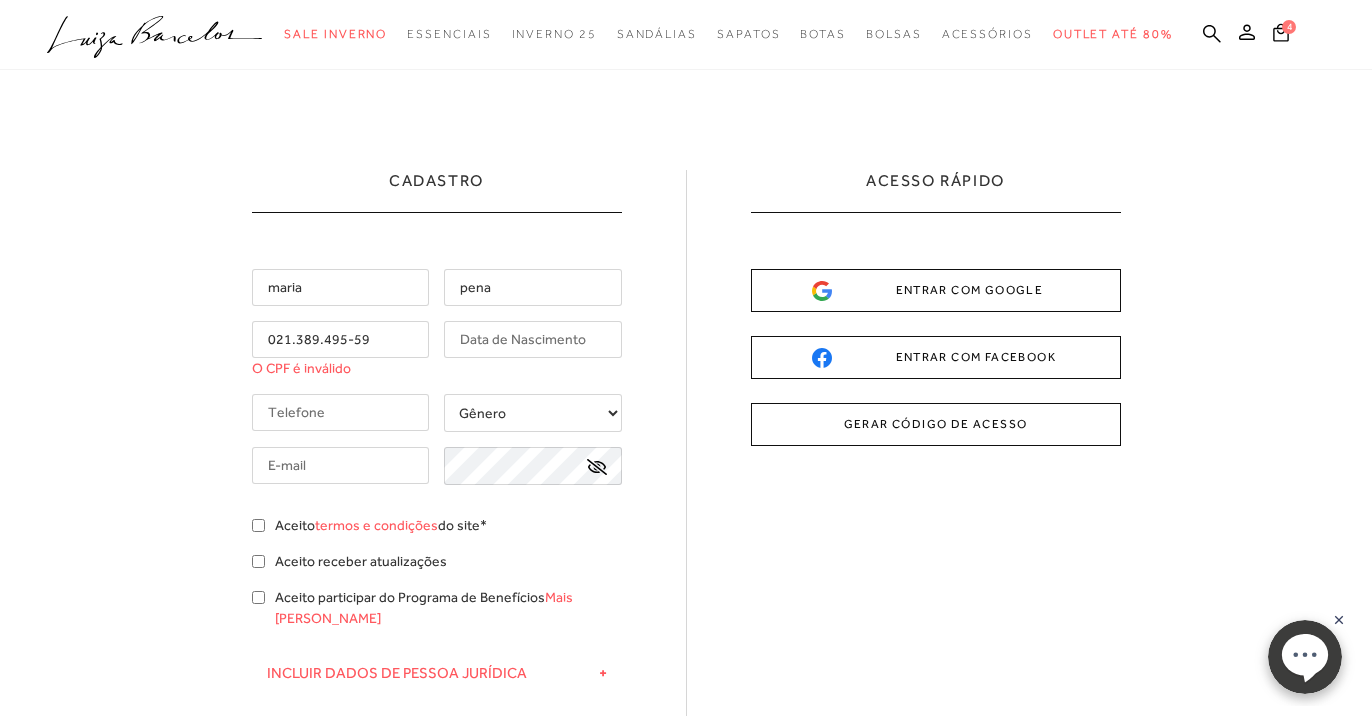 type on "021.389.495-59" 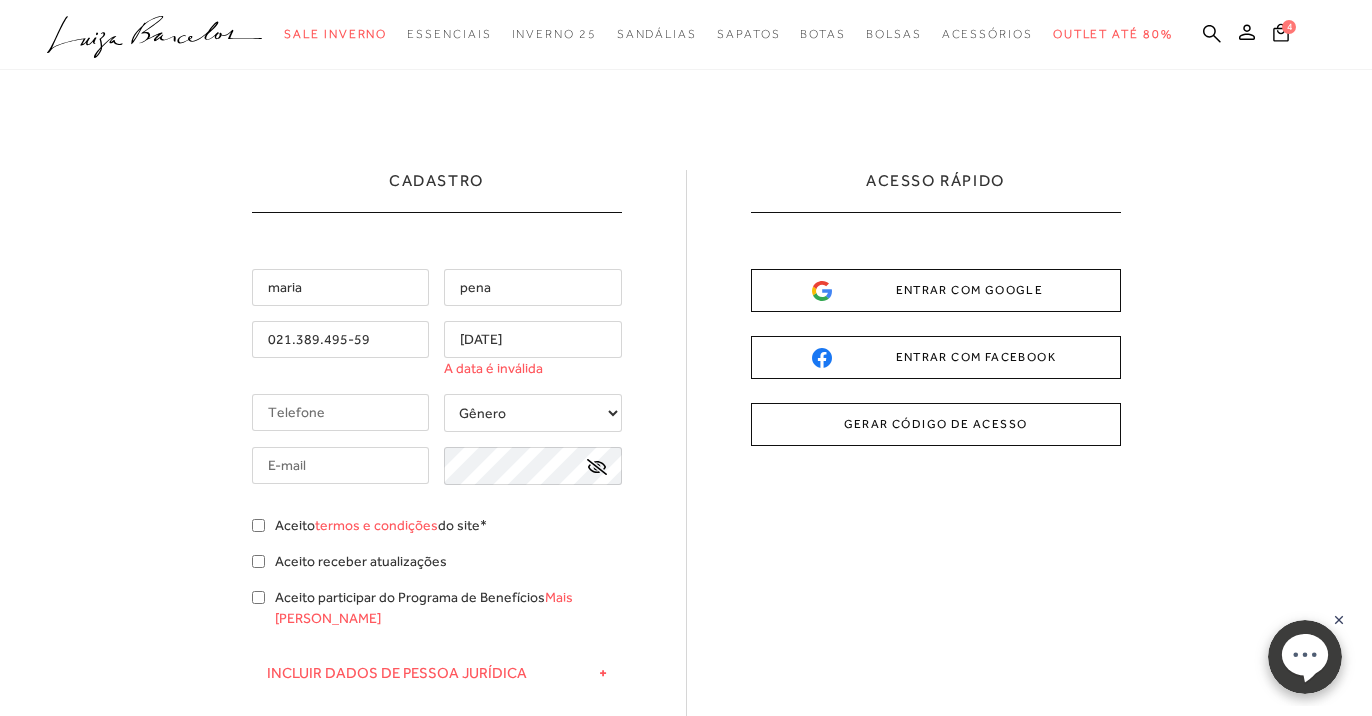 type on "[DATE]" 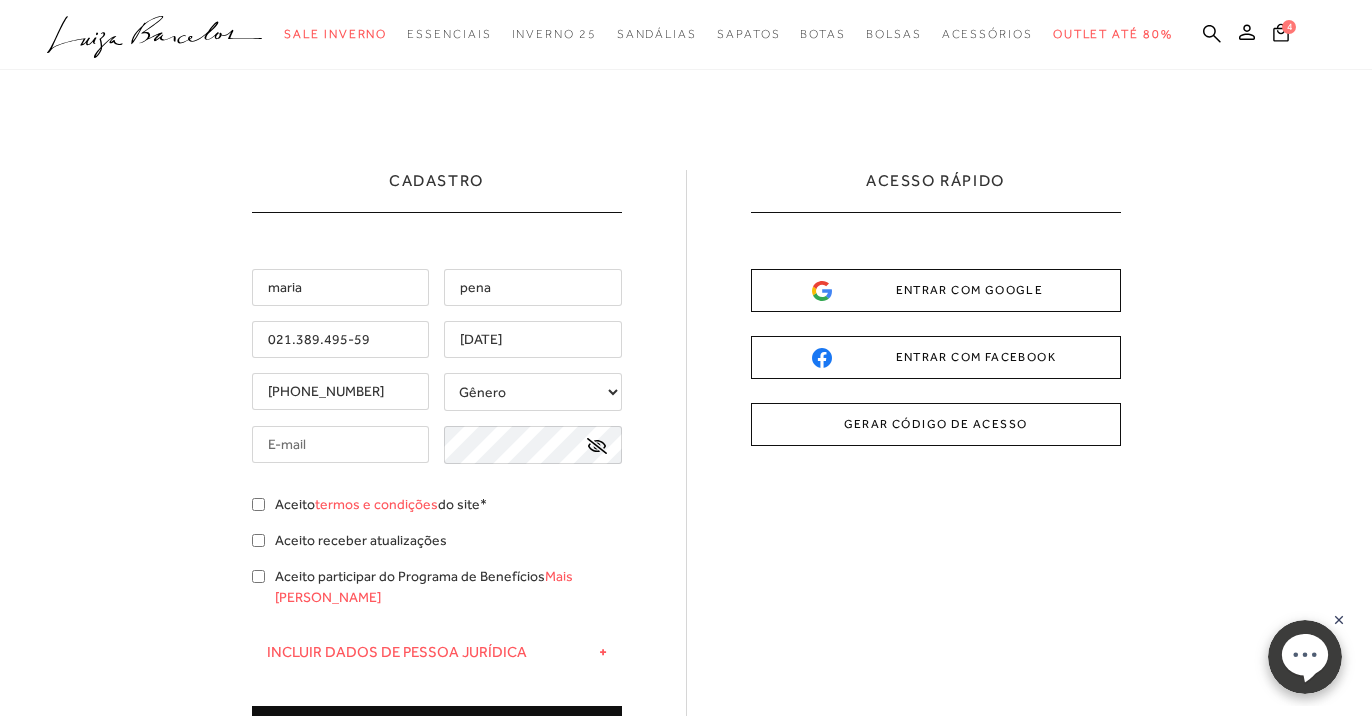 type on "[PHONE_NUMBER]" 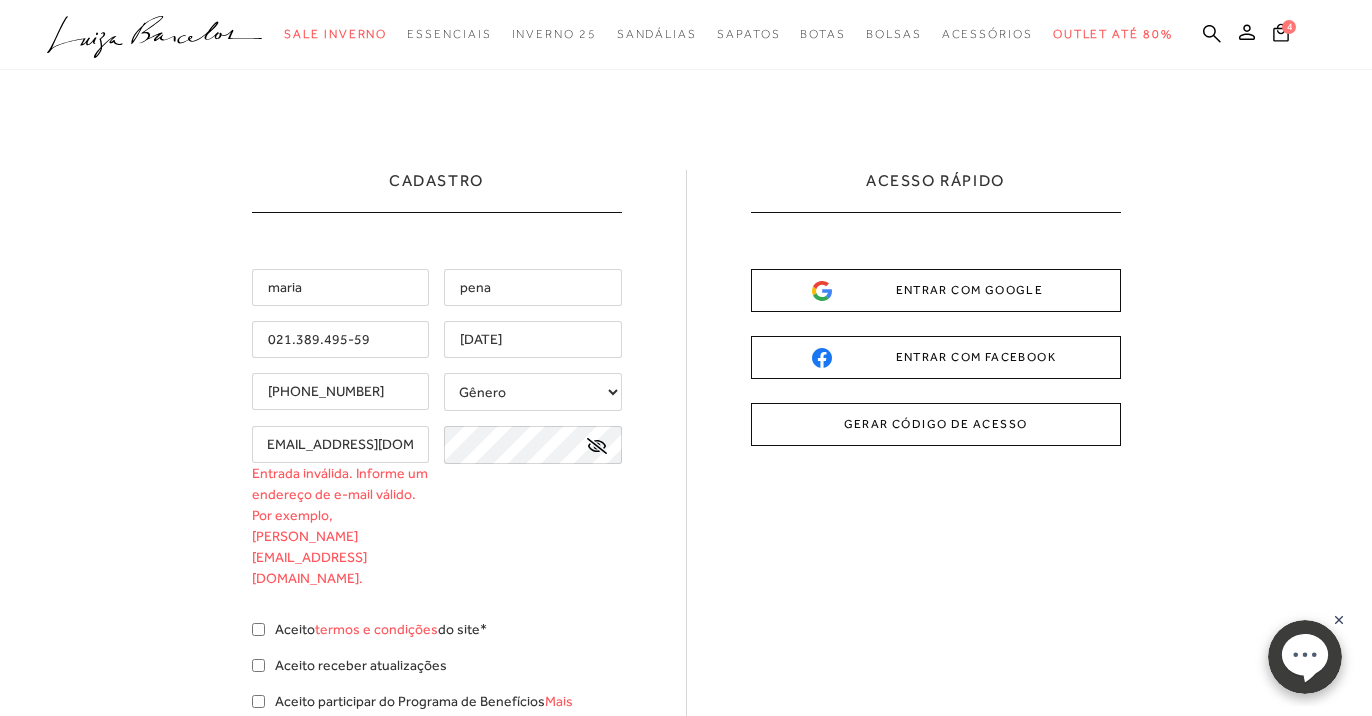 scroll, scrollTop: 0, scrollLeft: 10, axis: horizontal 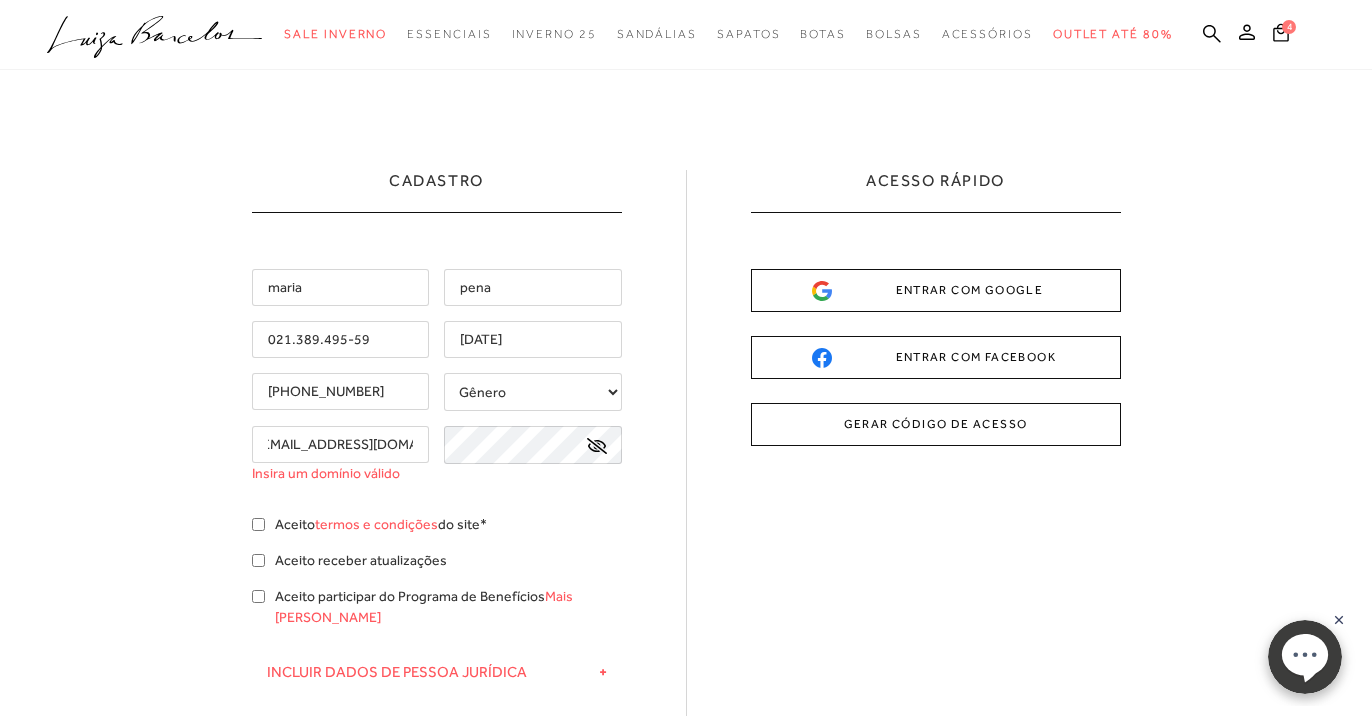 type on "[EMAIL_ADDRESS][DOMAIN_NAME]" 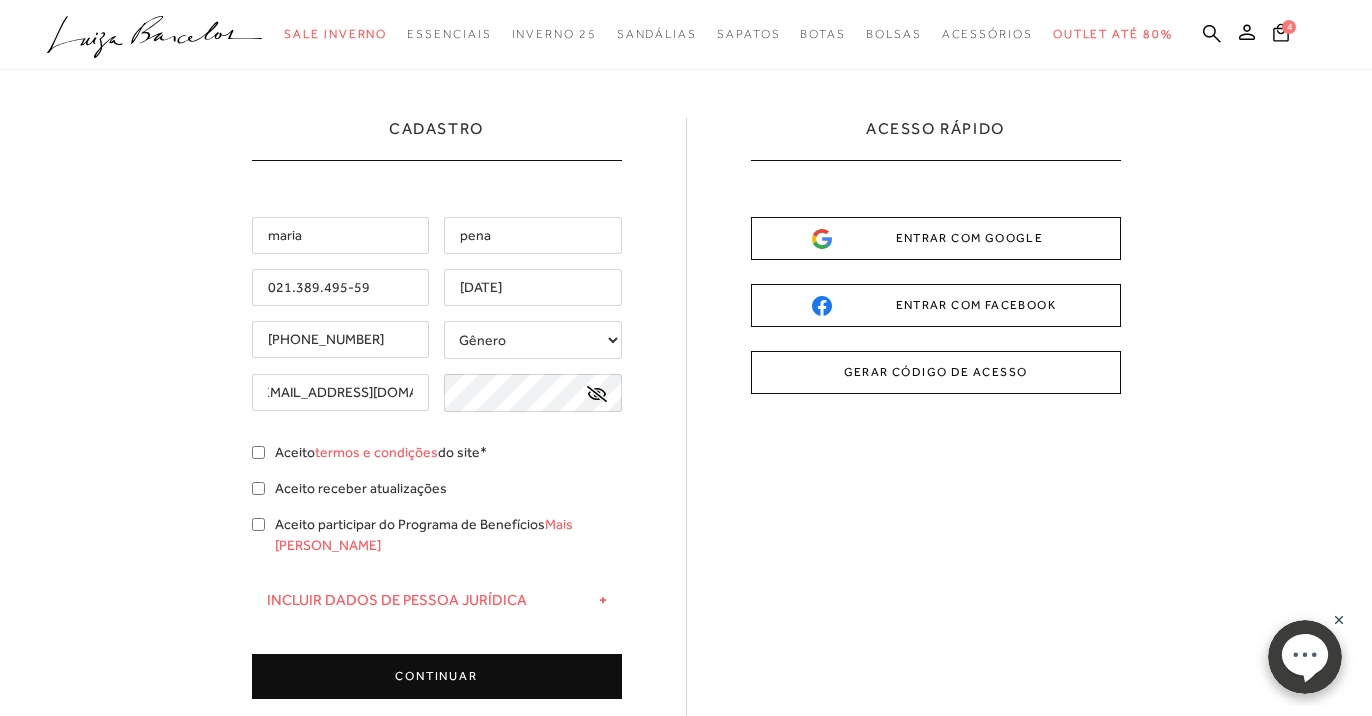 scroll, scrollTop: 66, scrollLeft: 0, axis: vertical 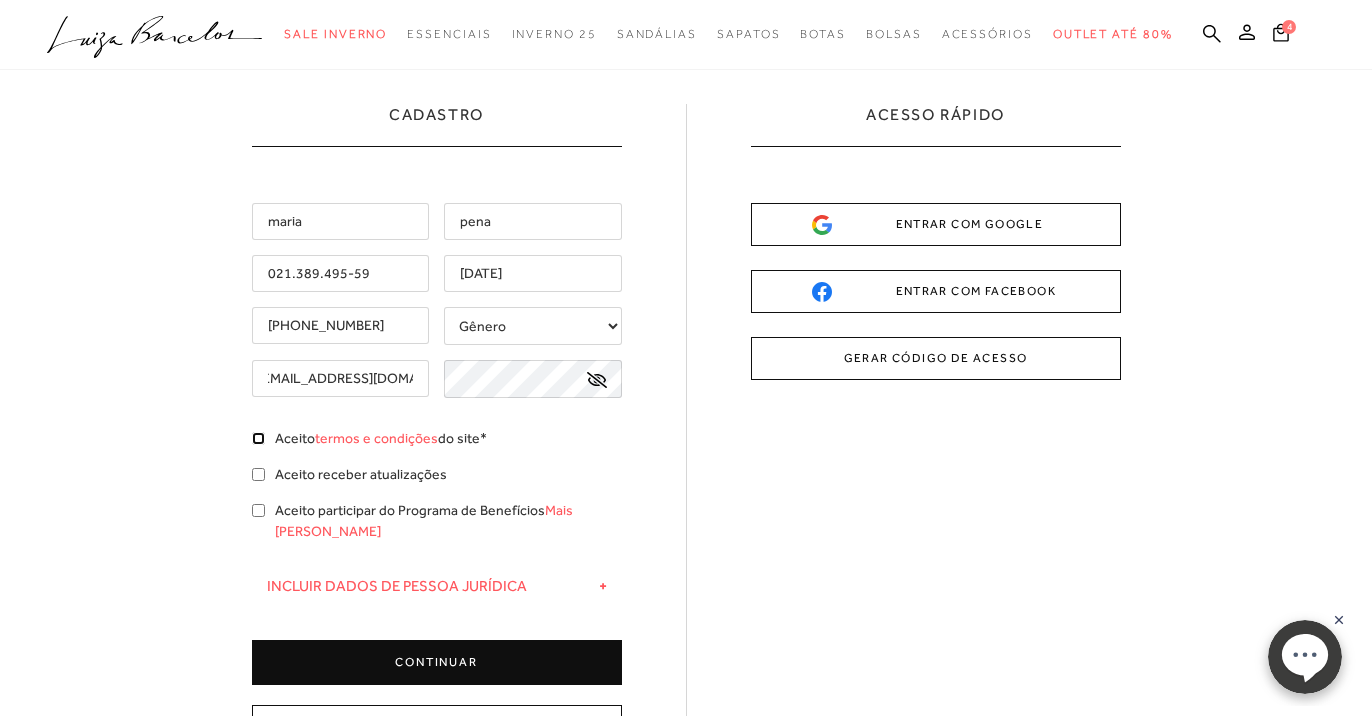 click on "maria
pena
021.389.495-59
[DATE]
[PHONE_NUMBER]
Gênero   +" at bounding box center [437, 444] 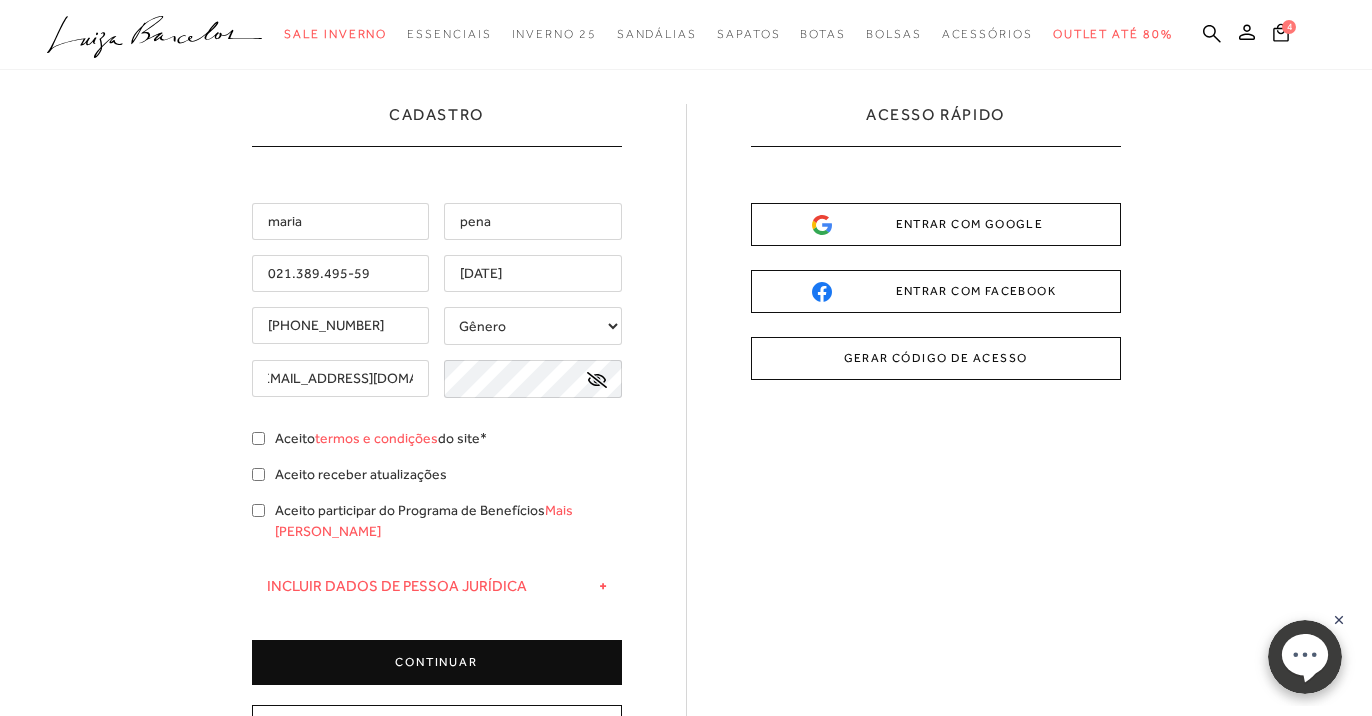 click on "CONTINUAR" at bounding box center [437, 662] 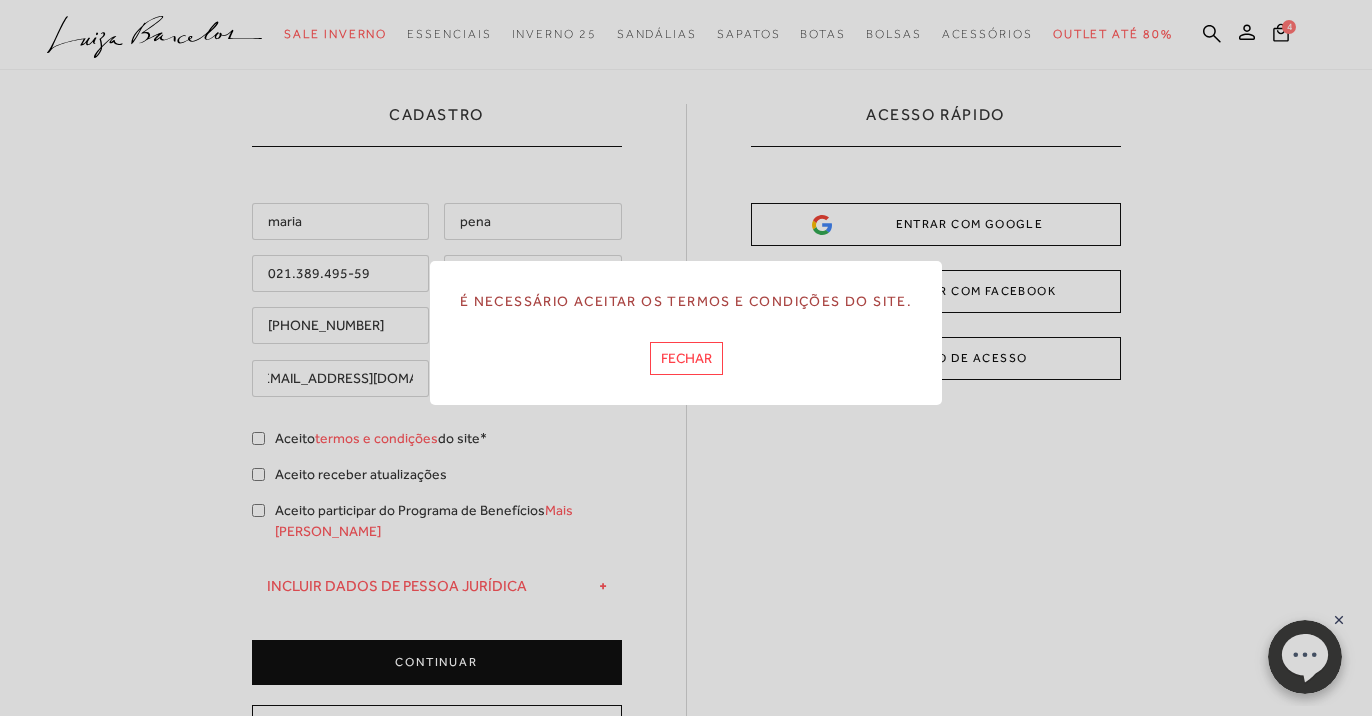 click on "FECHAR" at bounding box center (686, 358) 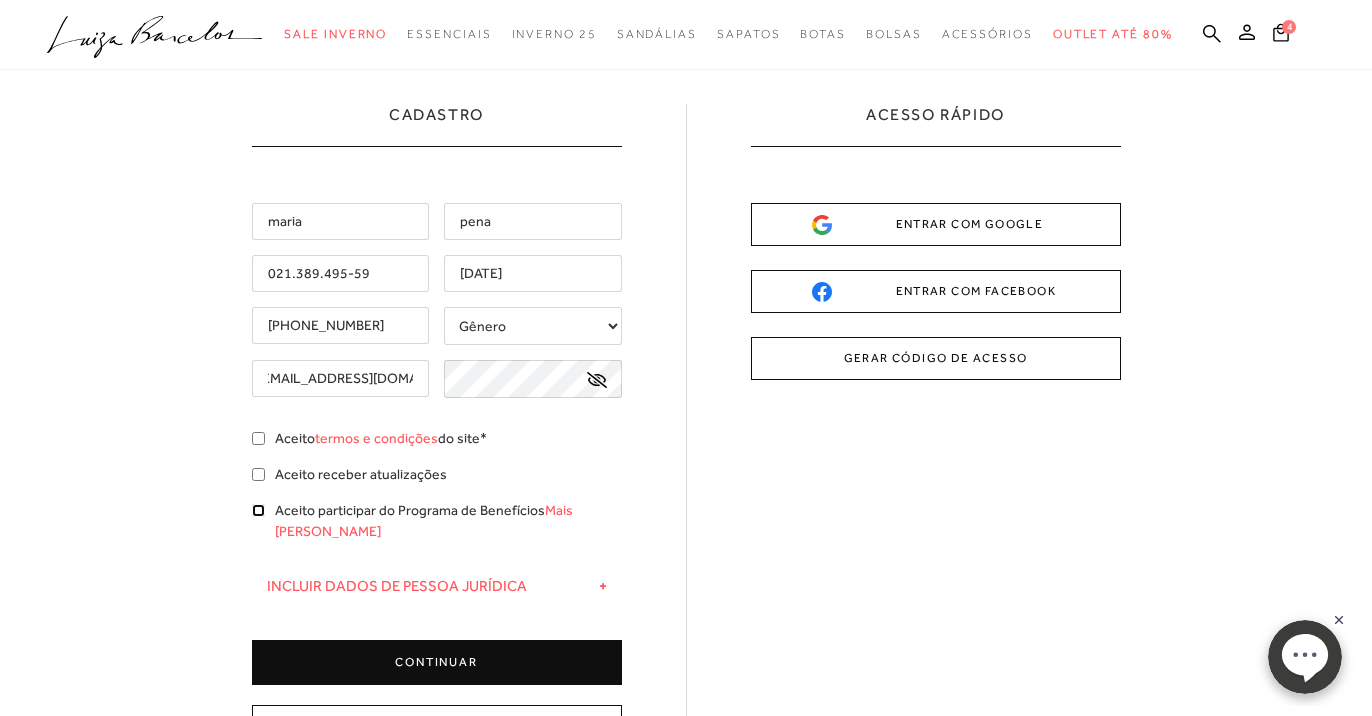 click on "Aceito participar do Programa de Benefícios  Mais [PERSON_NAME]" at bounding box center (258, 510) 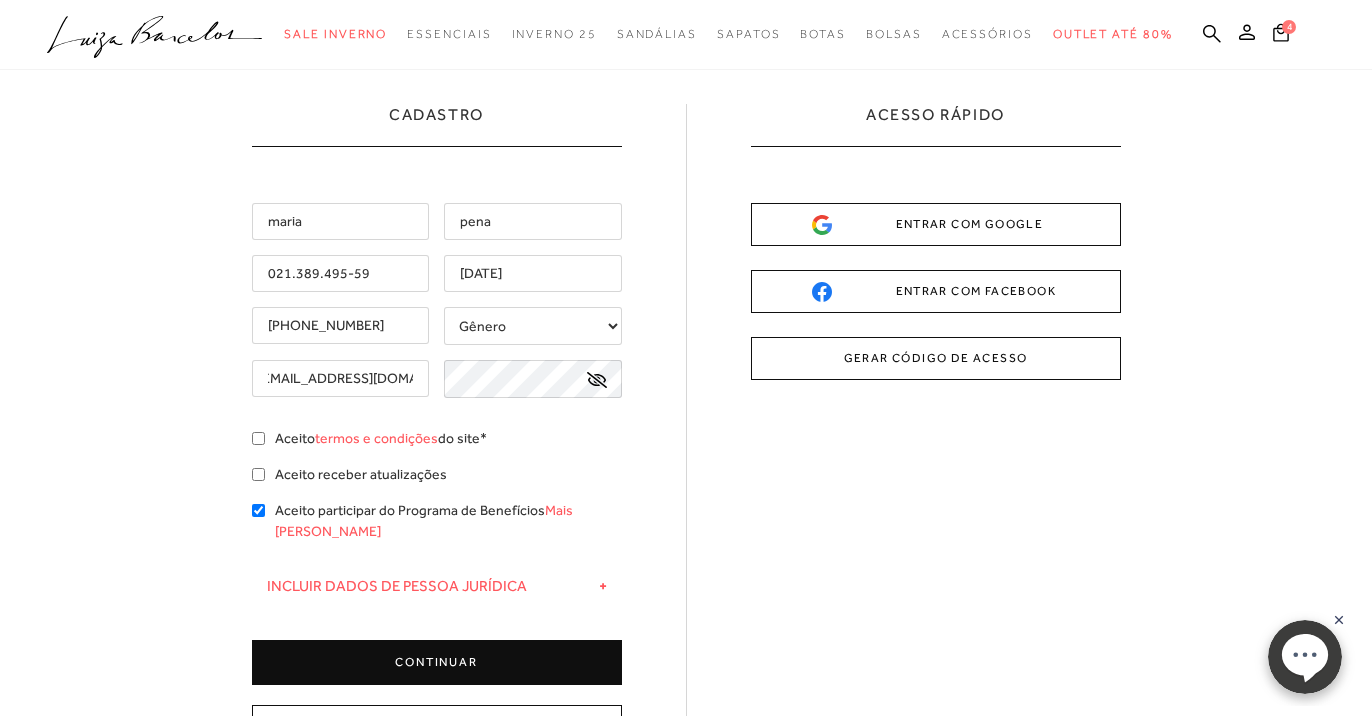 click on "CONTINUAR" at bounding box center (437, 662) 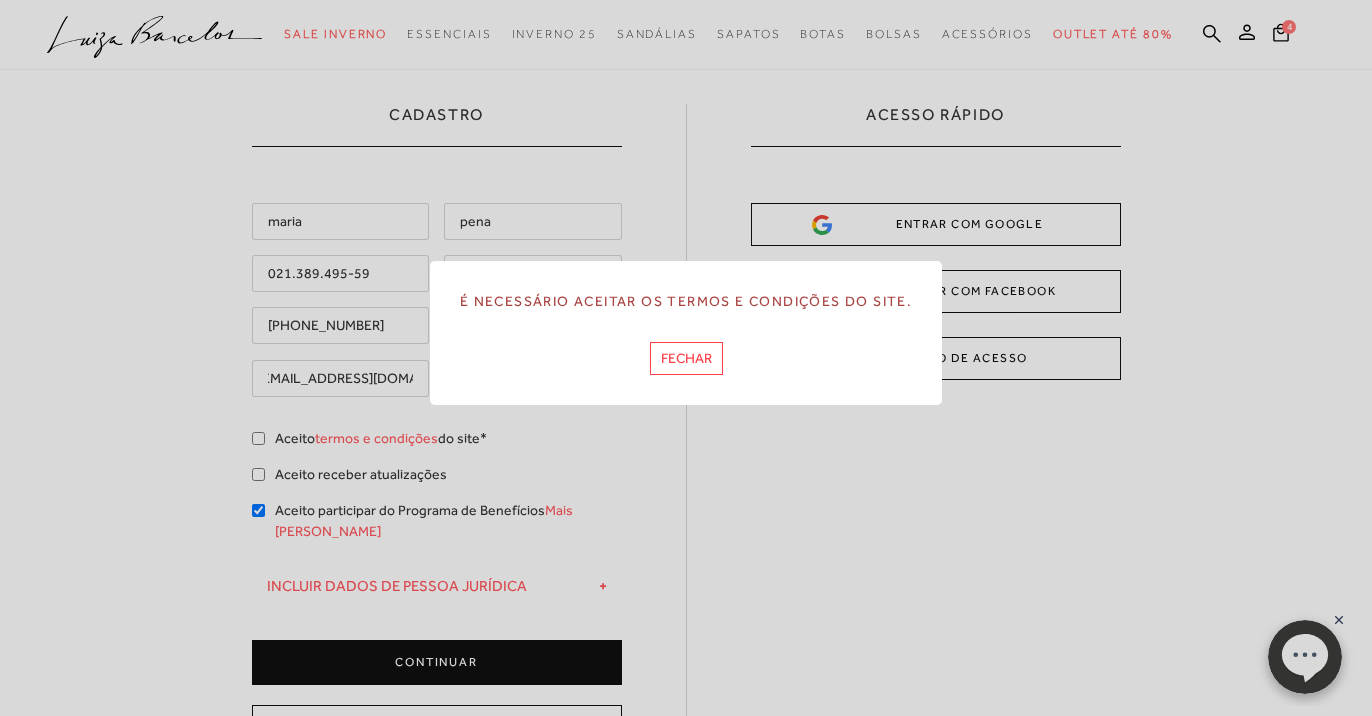 click on "FECHAR" at bounding box center [686, 358] 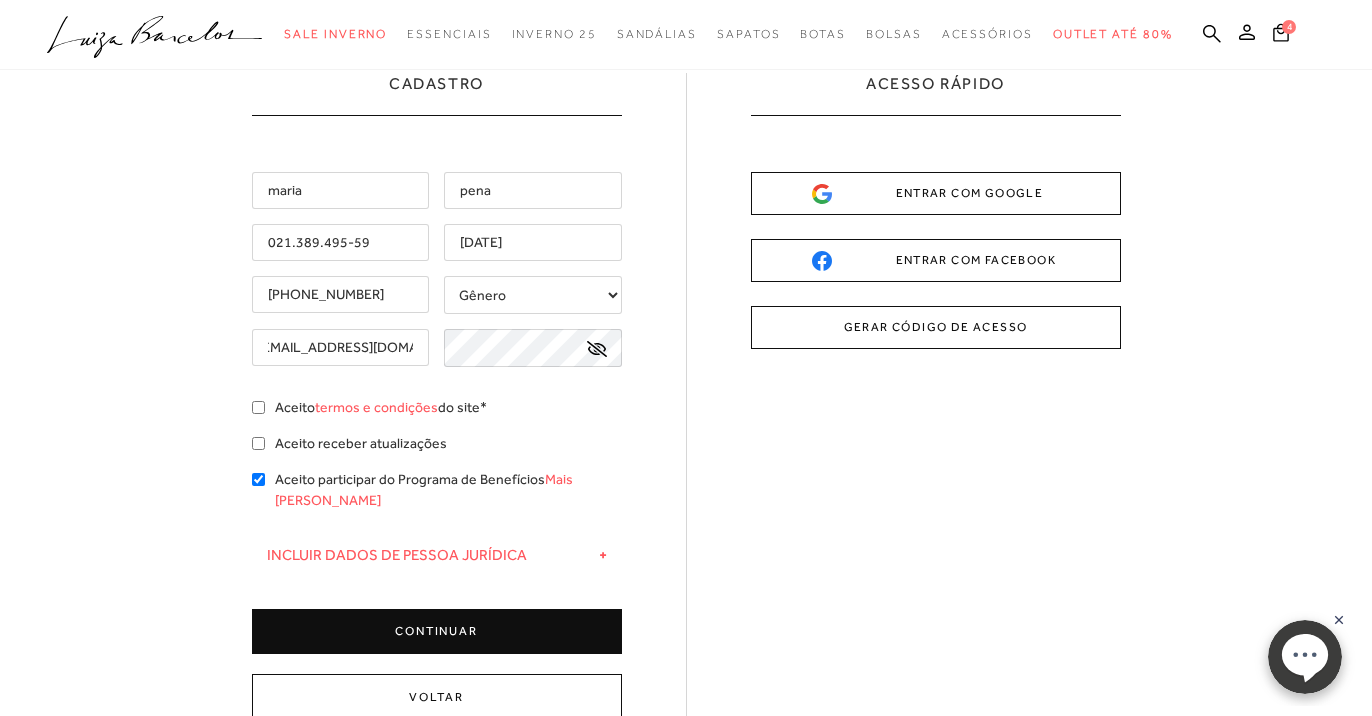 scroll, scrollTop: 104, scrollLeft: 0, axis: vertical 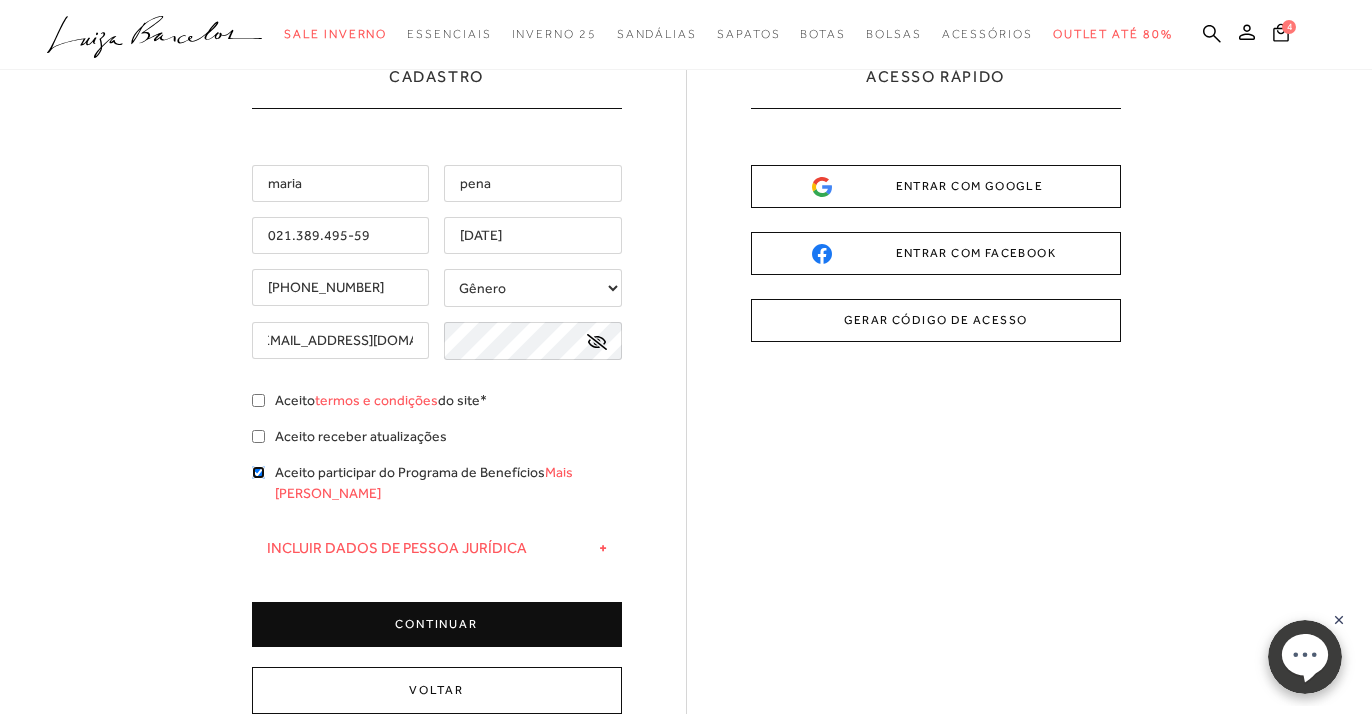 click on "Aceito participar do Programa de Benefícios  Mais Luiza" at bounding box center [258, 472] 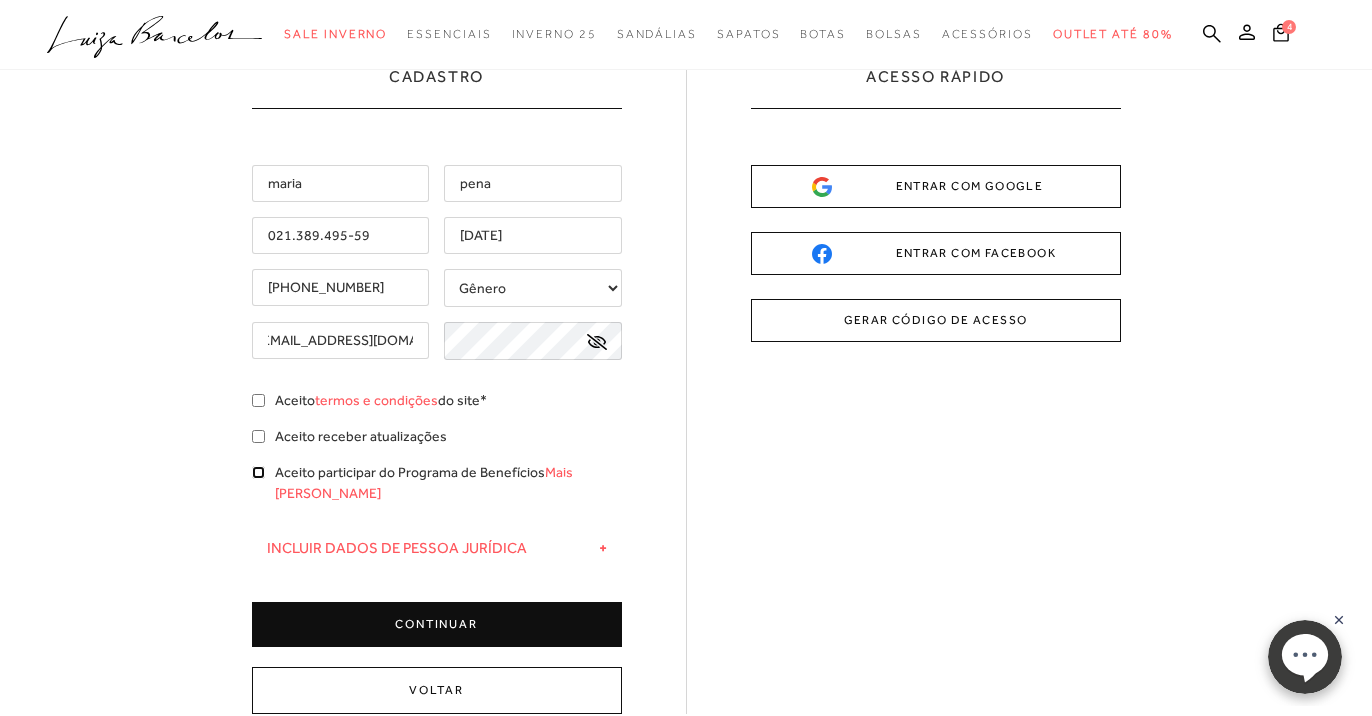 checkbox on "false" 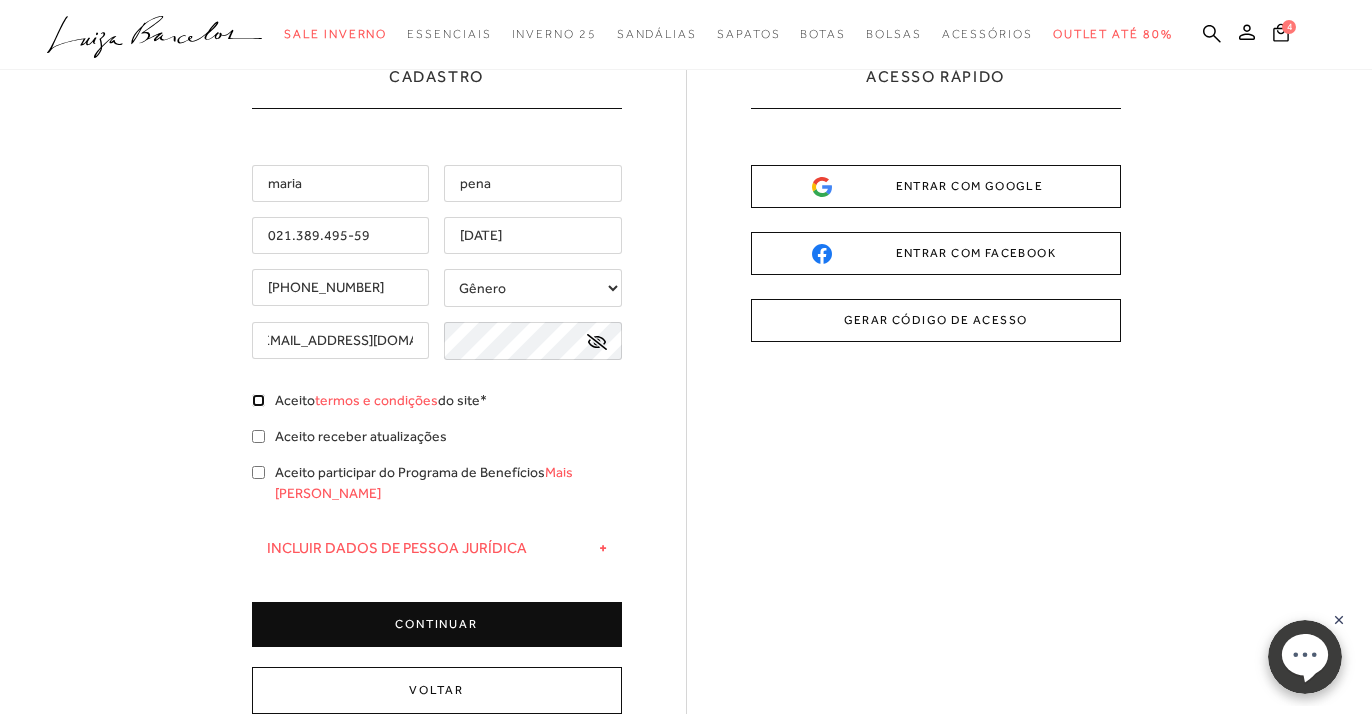 click on "Aceito  termos e condições  do site*" at bounding box center (258, 400) 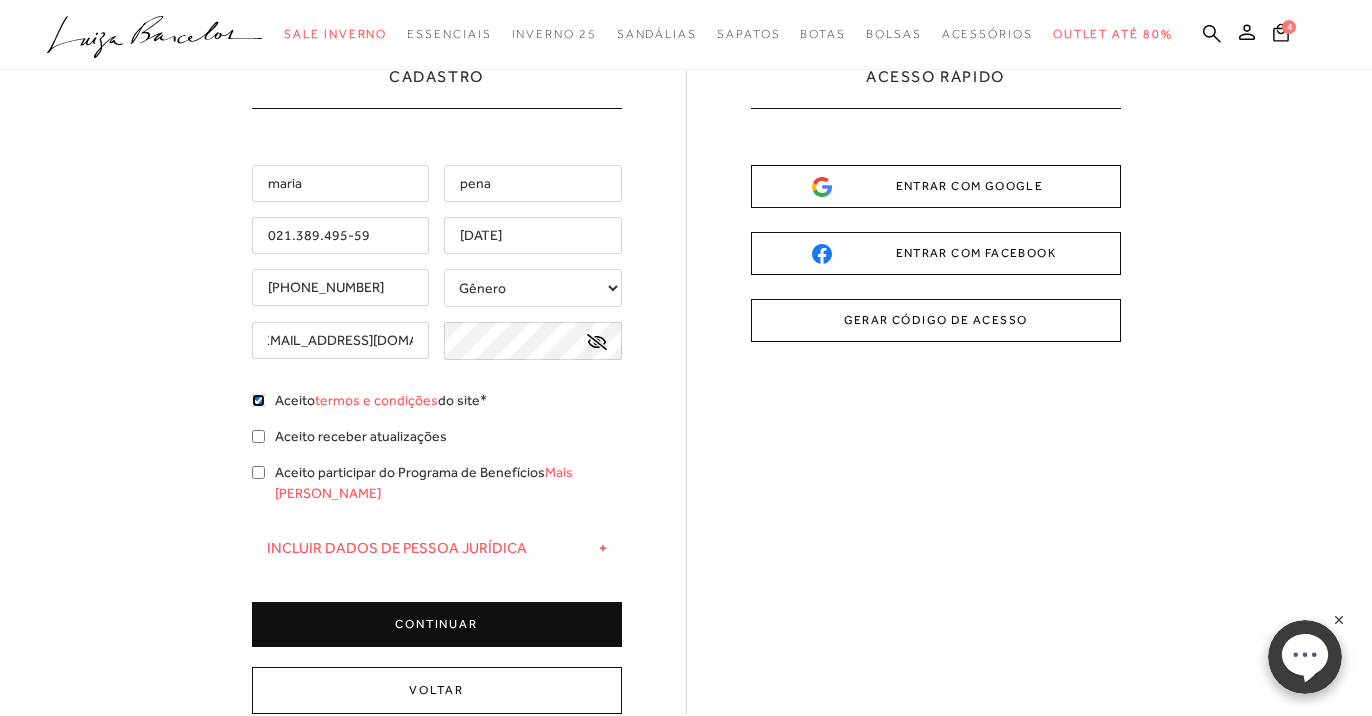 checkbox on "true" 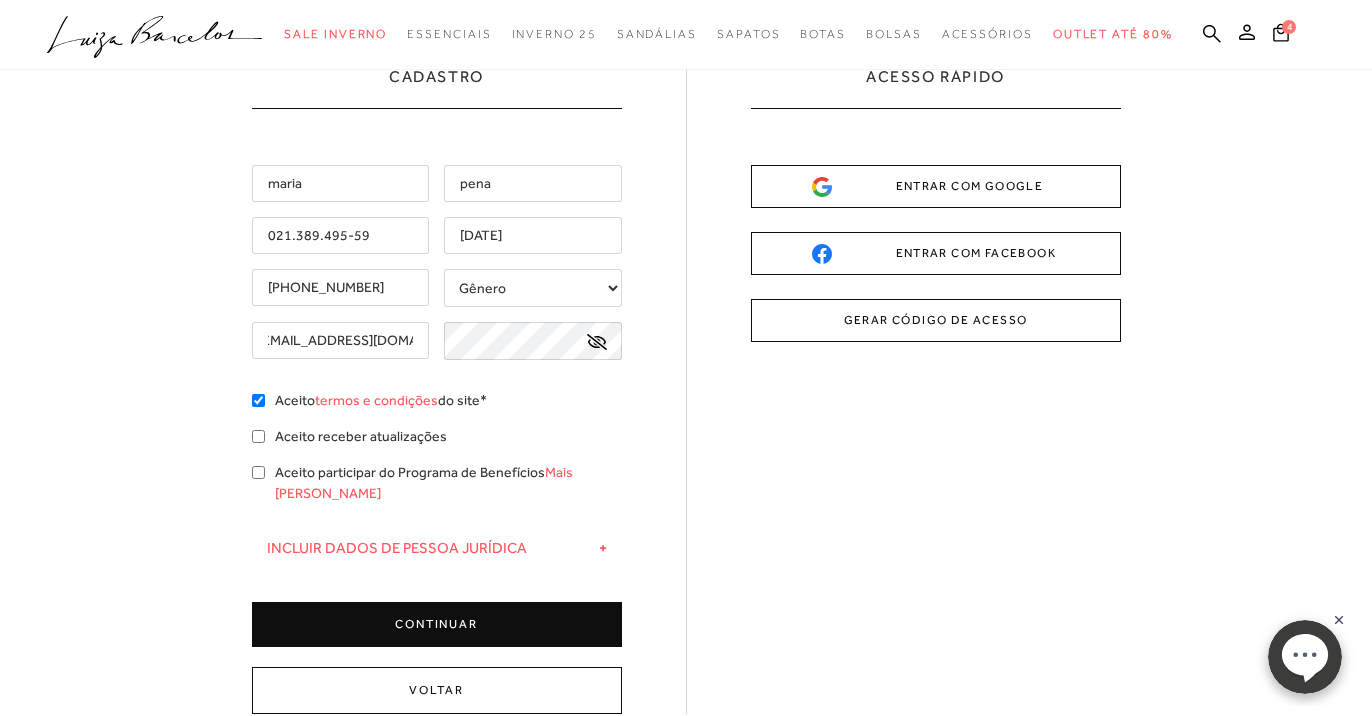 click on "CONTINUAR" at bounding box center [437, 624] 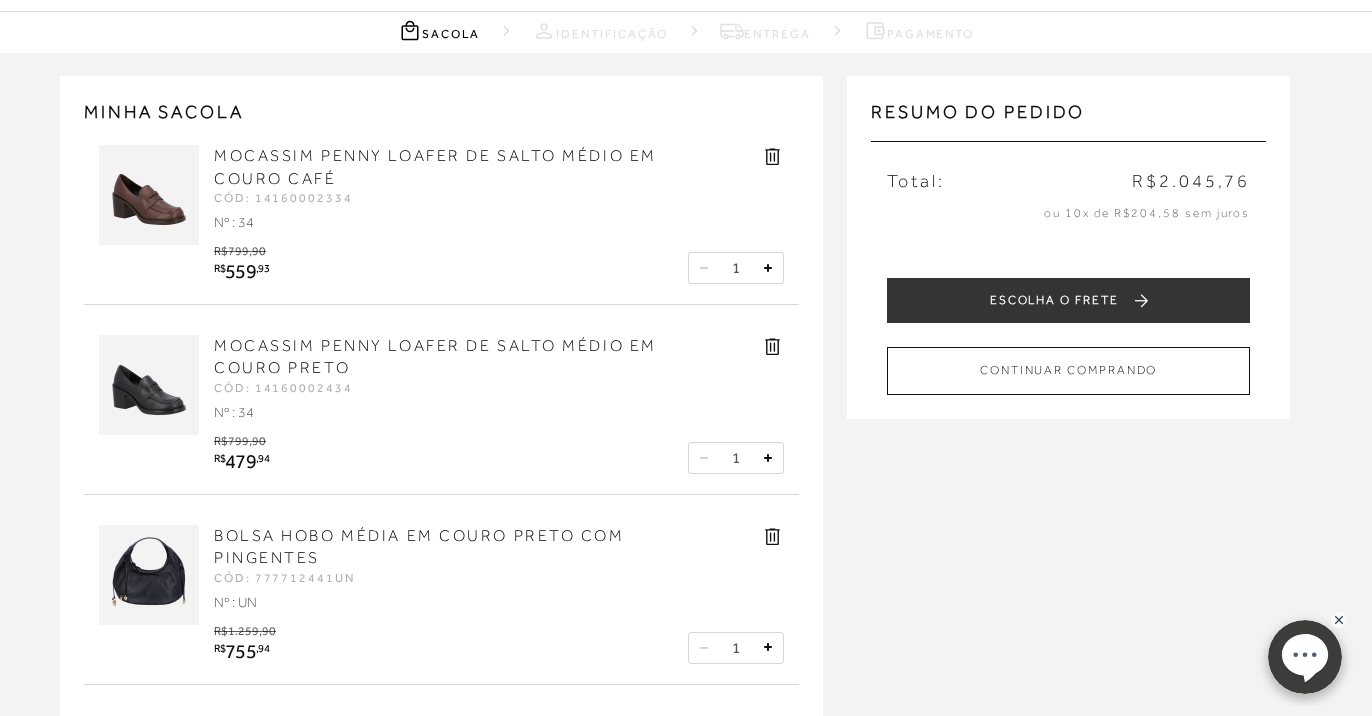 scroll, scrollTop: 0, scrollLeft: 0, axis: both 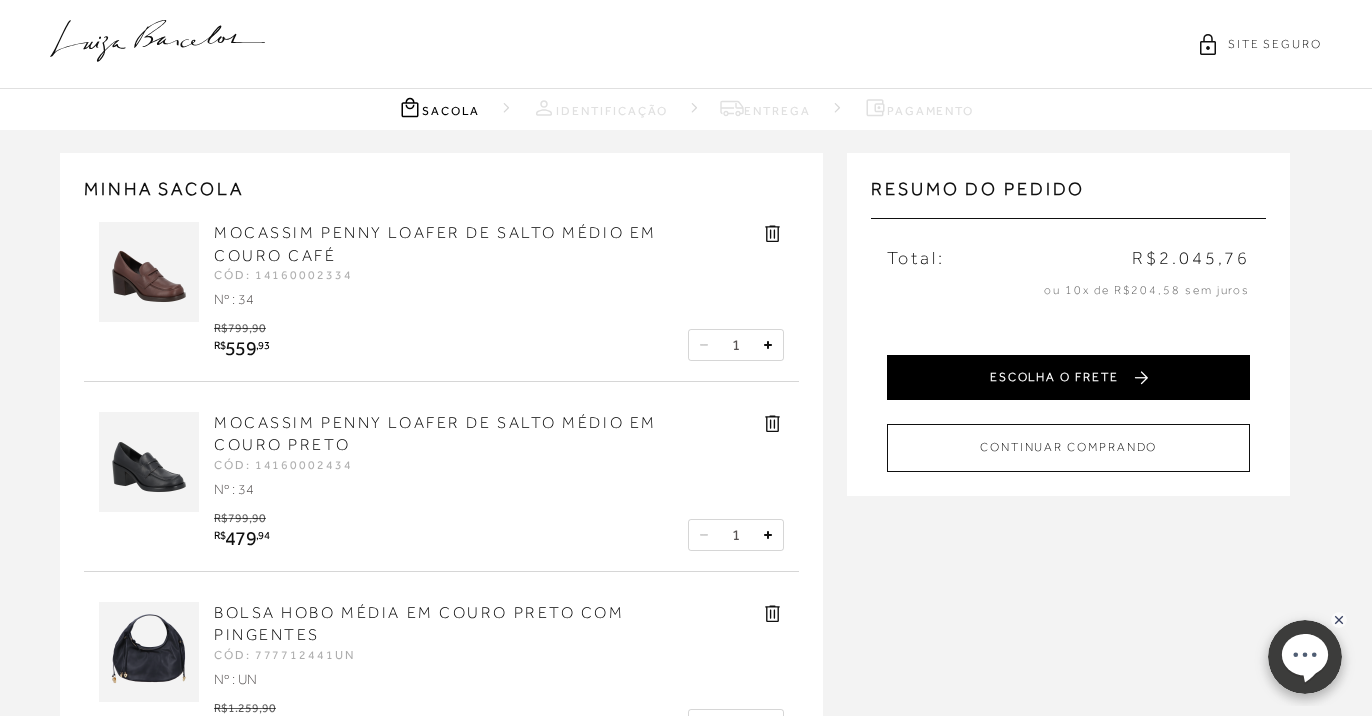 click on "ESCOLHA O FRETE" at bounding box center (1068, 377) 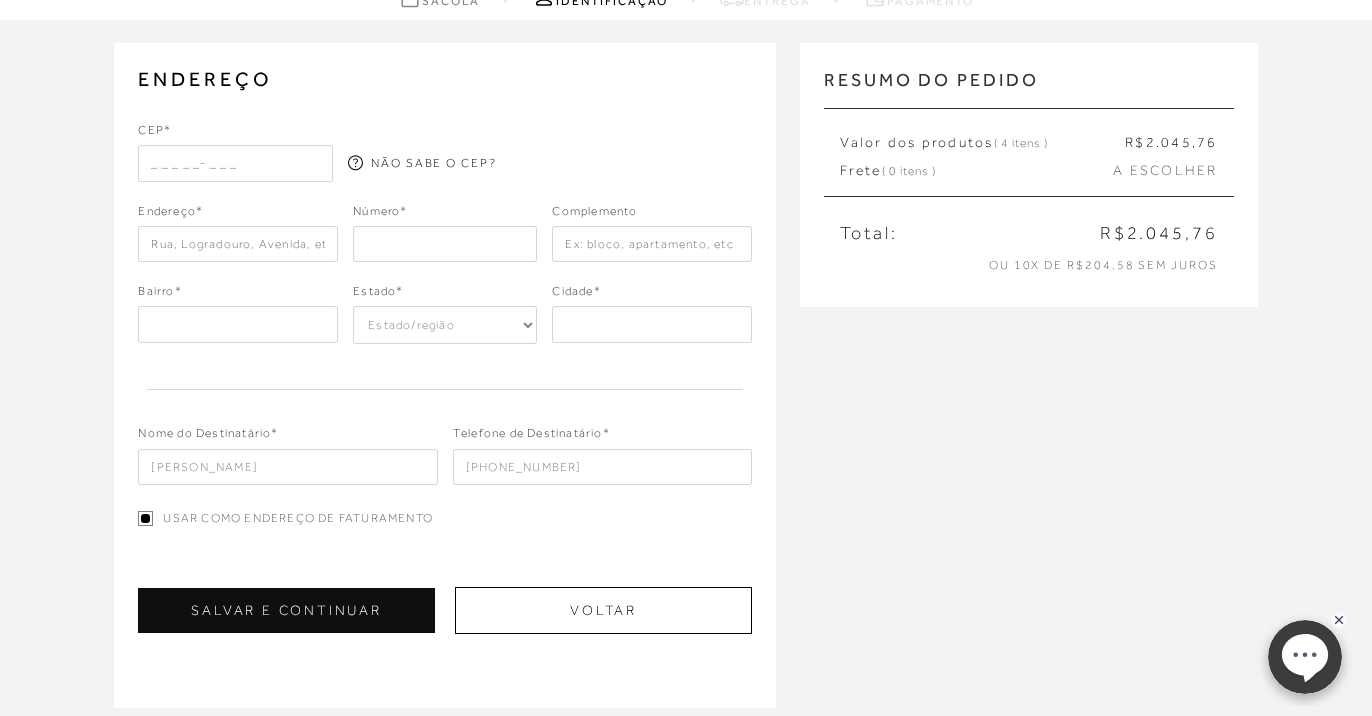 scroll, scrollTop: 112, scrollLeft: 0, axis: vertical 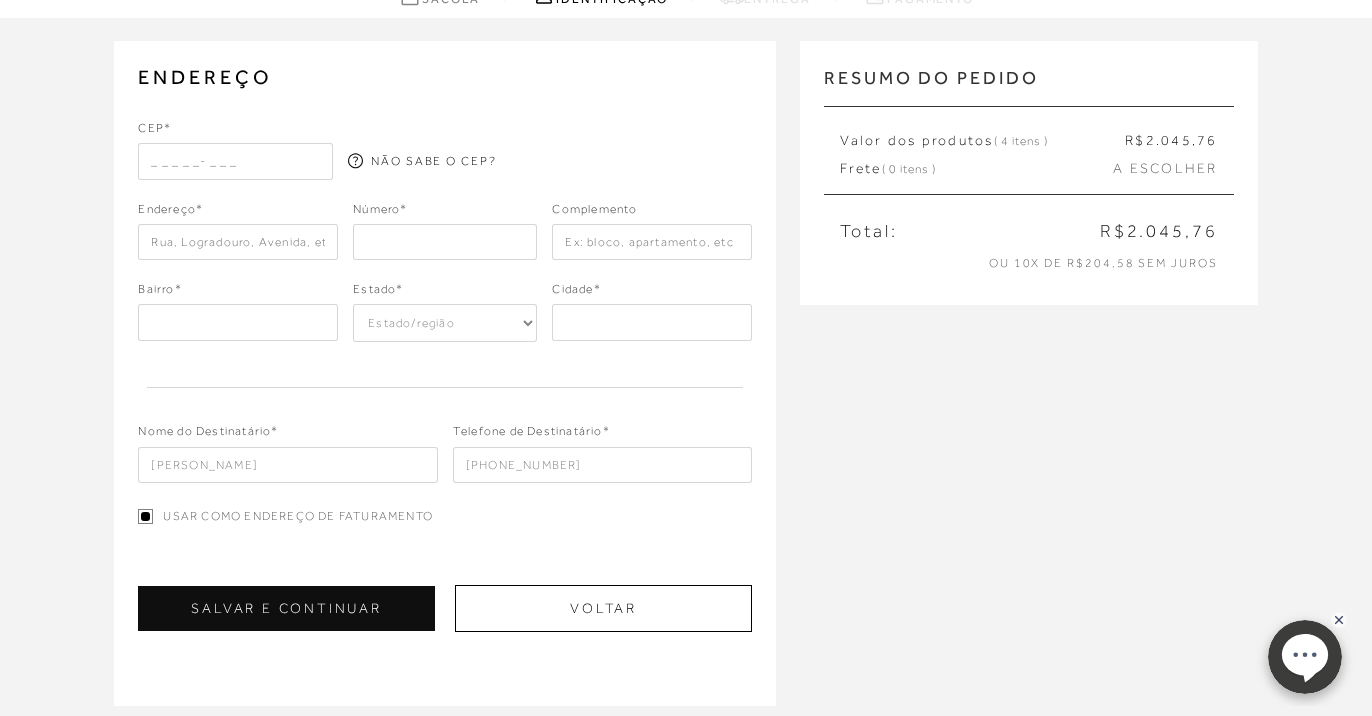 click at bounding box center [235, 161] 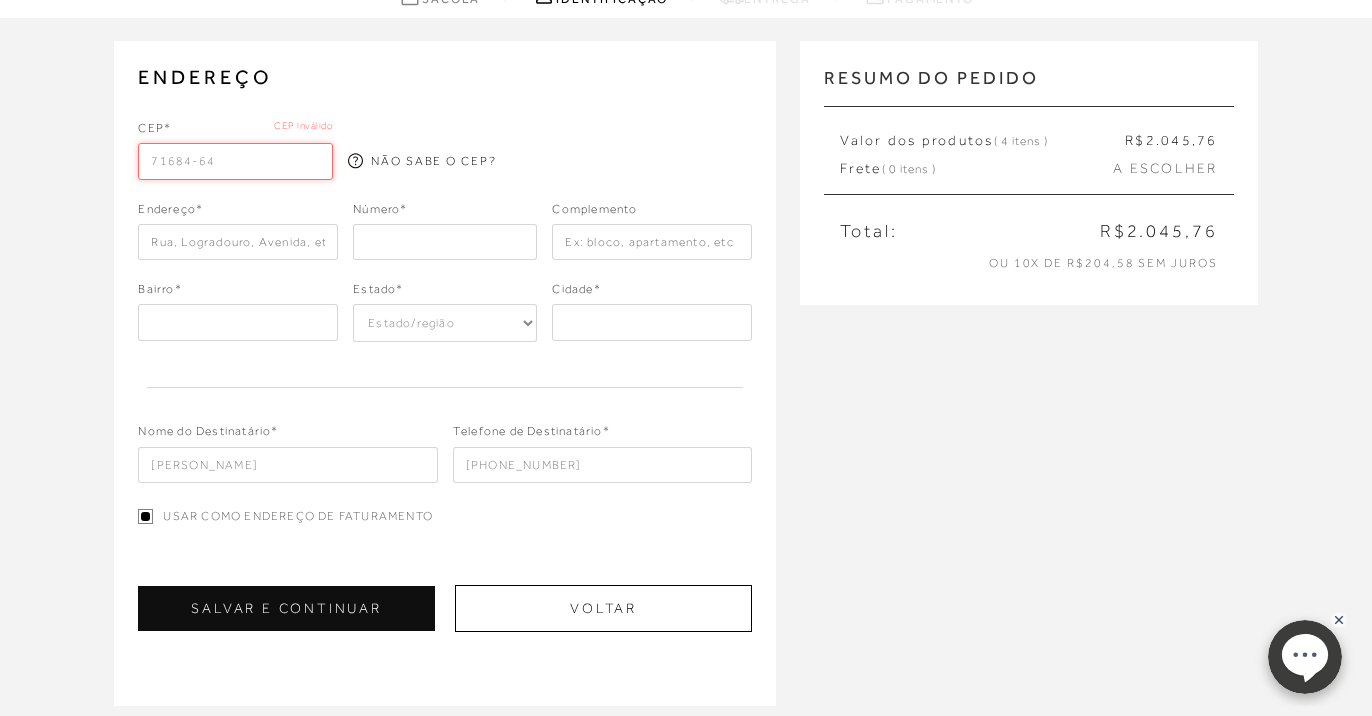 type on "71684-642" 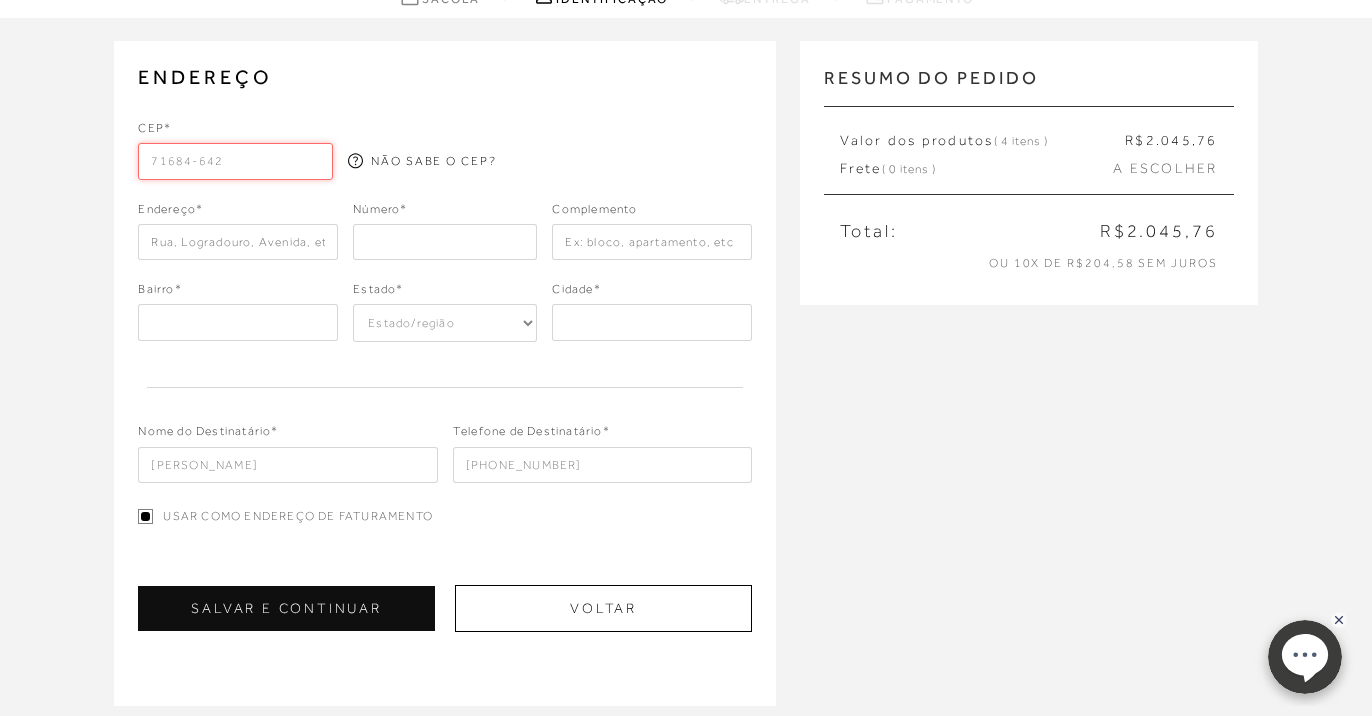 type on "Travessa Pinheiros" 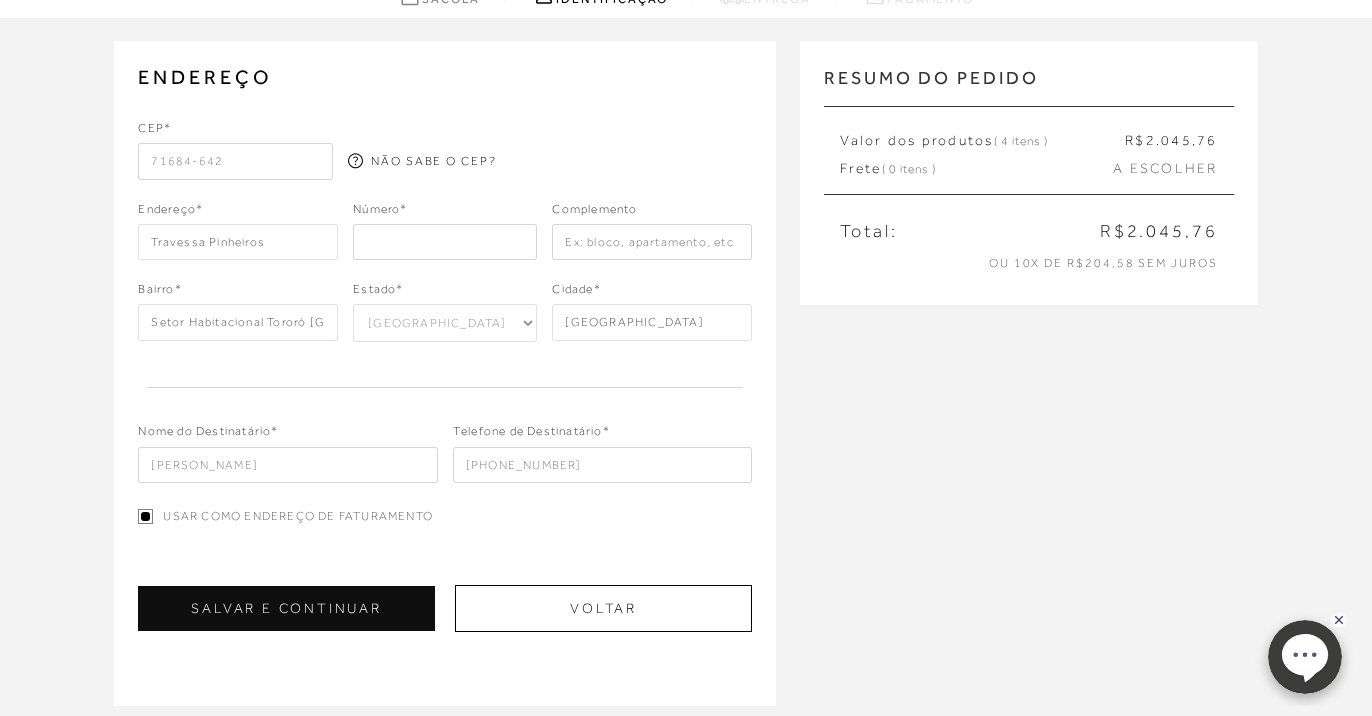 type on "71684-642" 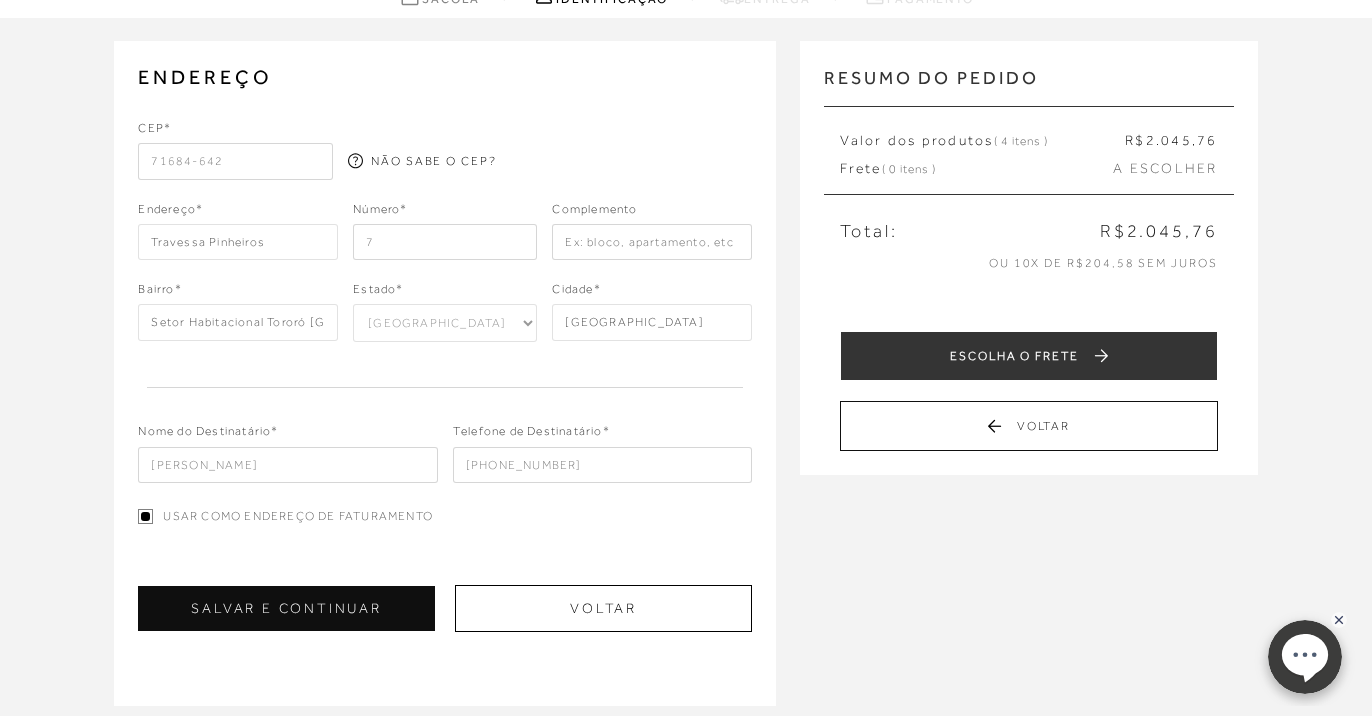 type on "7" 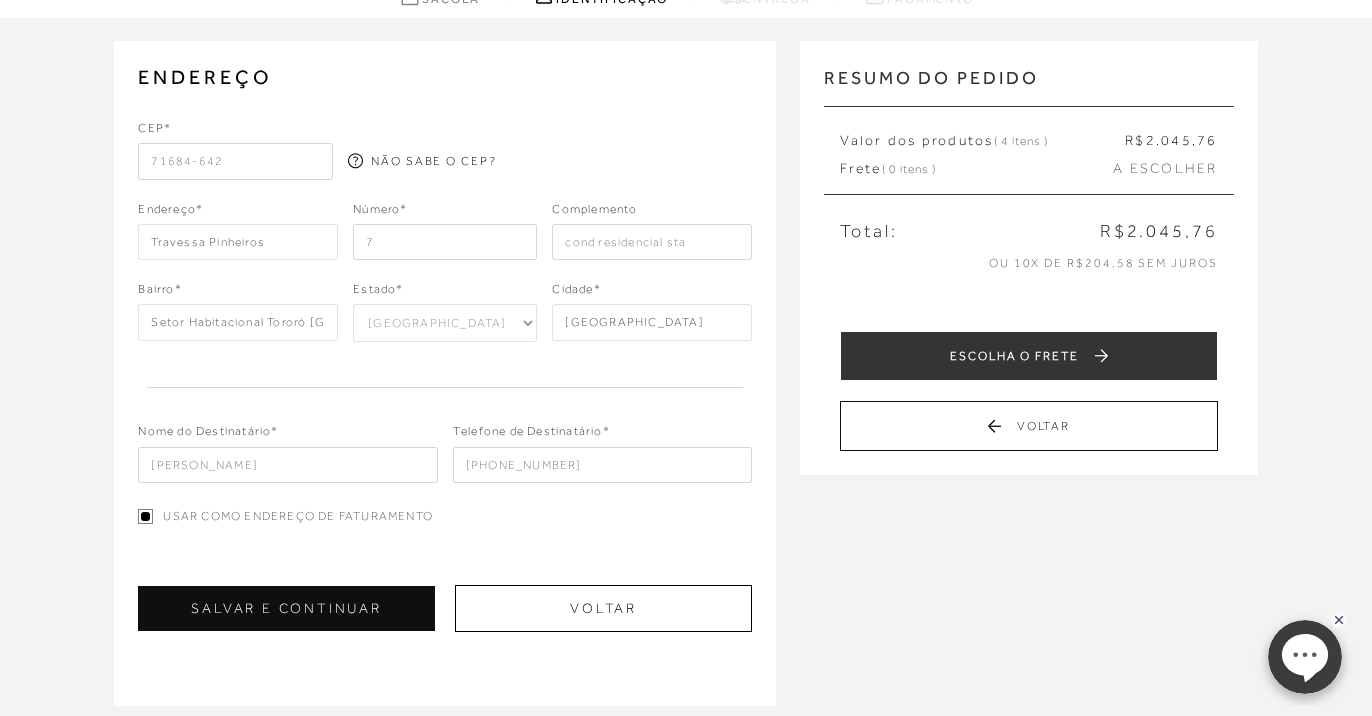 click on "cond residencial sta" at bounding box center (652, 242) 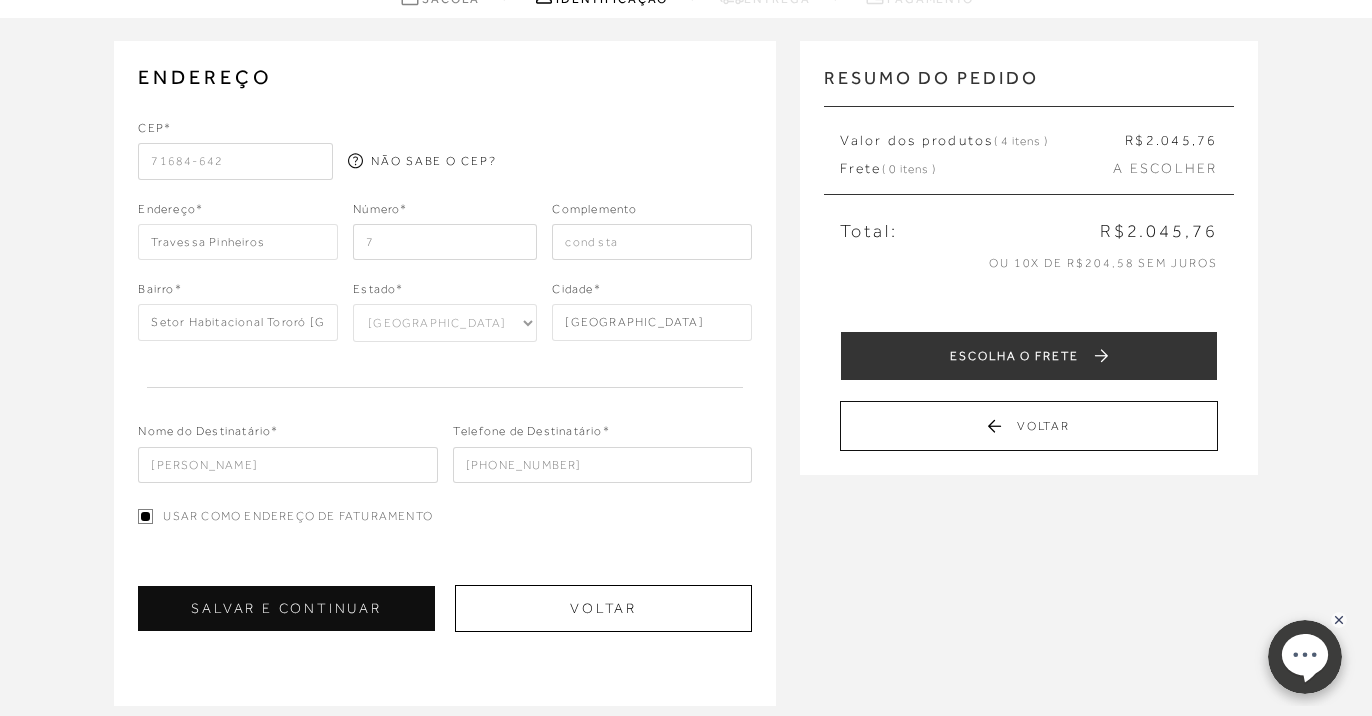 click on "cond sta" at bounding box center (652, 242) 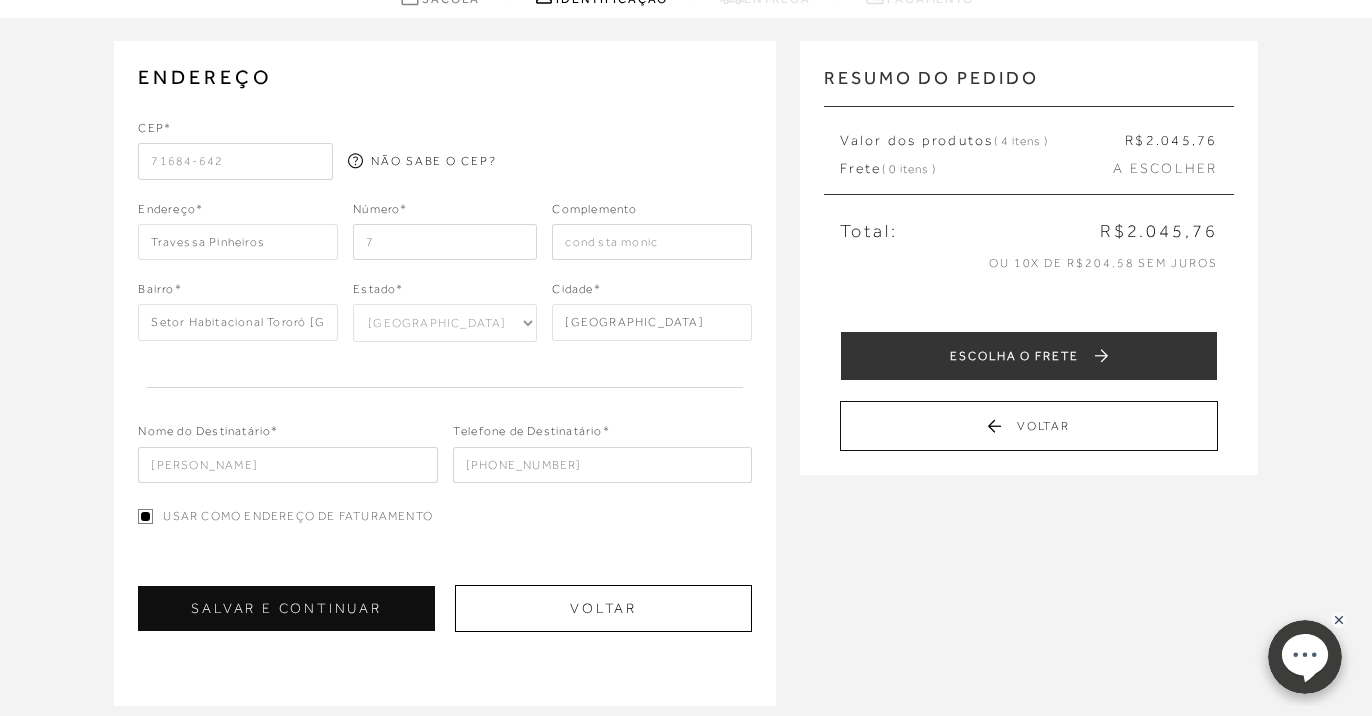 type on "cond sta monica" 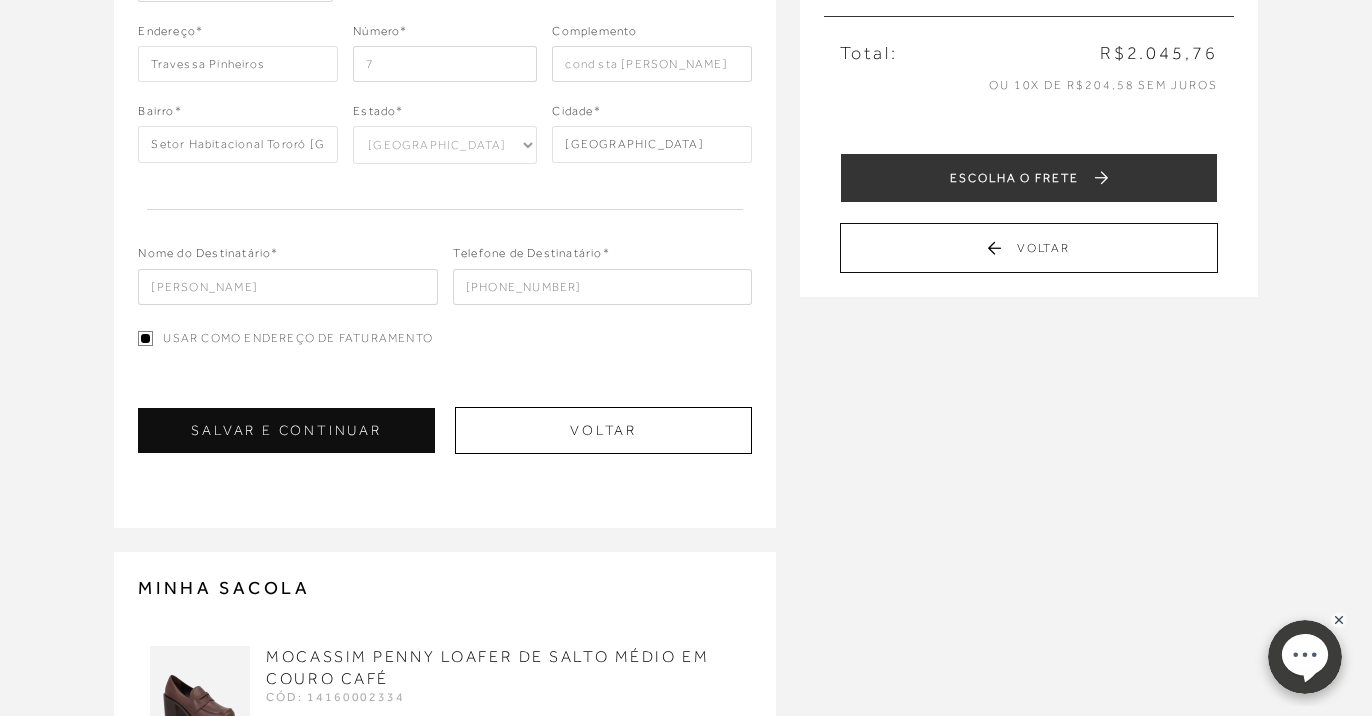 scroll, scrollTop: 301, scrollLeft: 0, axis: vertical 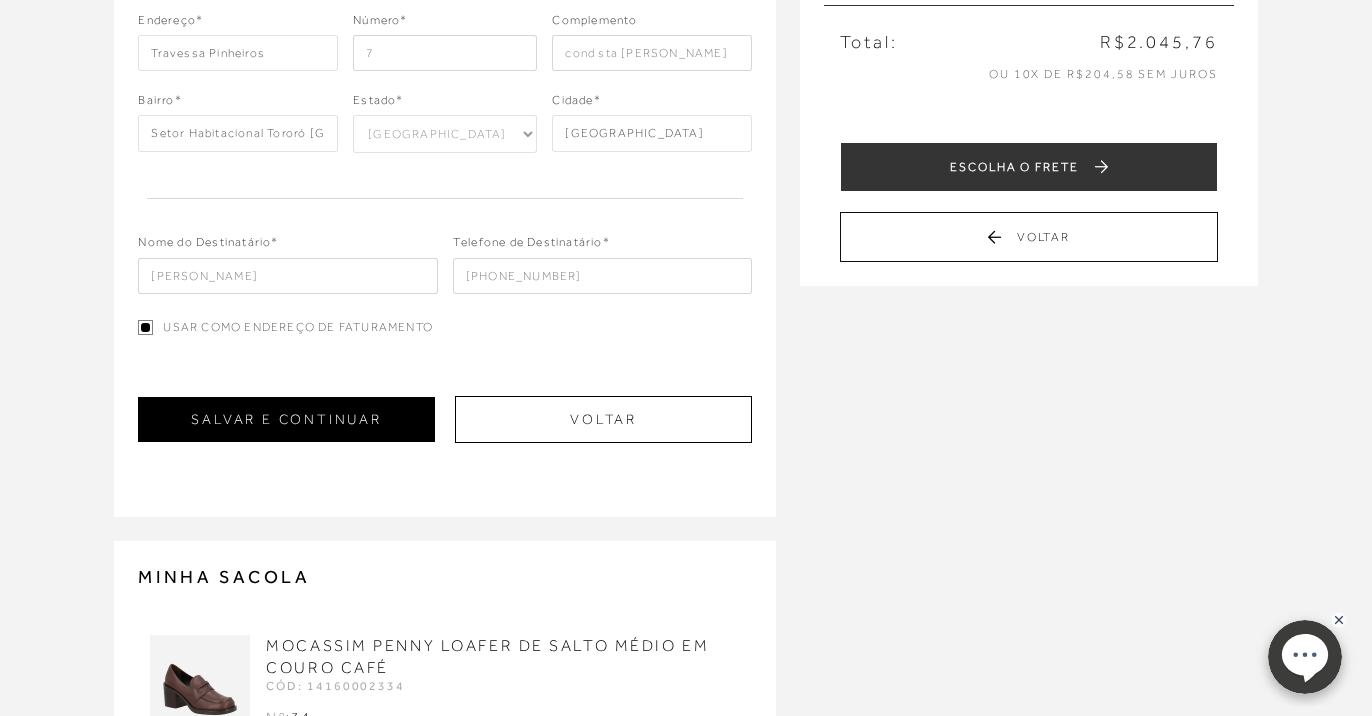 click on "SALVAR E CONTINUAR" at bounding box center (286, 419) 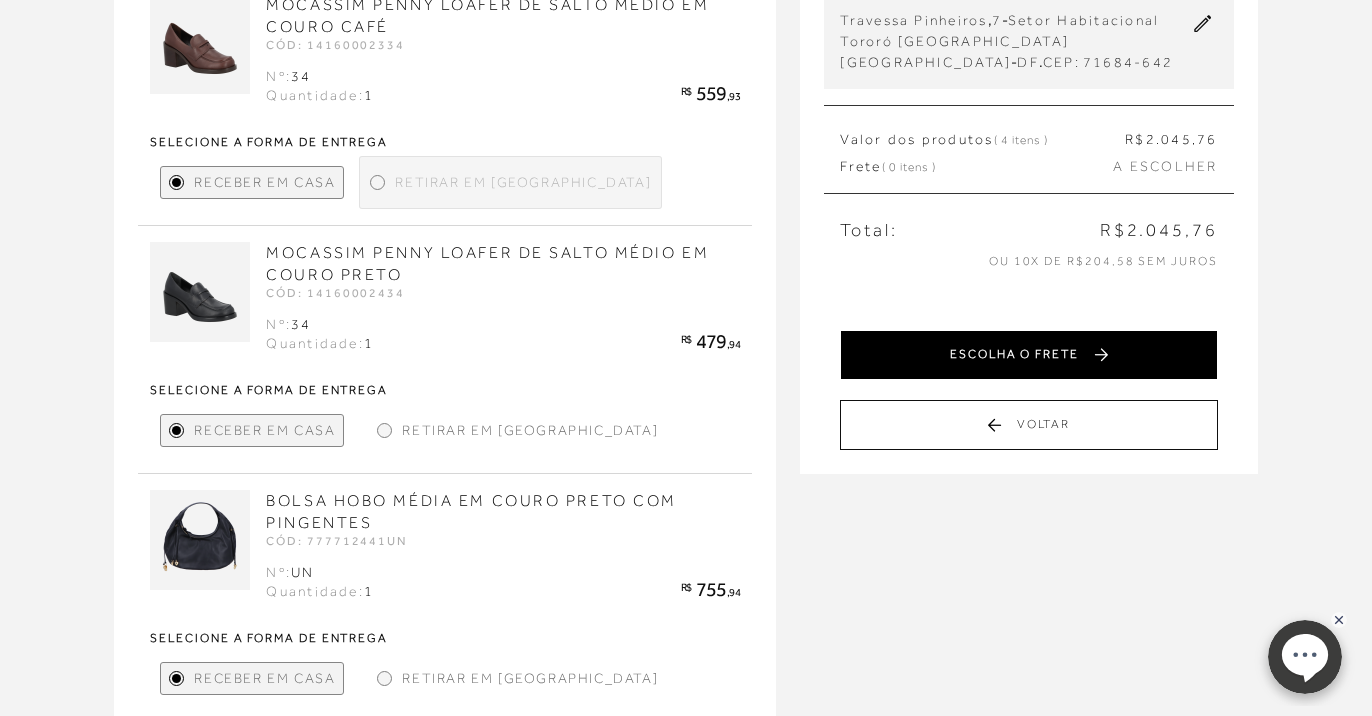 scroll, scrollTop: 236, scrollLeft: 0, axis: vertical 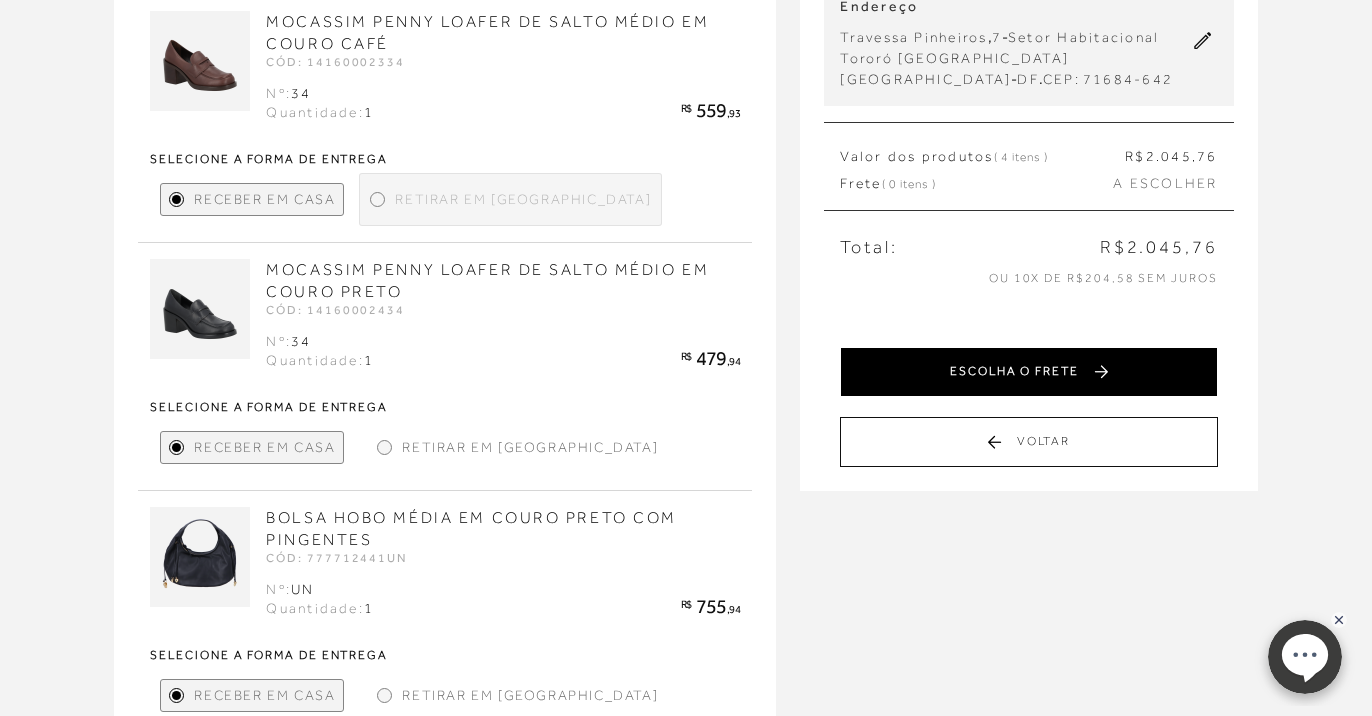 click on "ESCOLHA O FRETE" at bounding box center (1028, 372) 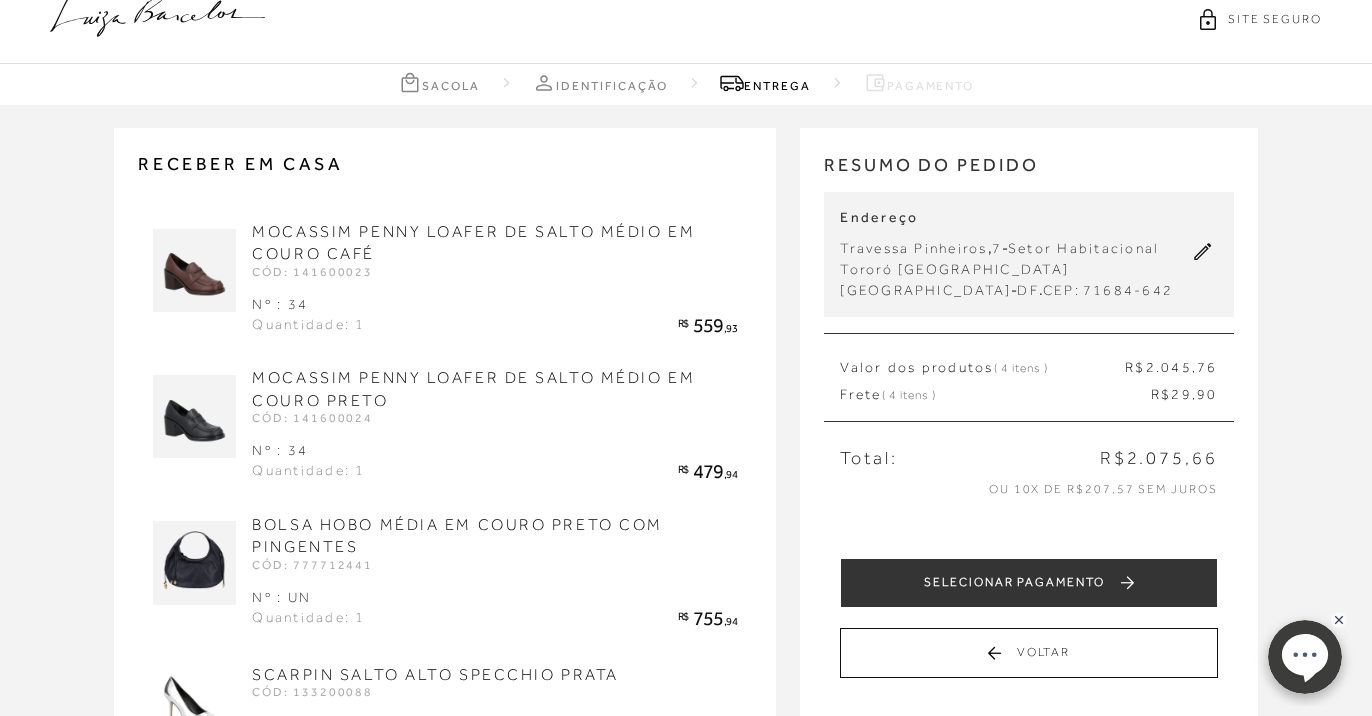 scroll, scrollTop: 0, scrollLeft: 0, axis: both 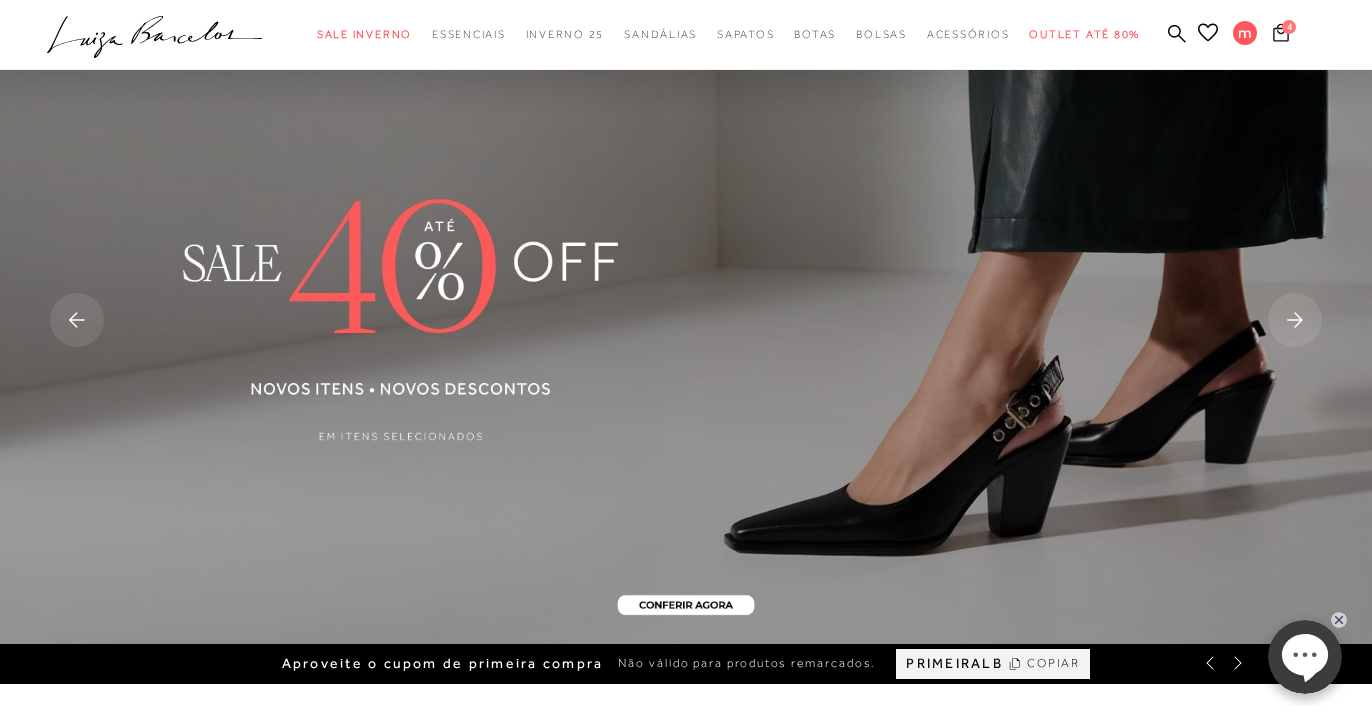click 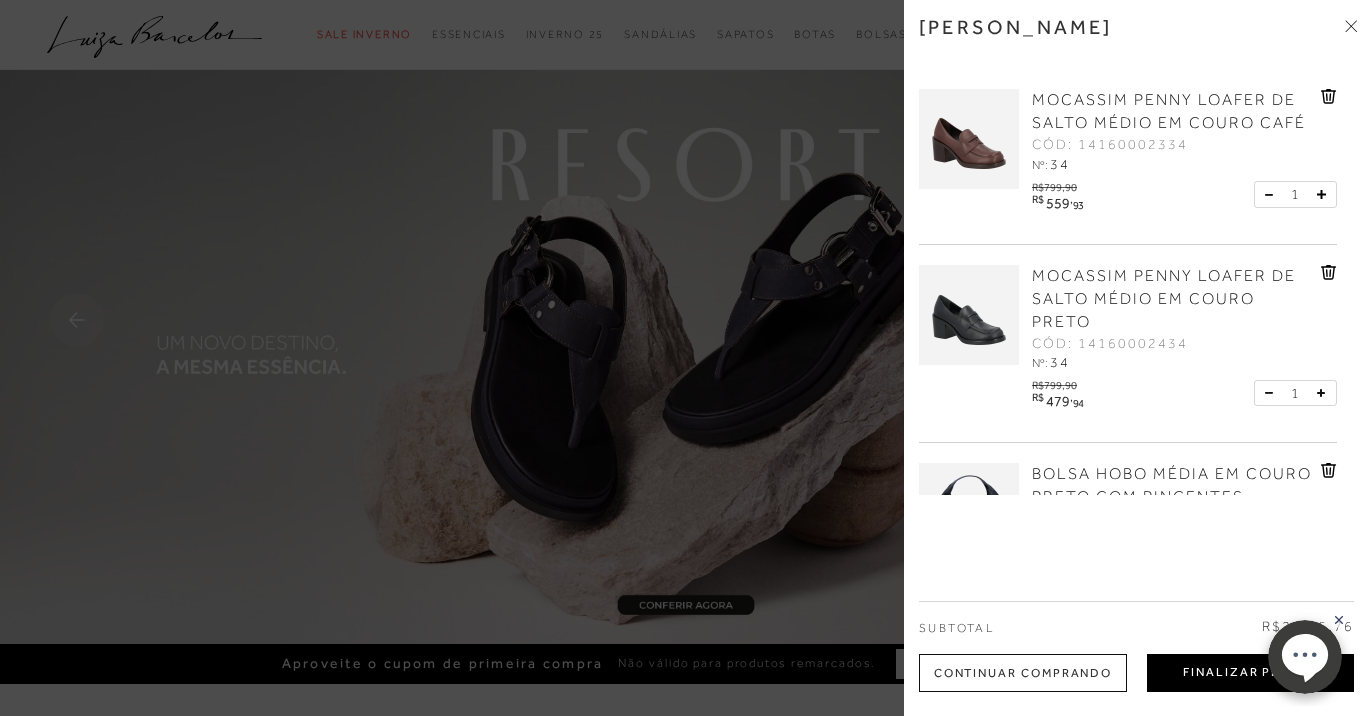 click on "Finalizar Pedido" at bounding box center [1250, 673] 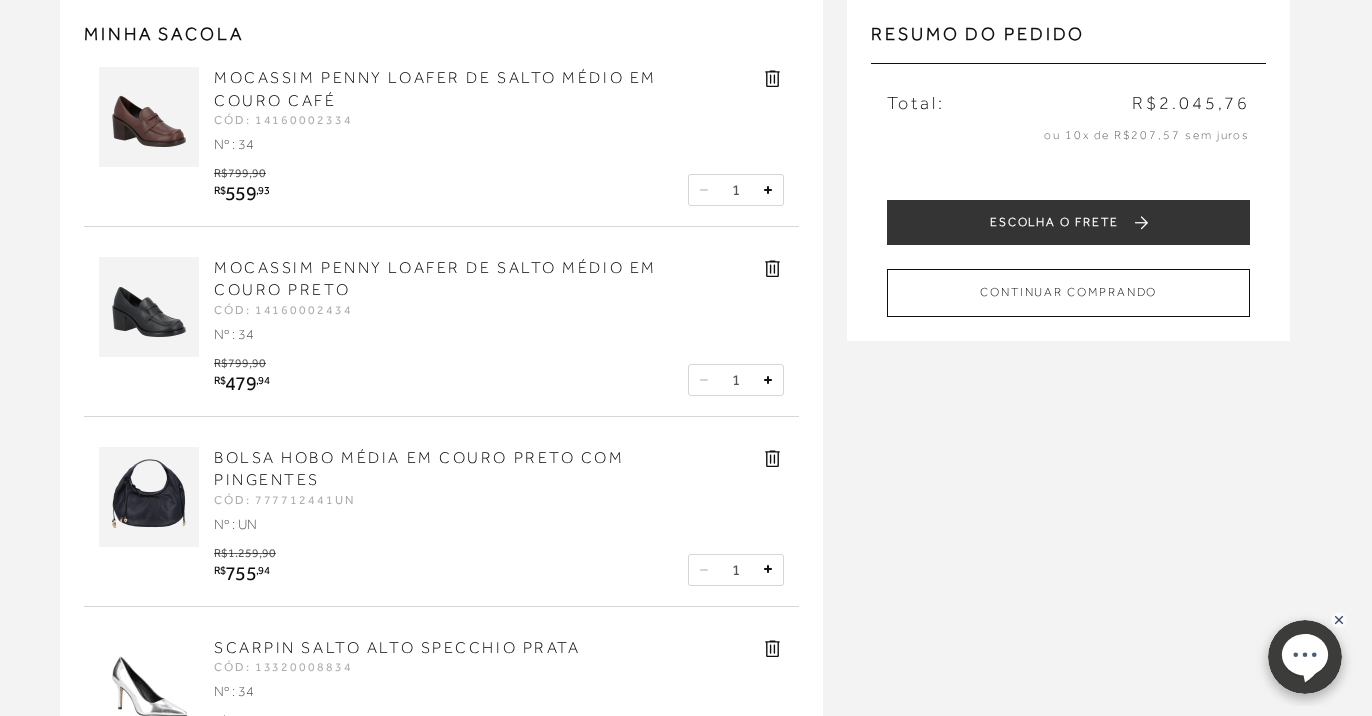 scroll, scrollTop: 167, scrollLeft: 0, axis: vertical 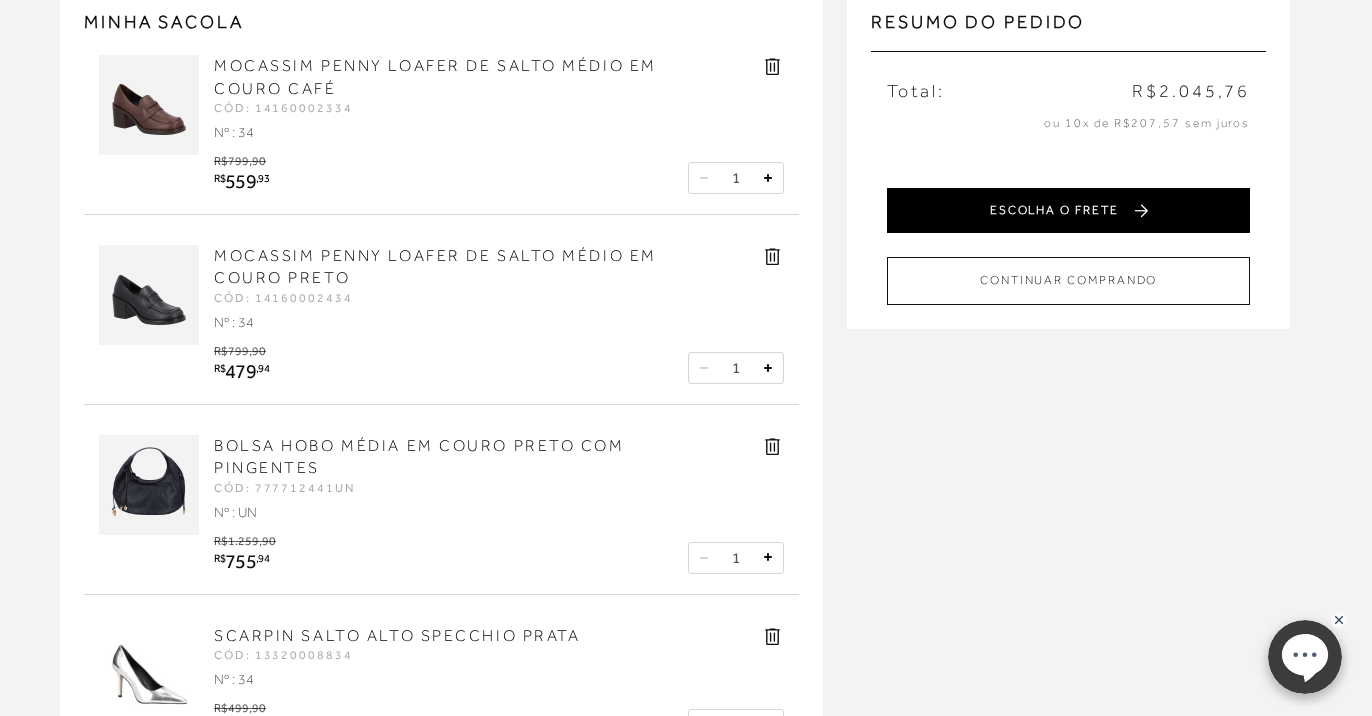 click on "ESCOLHA O FRETE" at bounding box center (1068, 210) 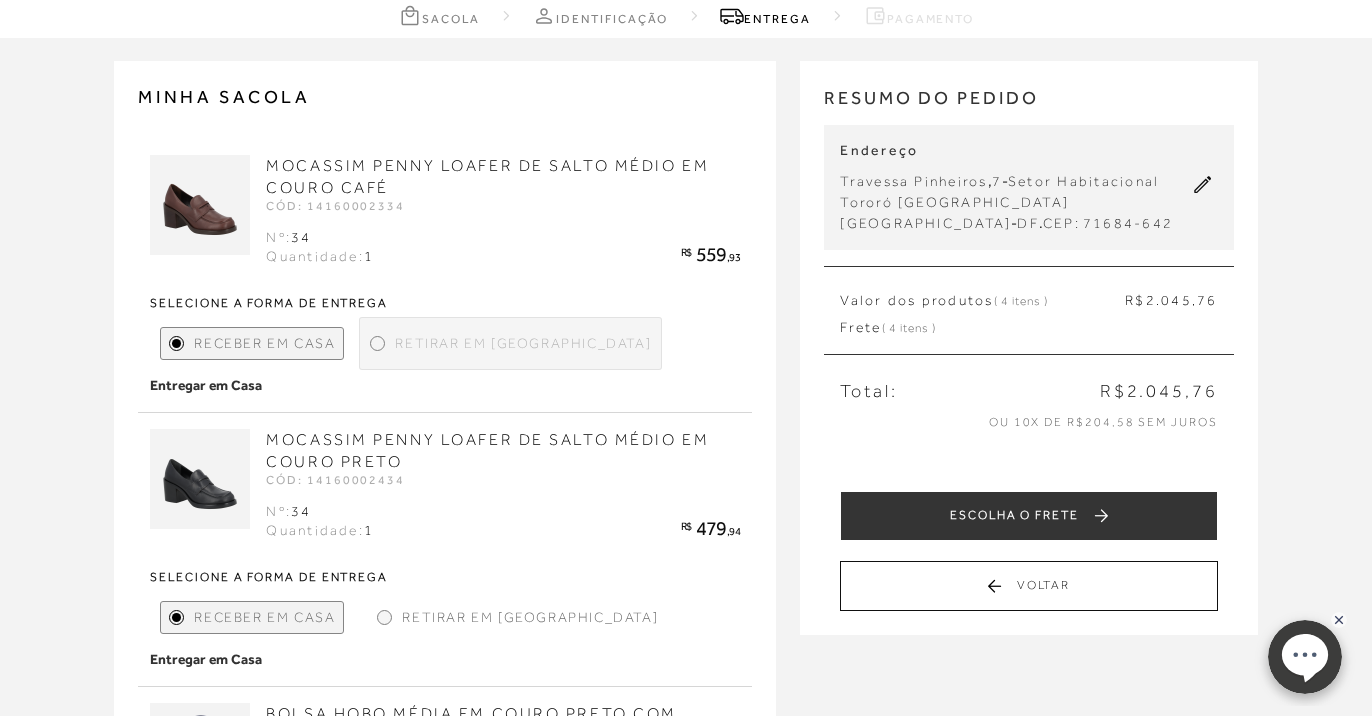 scroll, scrollTop: 97, scrollLeft: 0, axis: vertical 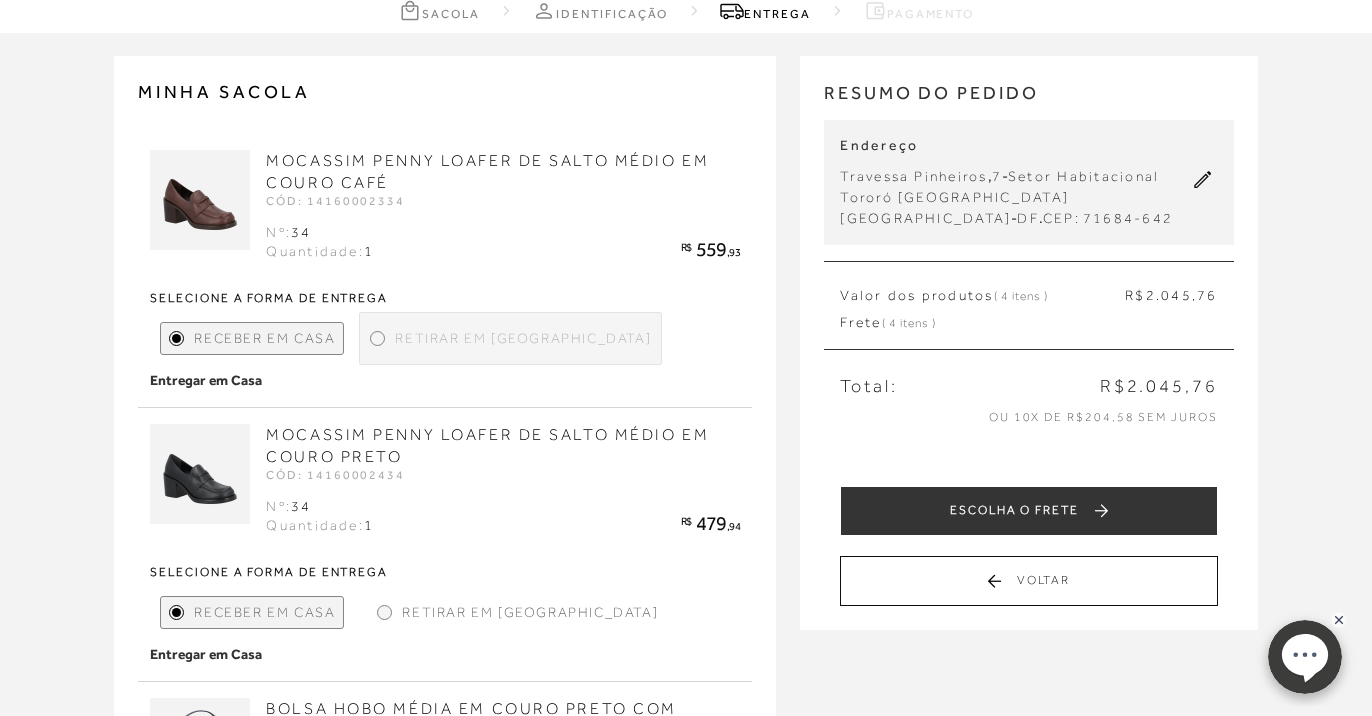 click at bounding box center (377, 338) 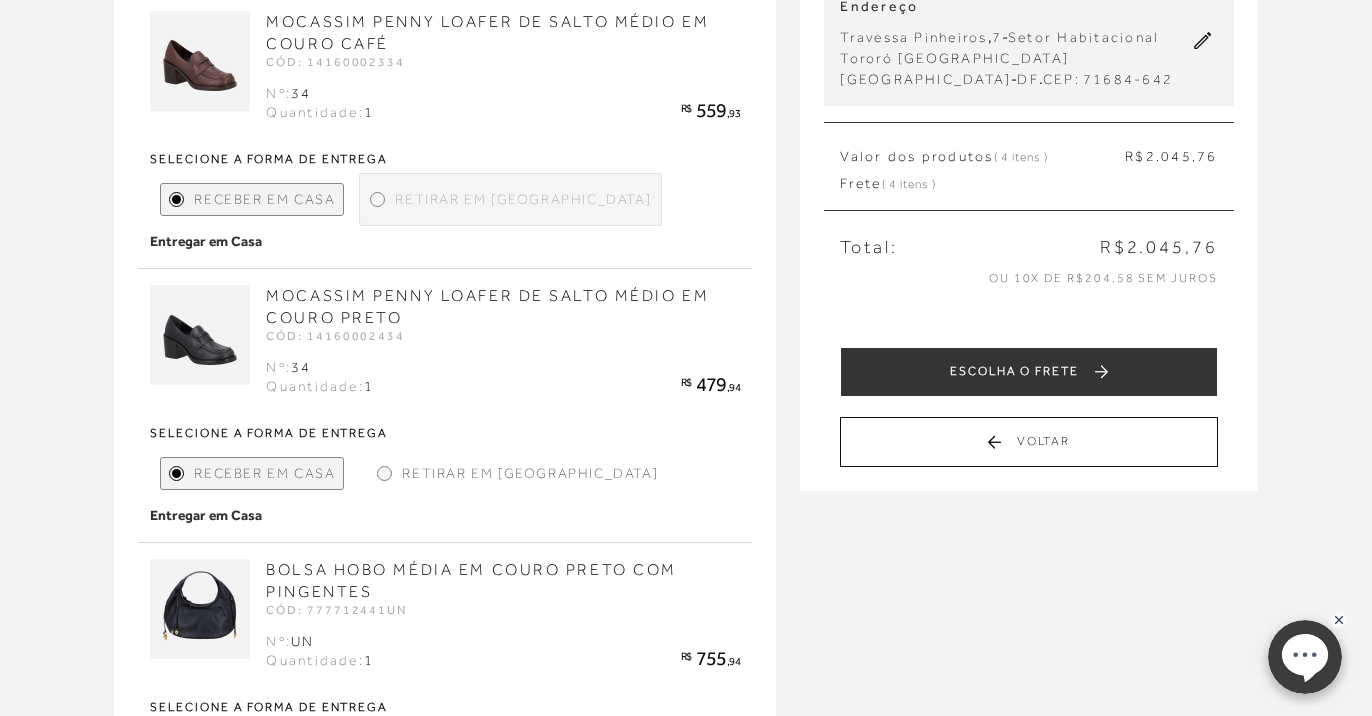 scroll, scrollTop: 243, scrollLeft: 0, axis: vertical 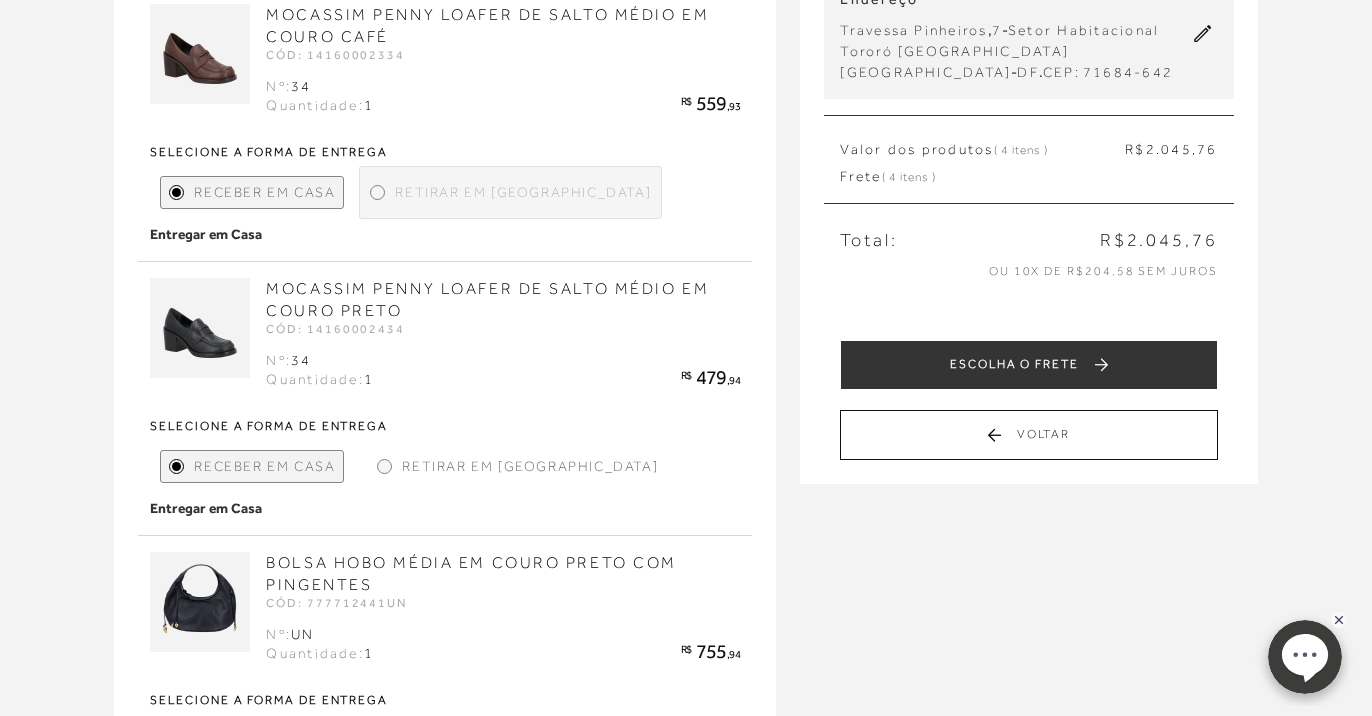 click at bounding box center [377, 192] 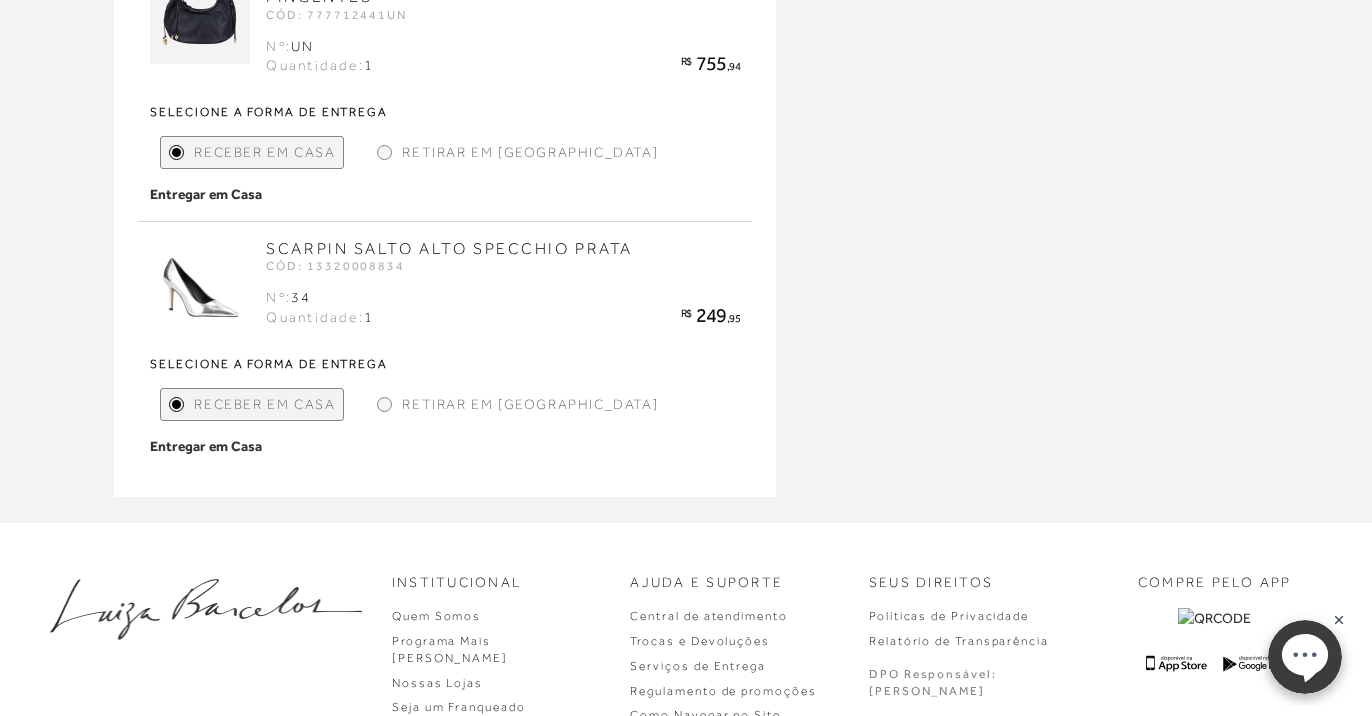 scroll, scrollTop: 836, scrollLeft: 0, axis: vertical 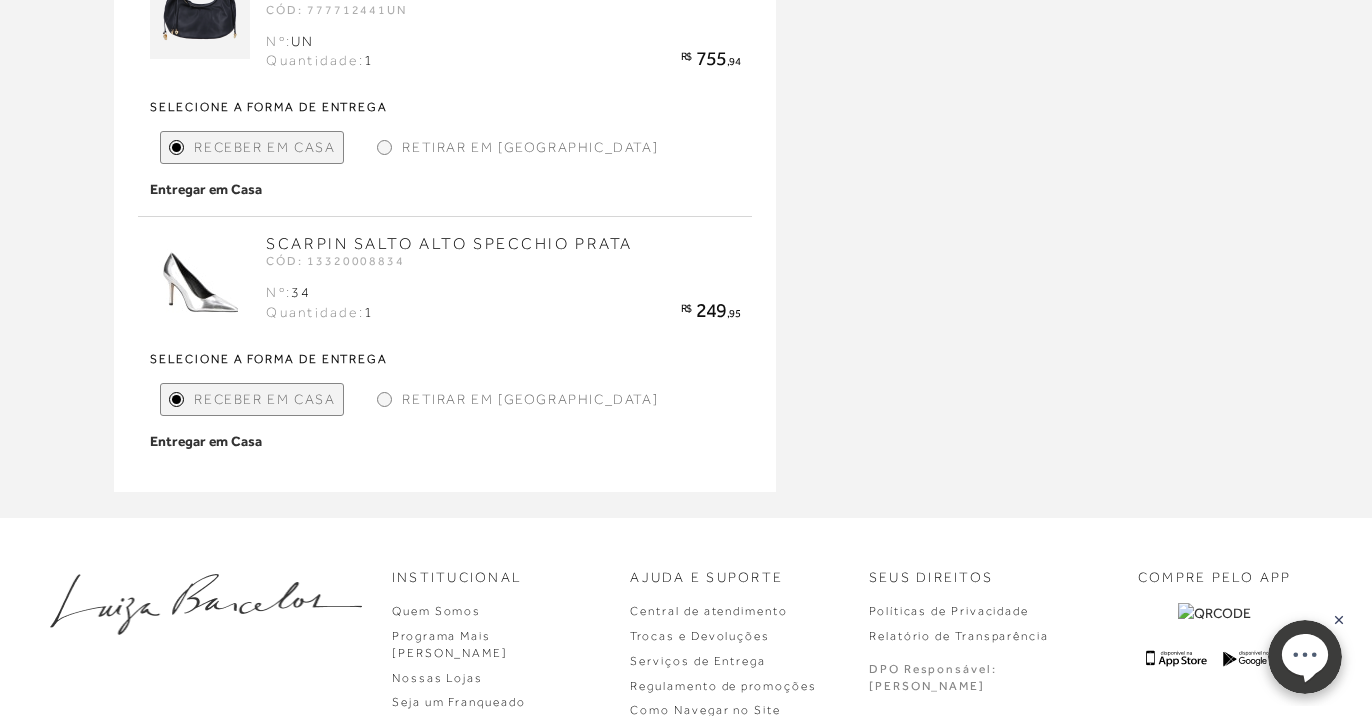 click at bounding box center (384, 399) 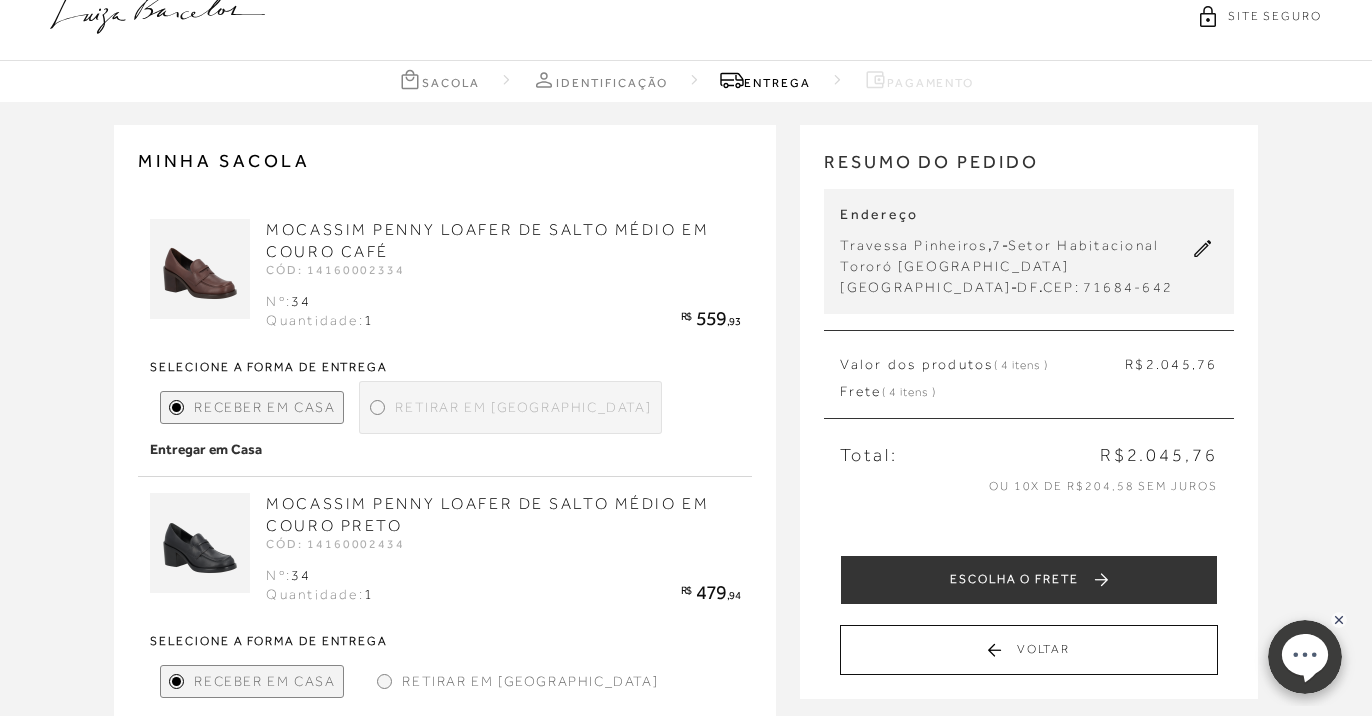scroll, scrollTop: 0, scrollLeft: 0, axis: both 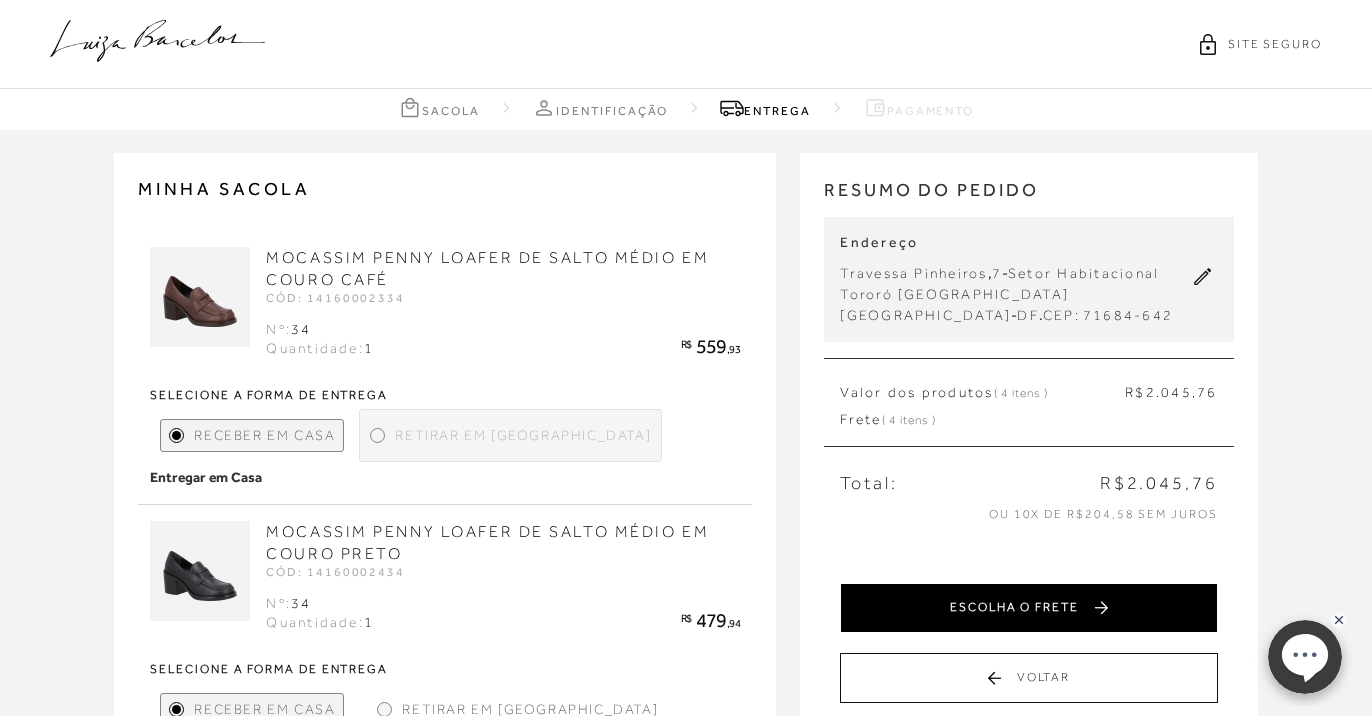 click on "ESCOLHA O FRETE" at bounding box center [1028, 608] 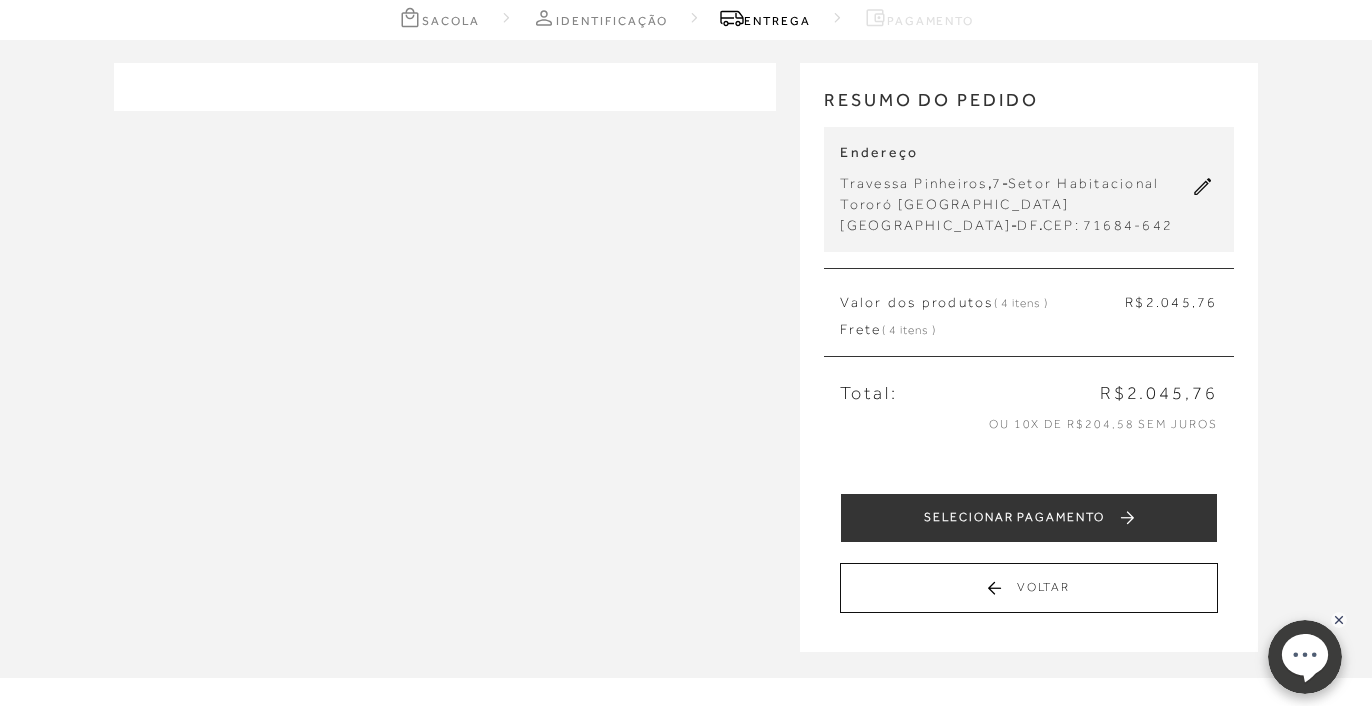 scroll, scrollTop: 0, scrollLeft: 0, axis: both 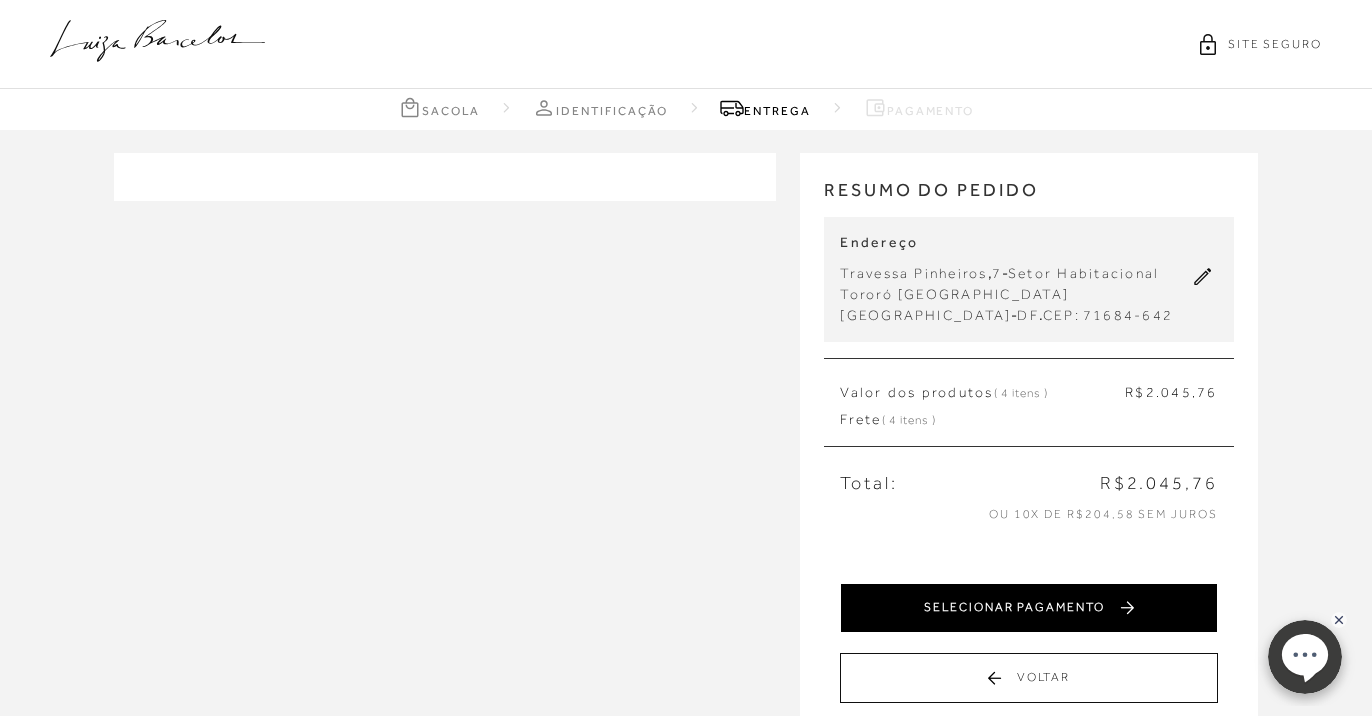 click on "SELECIONAR PAGAMENTO" at bounding box center [1028, 608] 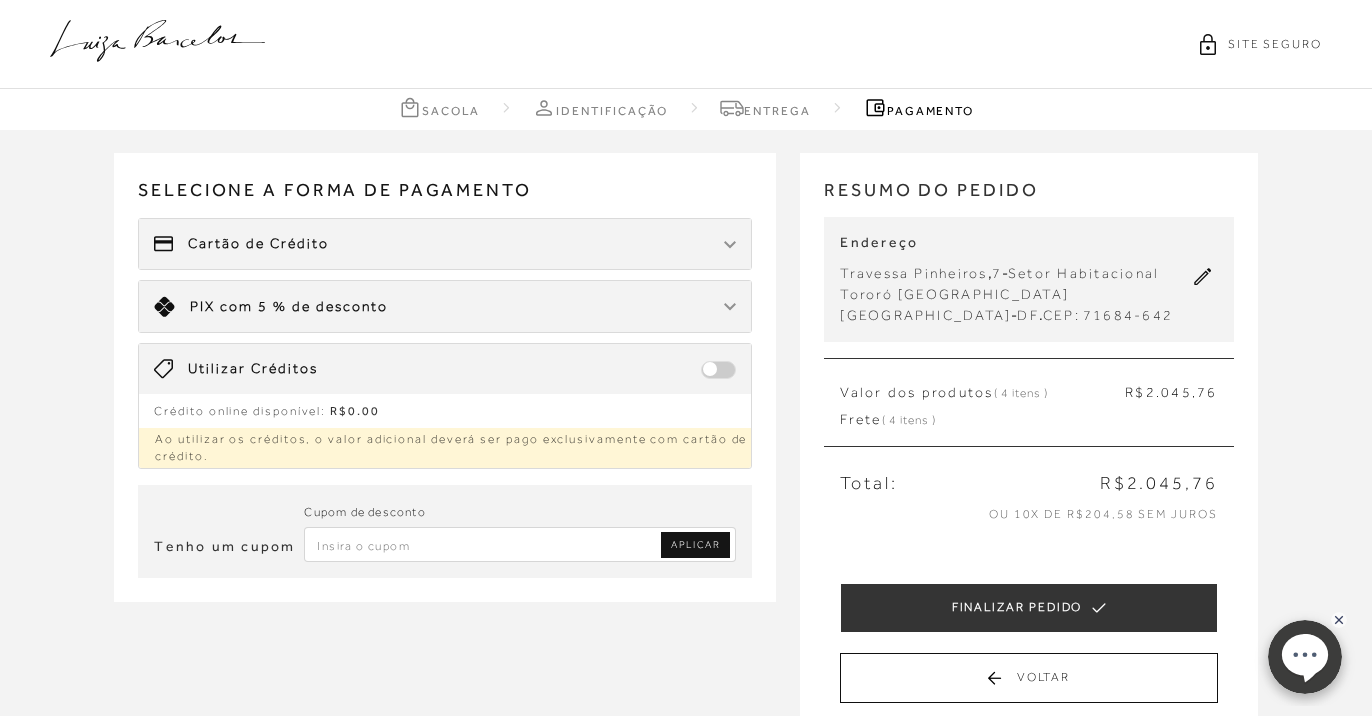 click at bounding box center [730, 244] 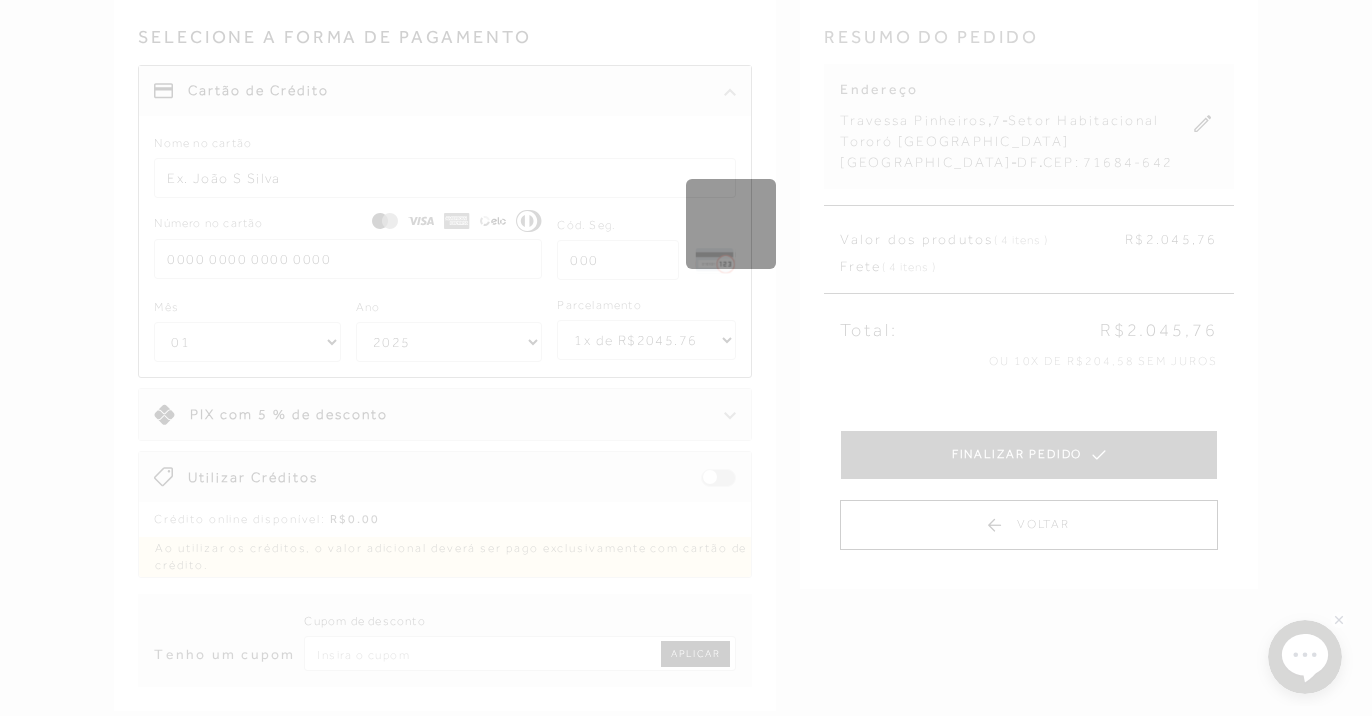 scroll, scrollTop: 199, scrollLeft: 0, axis: vertical 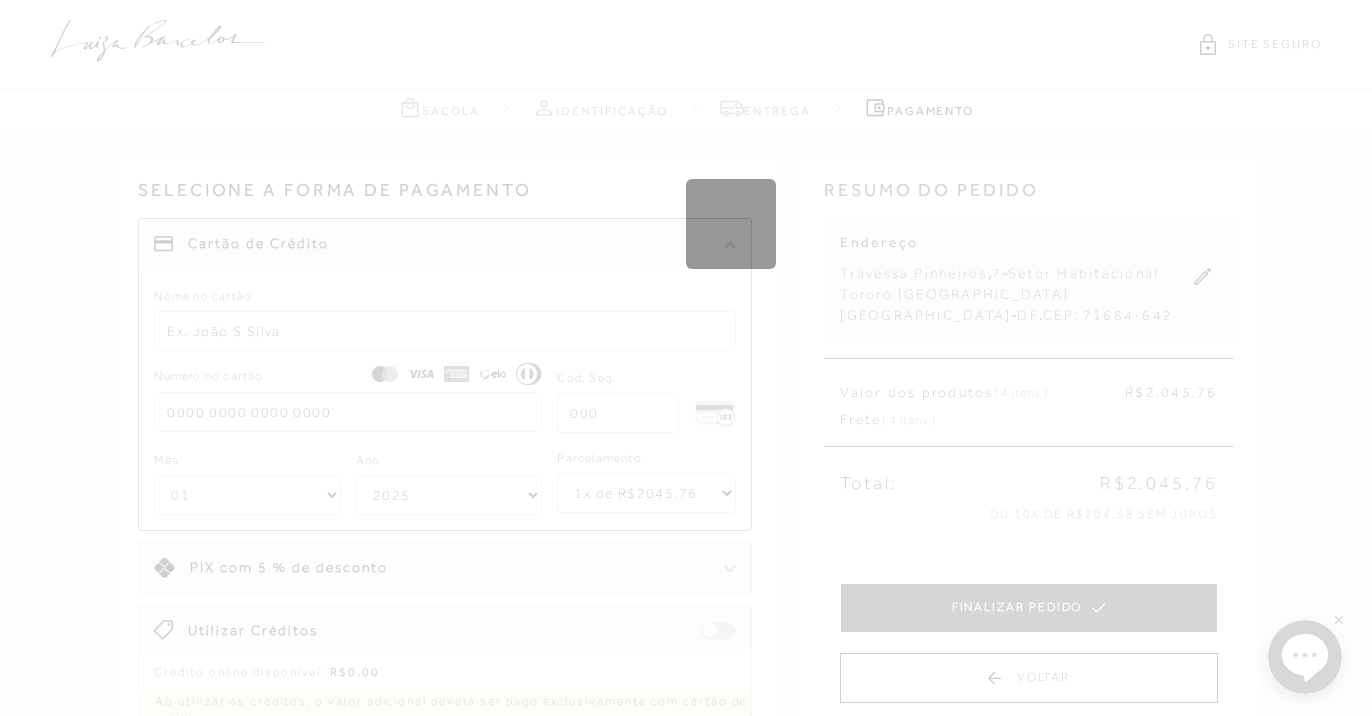 click on "Carregando..." at bounding box center [686, 358] 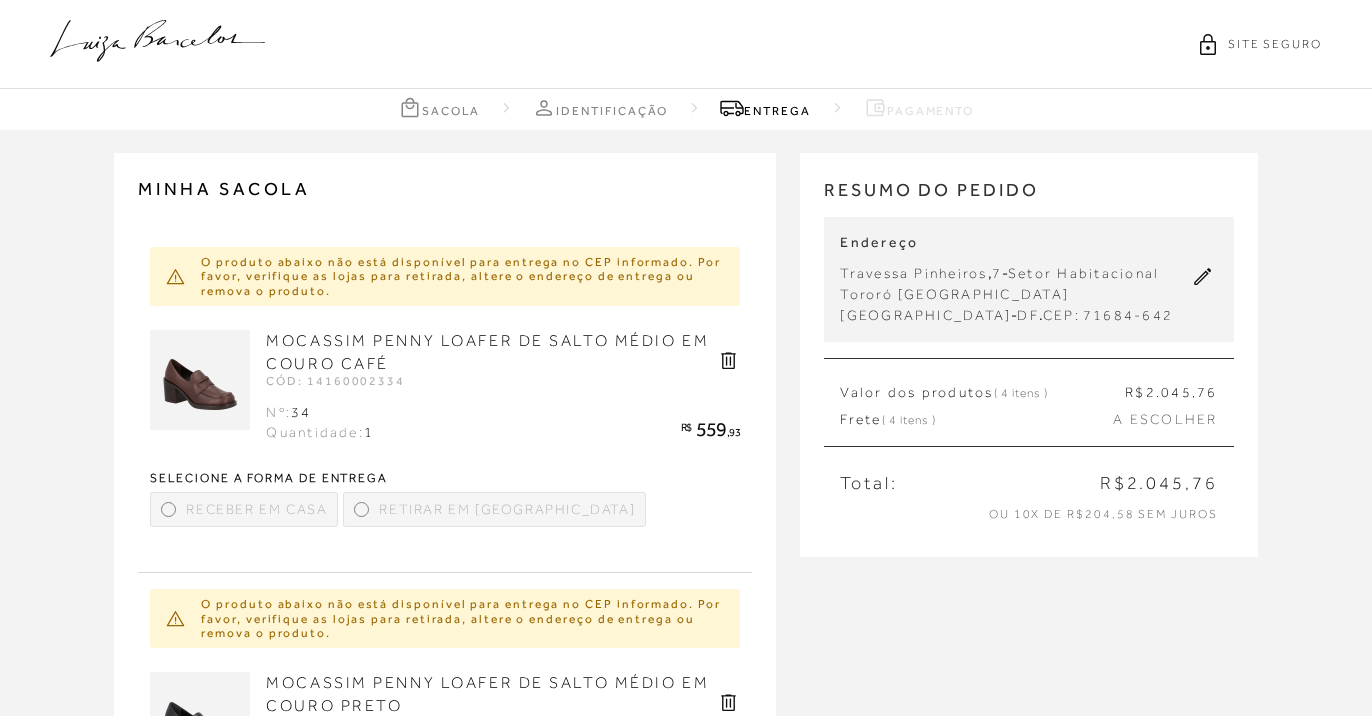 scroll, scrollTop: 0, scrollLeft: 0, axis: both 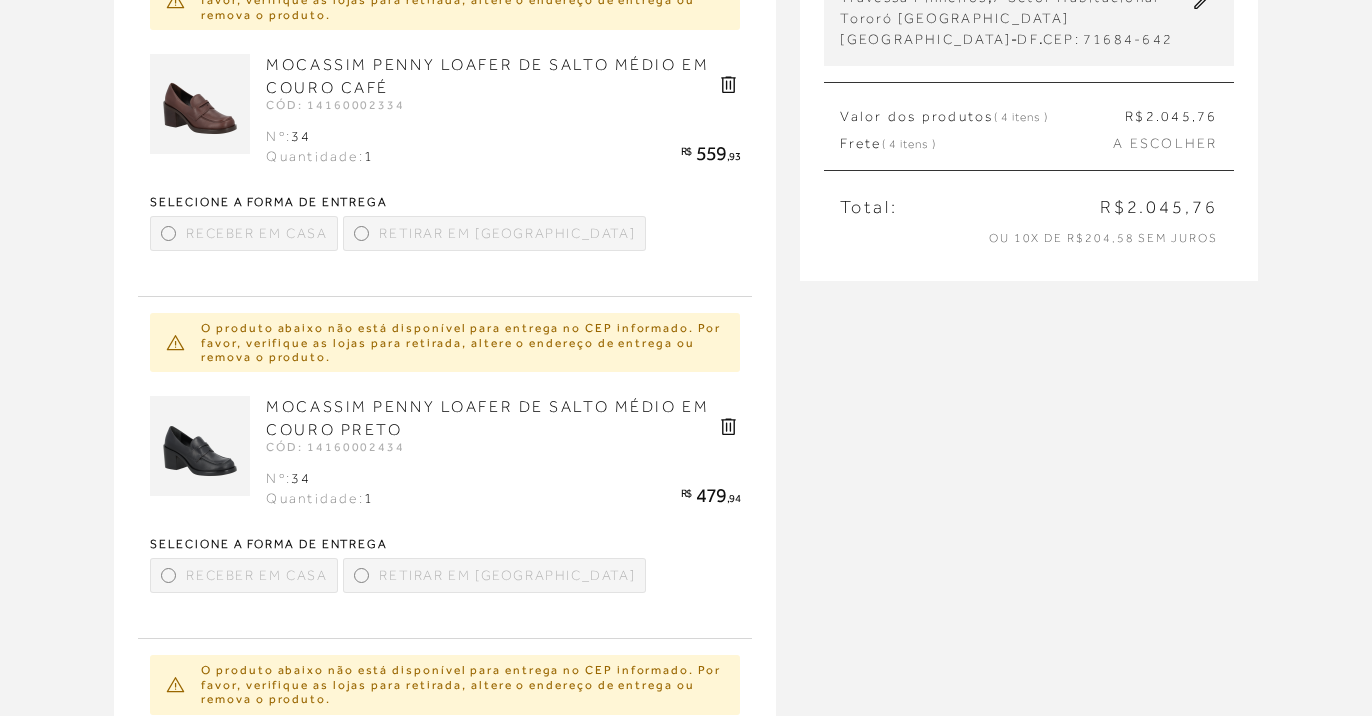 click at bounding box center [361, 575] 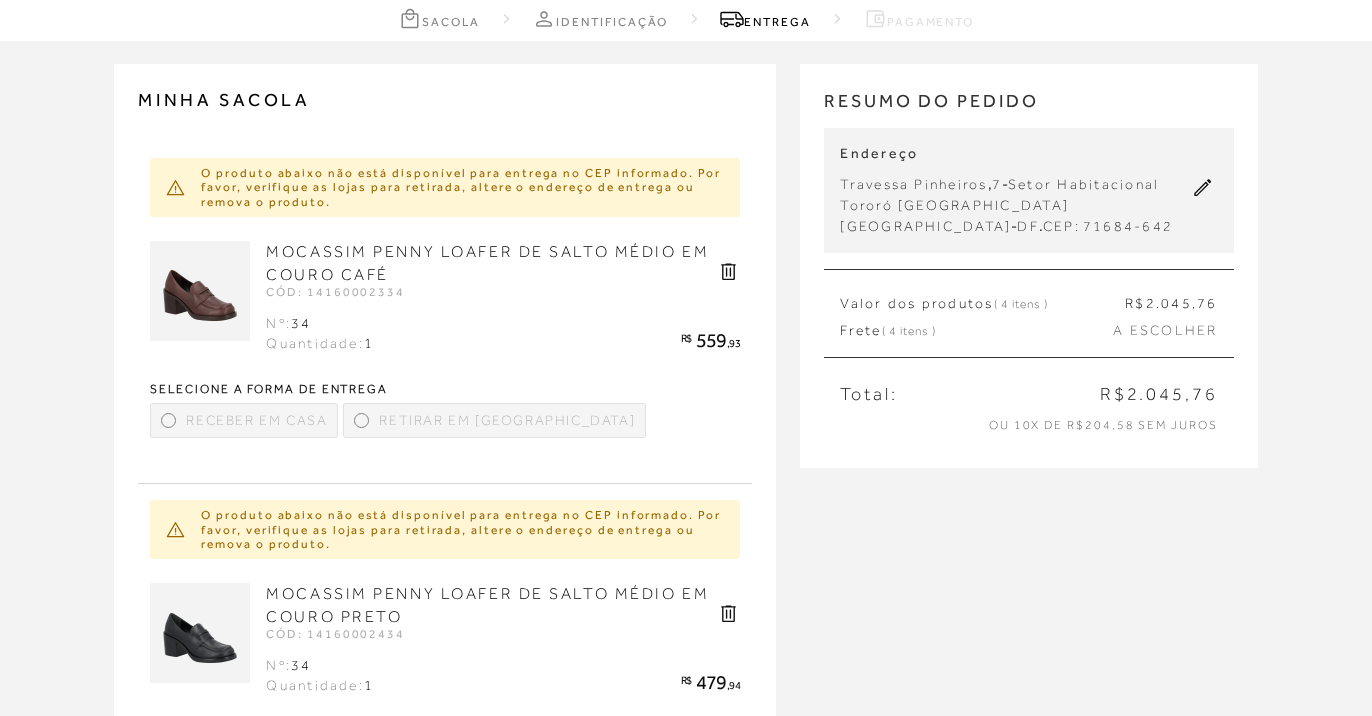 scroll, scrollTop: 0, scrollLeft: 0, axis: both 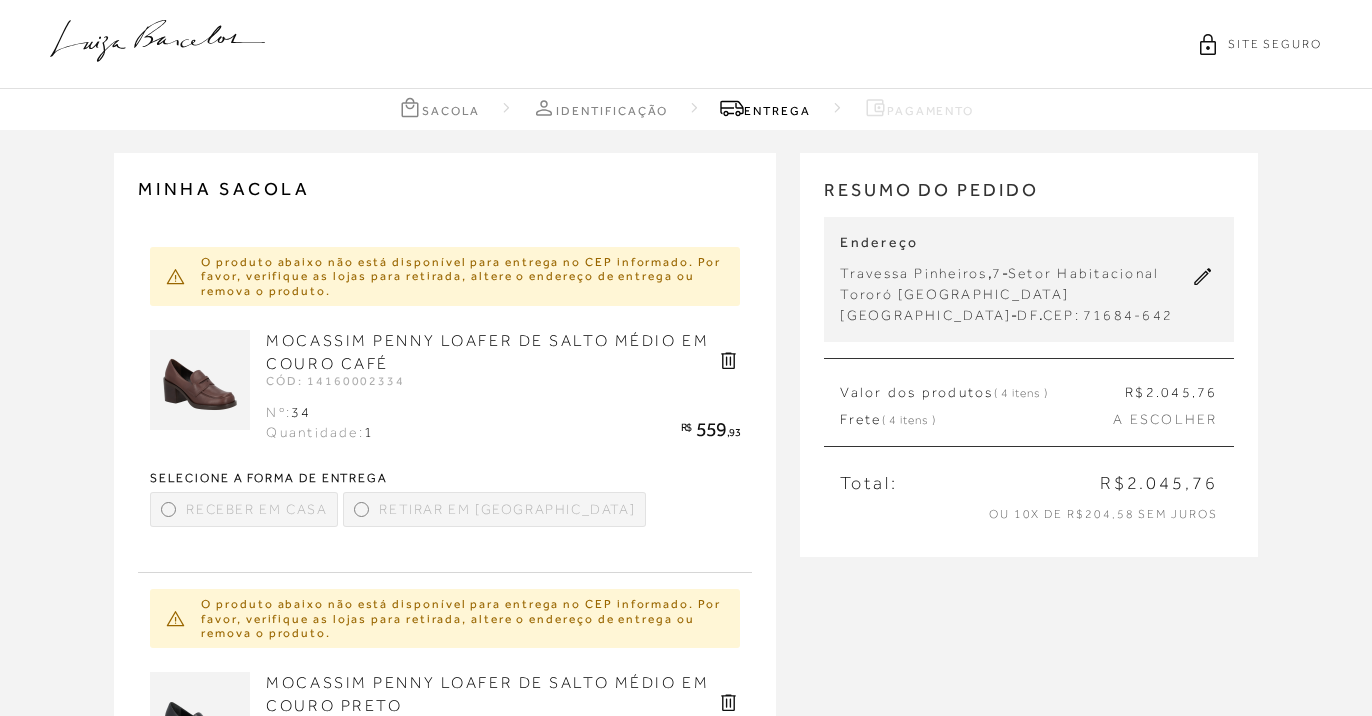 click on "Retirar em [GEOGRAPHIC_DATA]" at bounding box center [494, 509] 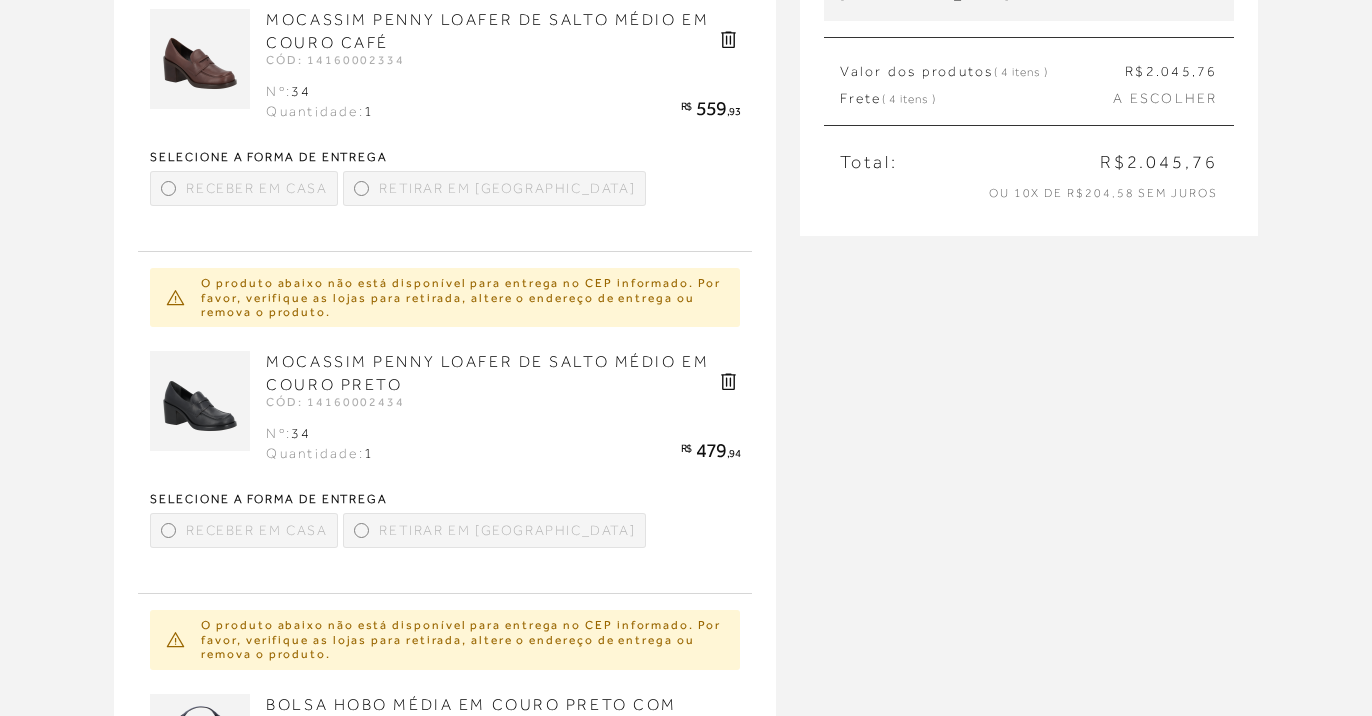 scroll, scrollTop: 339, scrollLeft: 0, axis: vertical 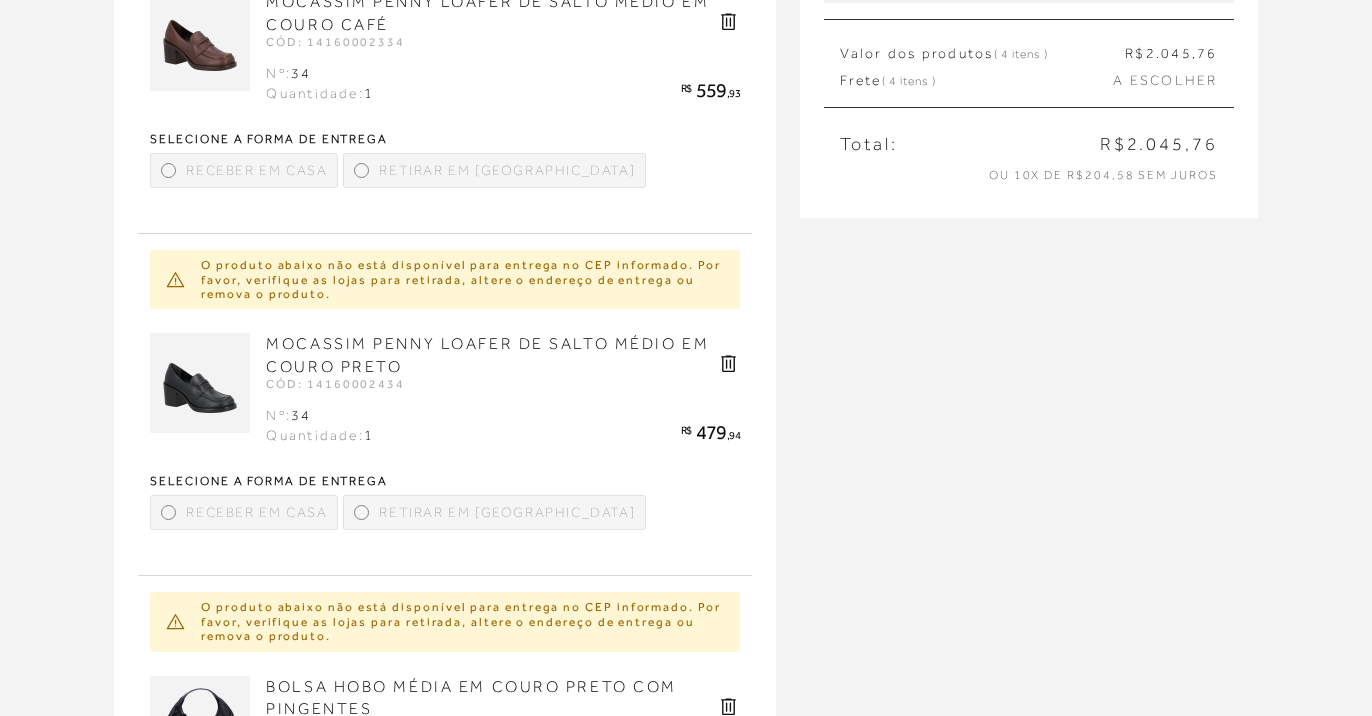 click at bounding box center (361, 512) 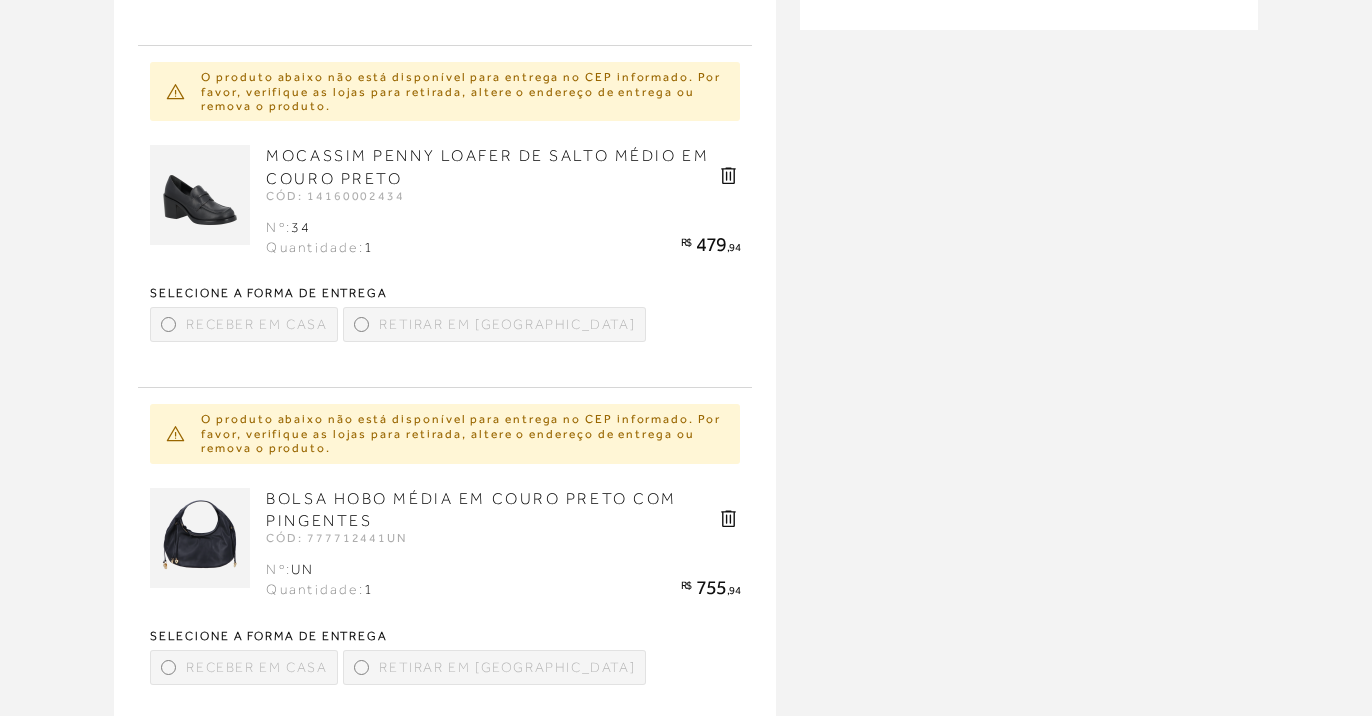 scroll, scrollTop: 761, scrollLeft: 0, axis: vertical 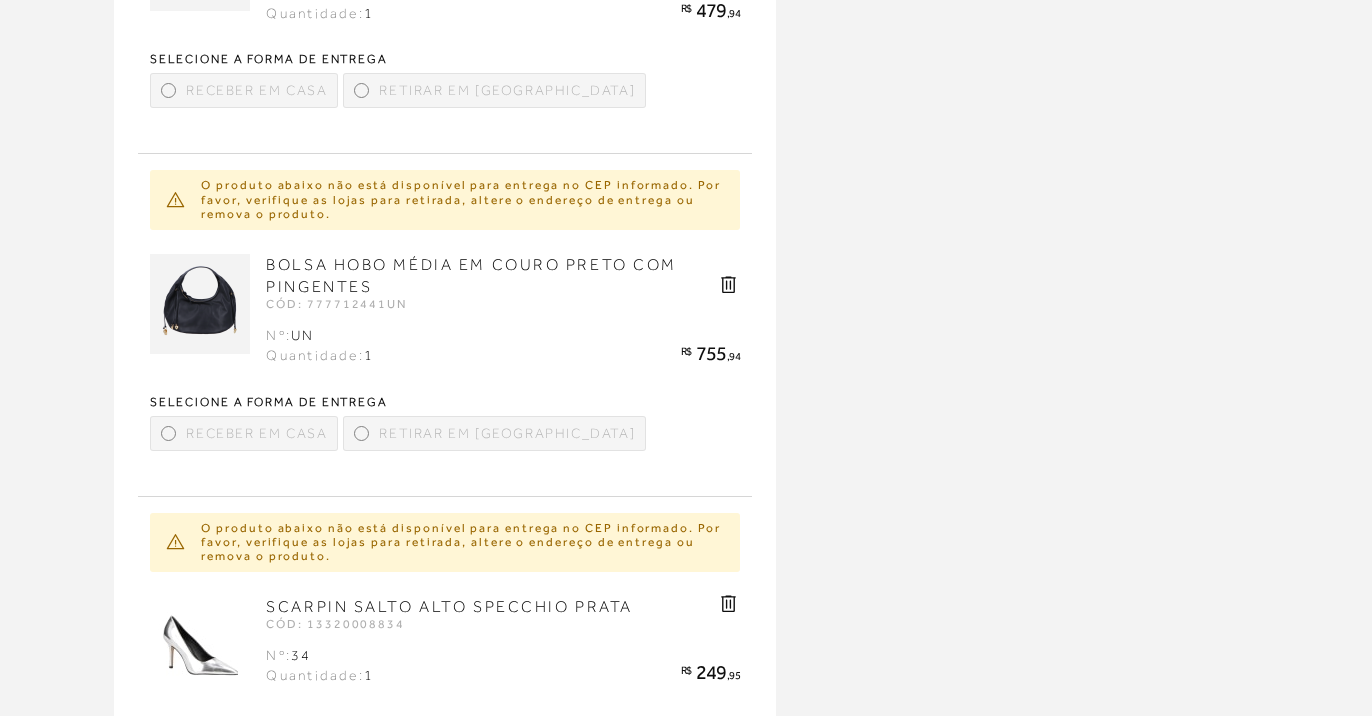click on "O produto abaixo não está disponível para entrega no CEP informado. Por favor, verifique as lojas para retirada, altere o endereço de entrega ou remova o produto." at bounding box center (462, 199) 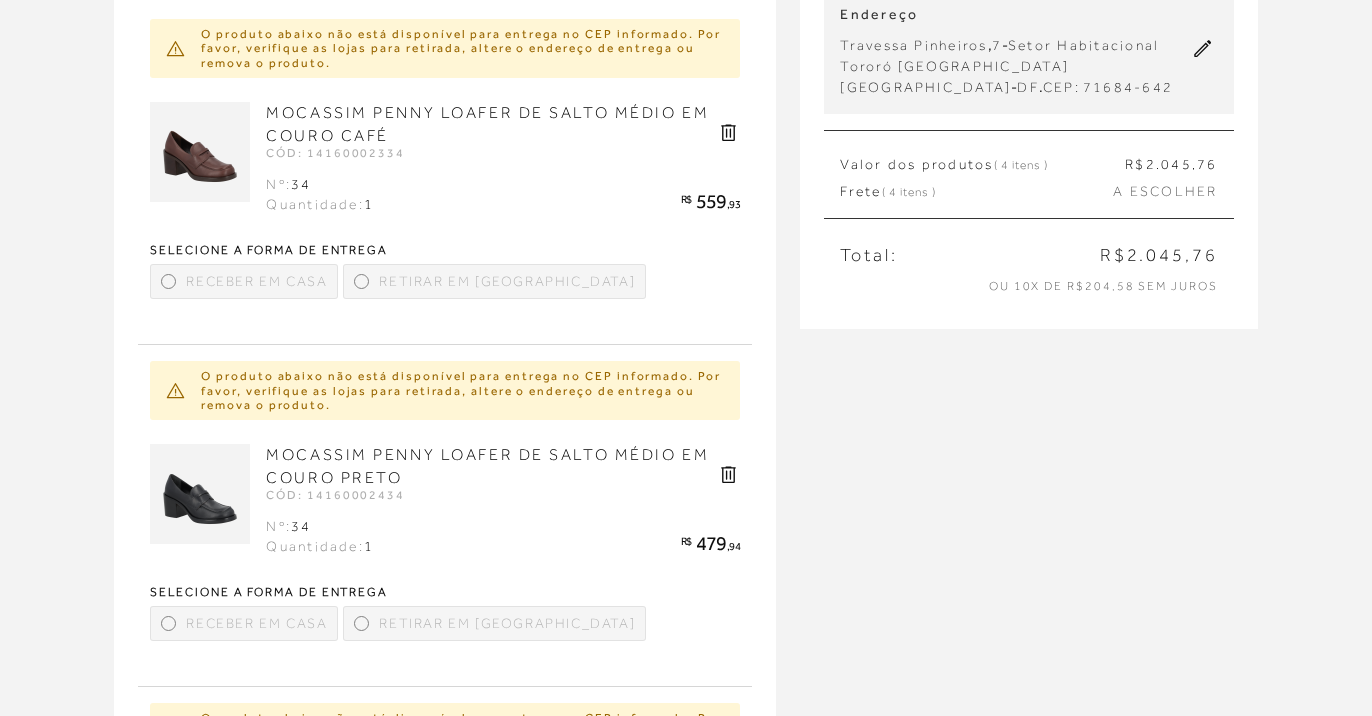 scroll, scrollTop: 0, scrollLeft: 0, axis: both 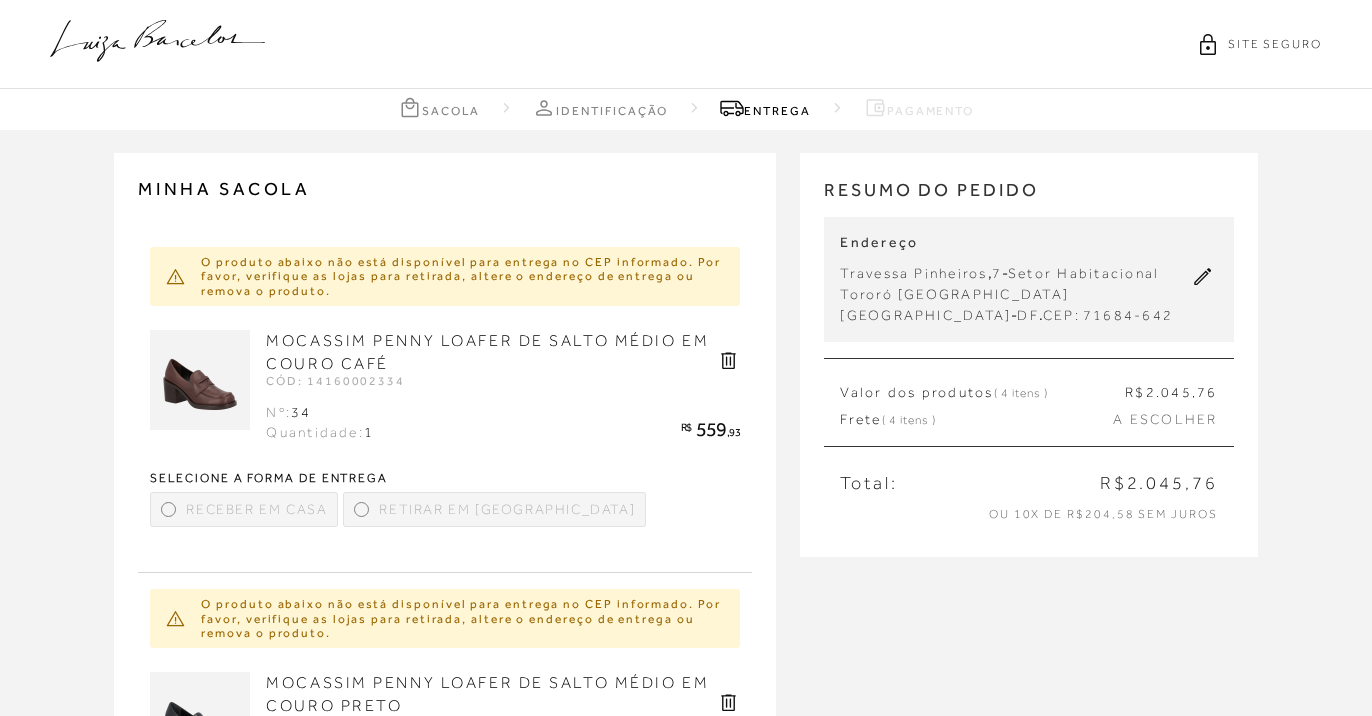 click on "O produto abaixo não está disponível para entrega no CEP informado. Por favor, verifique as lojas para retirada, altere o endereço de entrega ou remova o produto." at bounding box center (445, 276) 